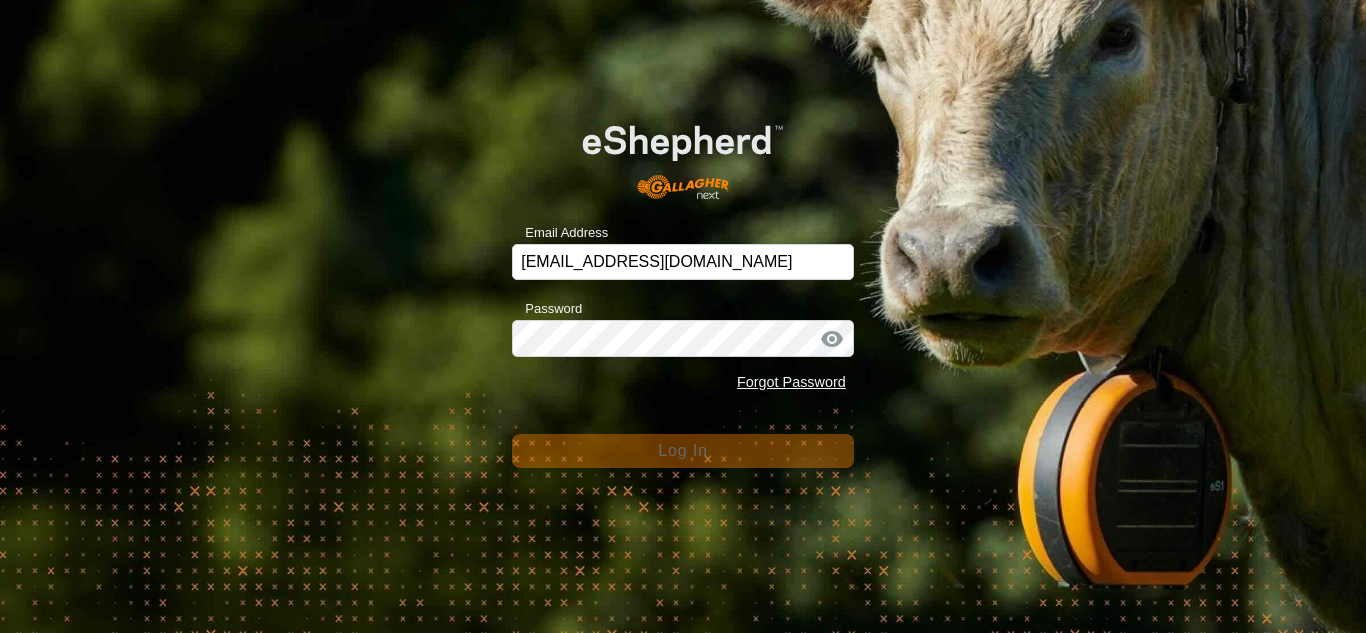 scroll, scrollTop: 0, scrollLeft: 0, axis: both 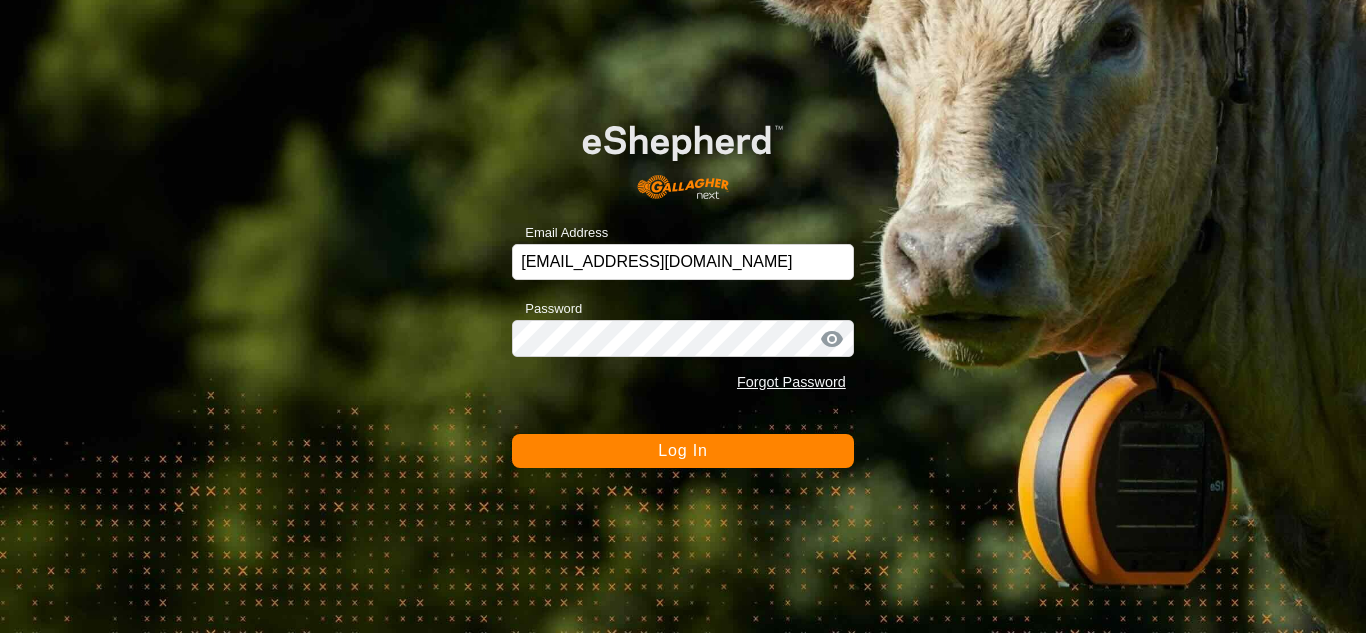 click on "Log In" 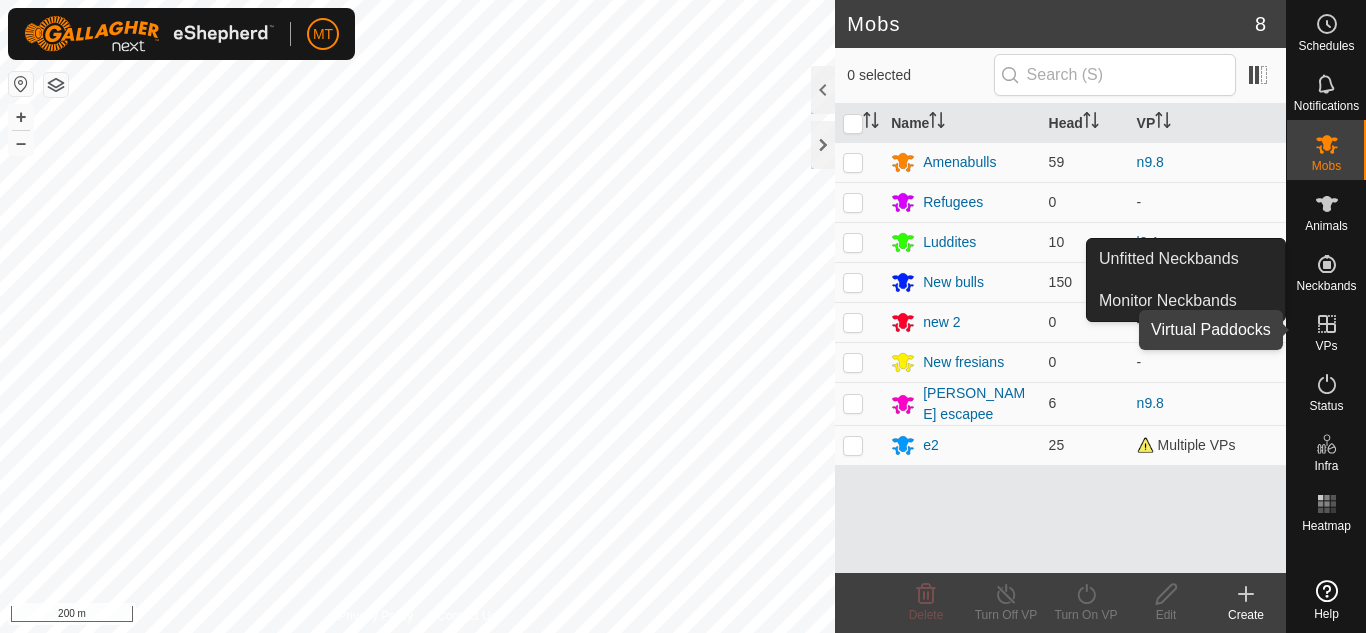 click 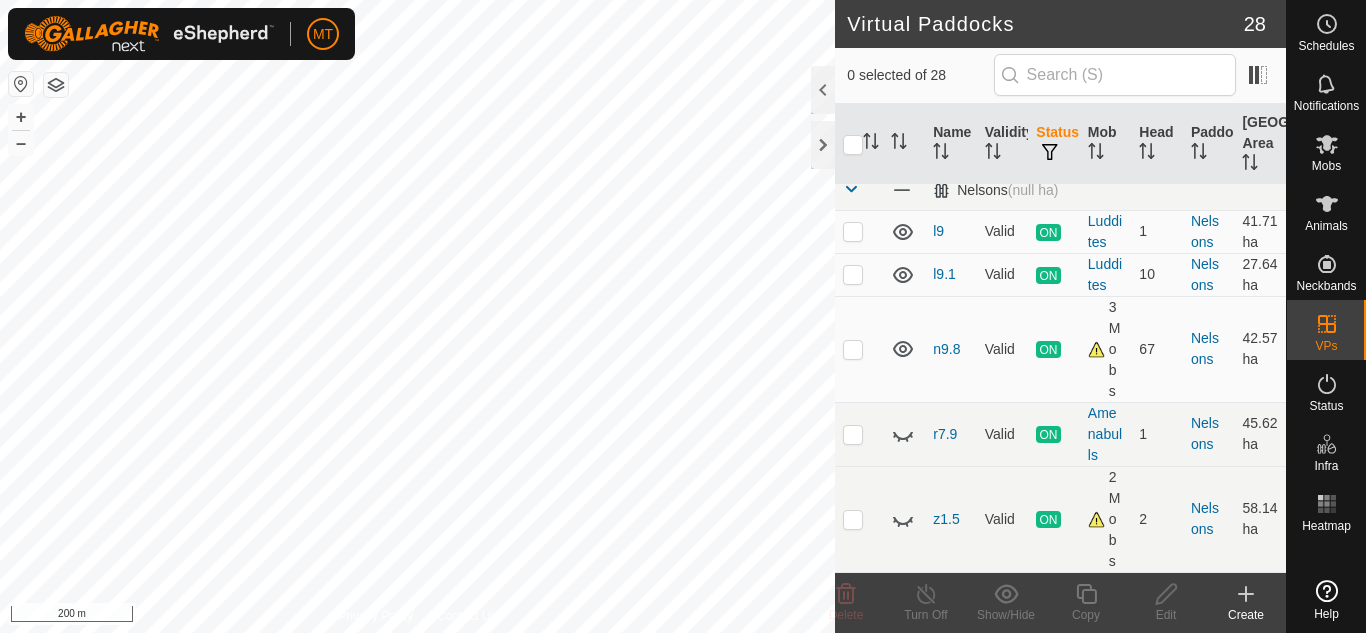 scroll, scrollTop: 479, scrollLeft: 0, axis: vertical 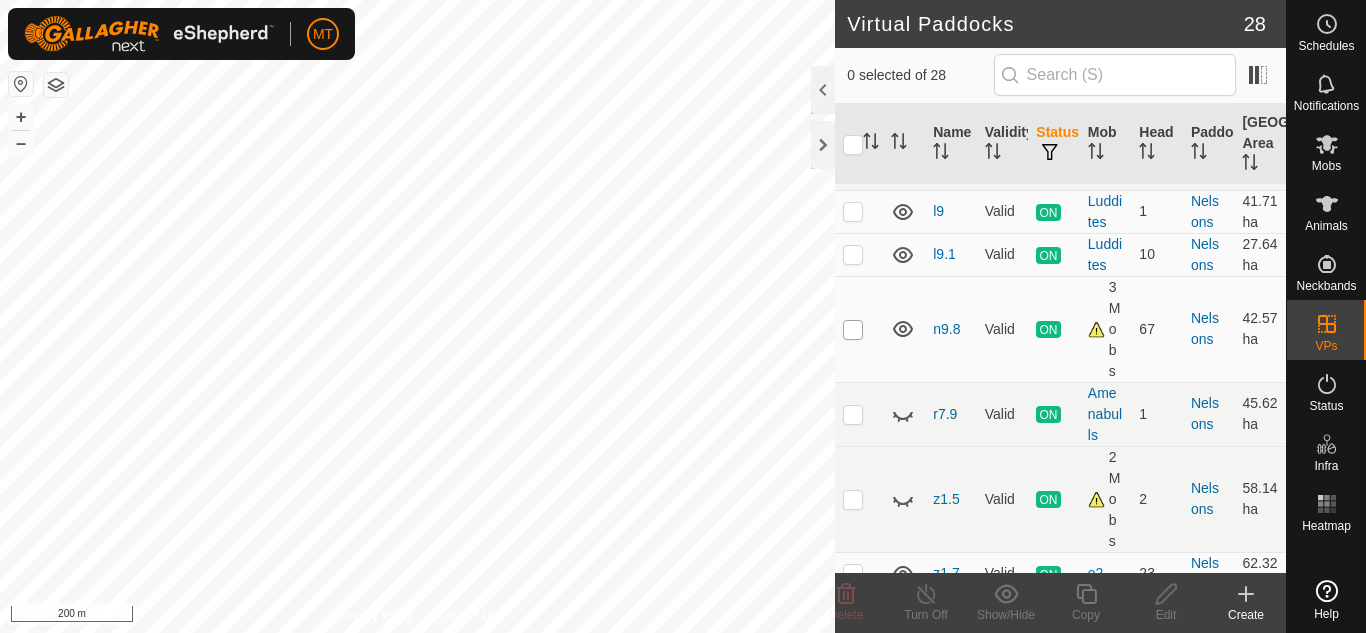 click at bounding box center [853, 330] 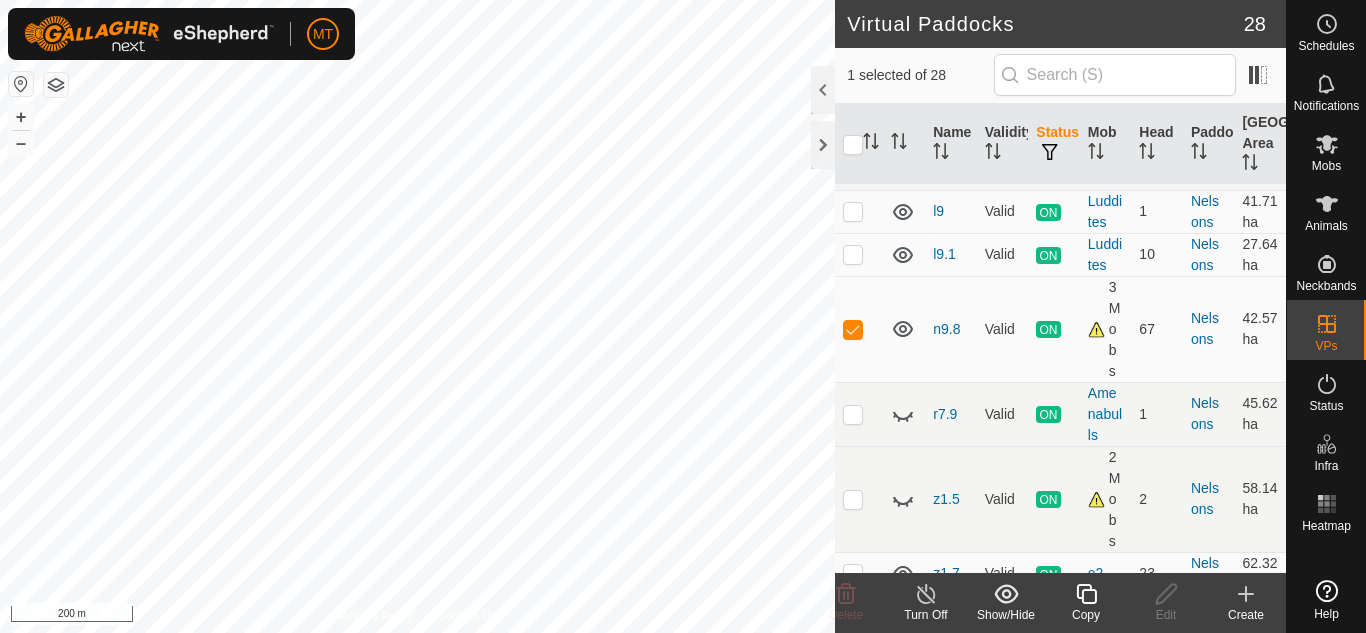 click 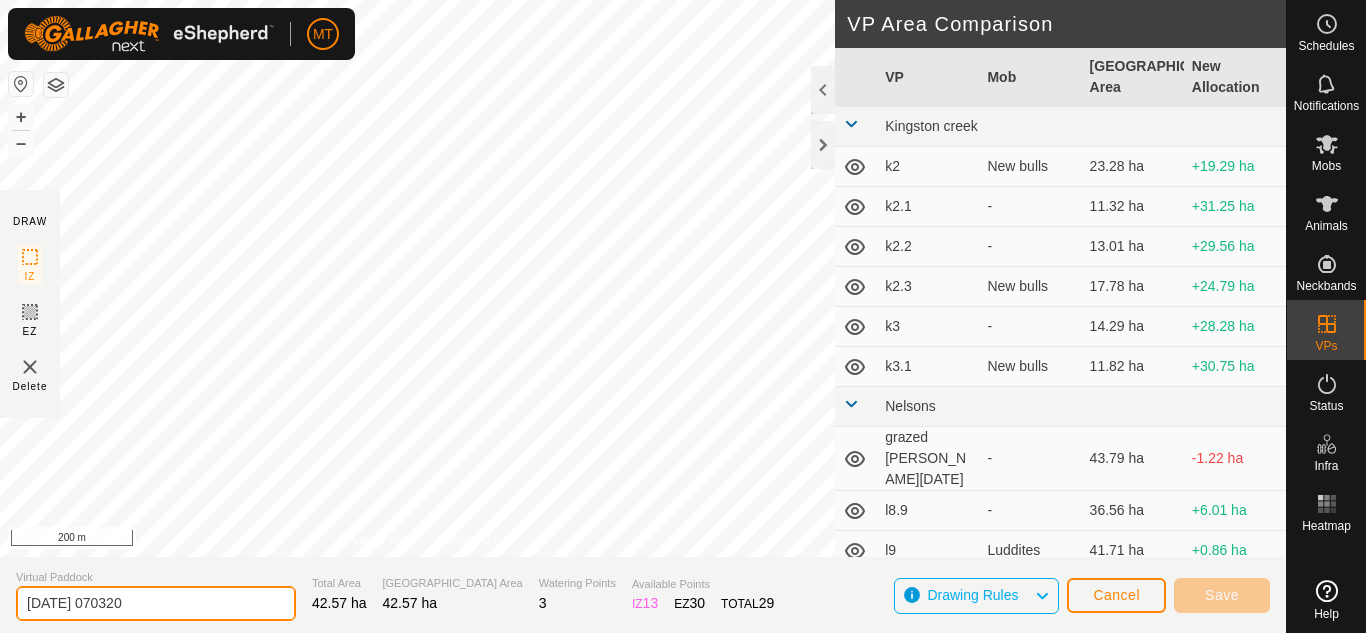 drag, startPoint x: 156, startPoint y: 604, endPoint x: 0, endPoint y: 594, distance: 156.32019 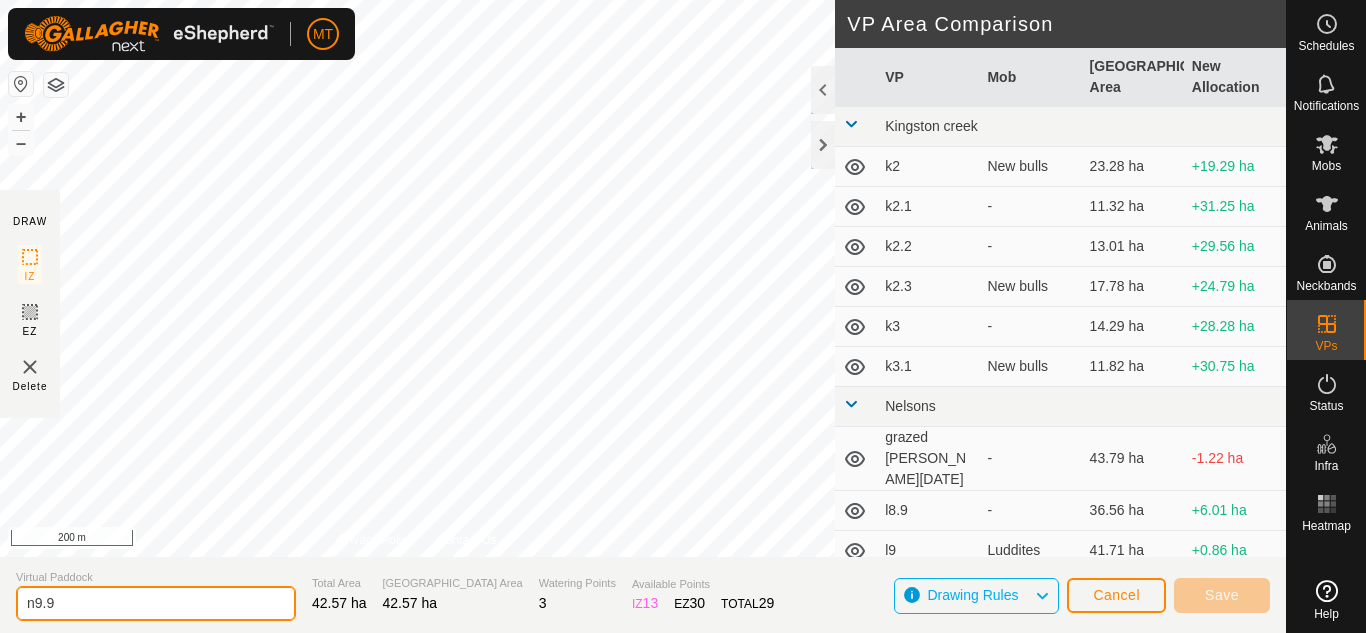 type on "n9.9" 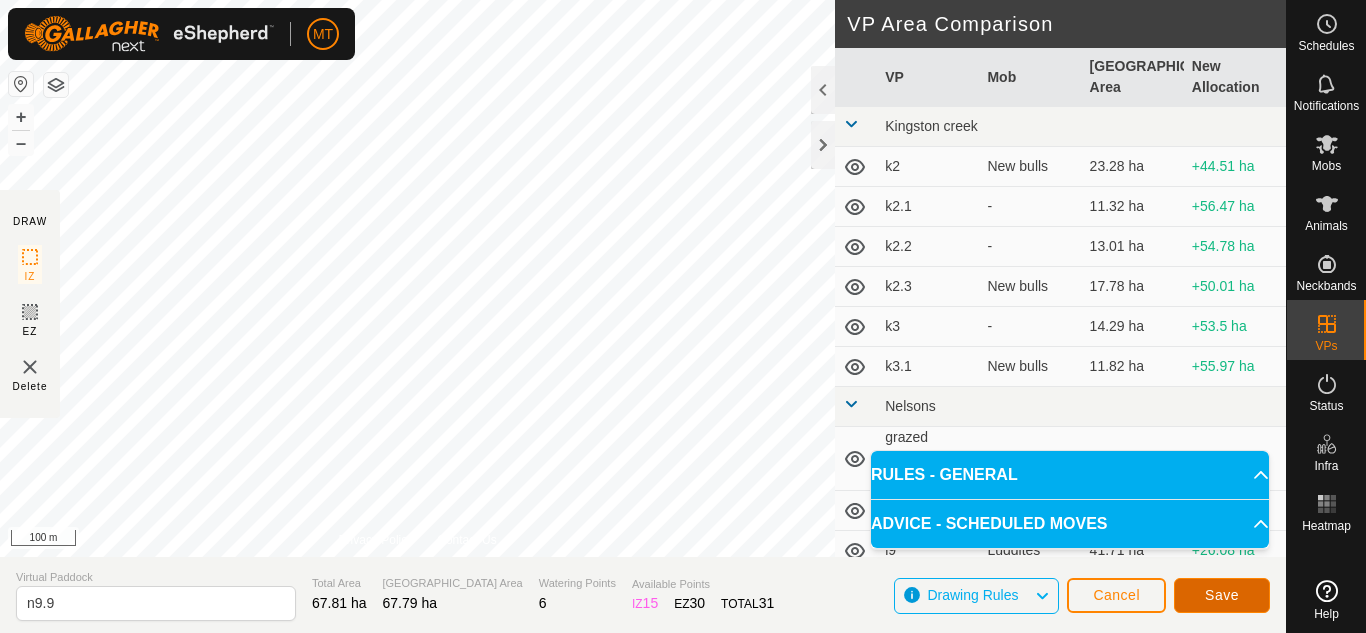 click on "Save" 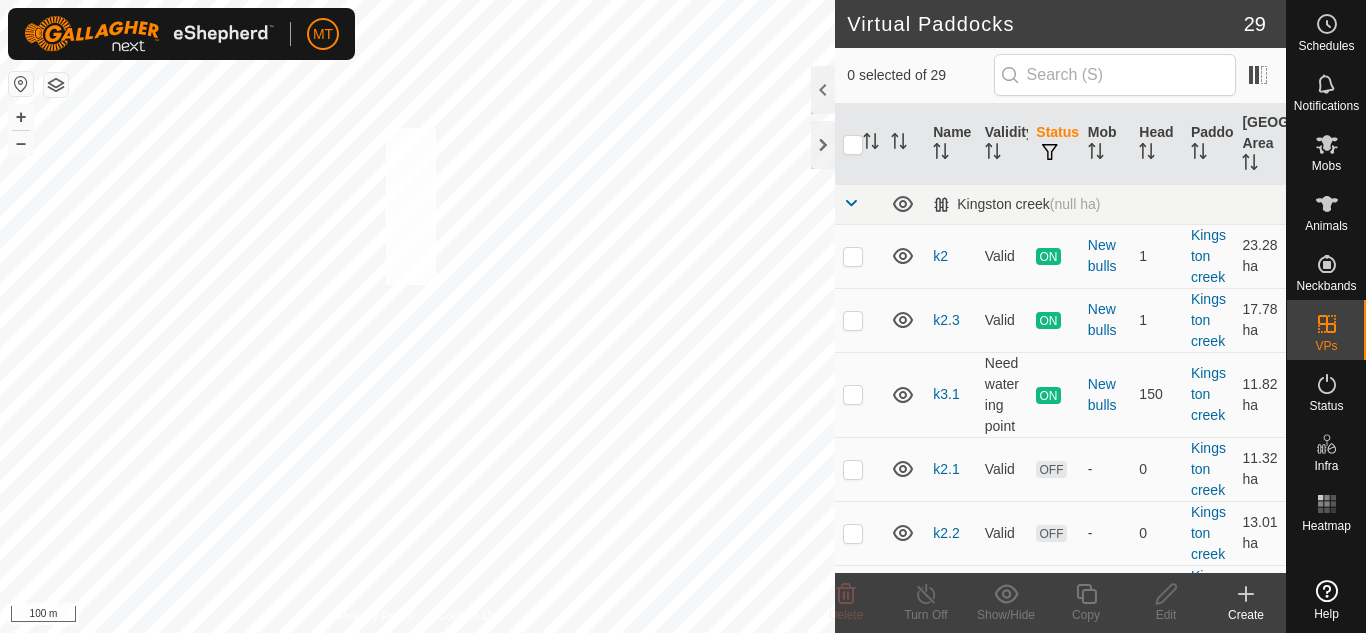 checkbox on "true" 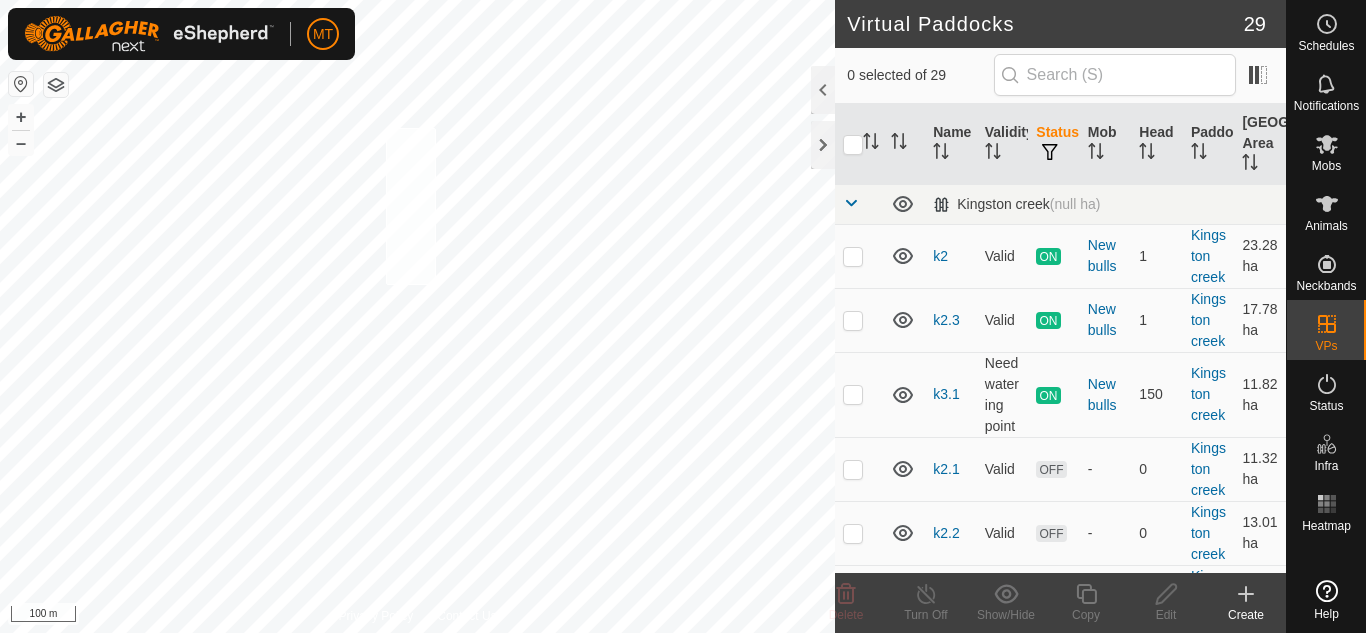 checkbox on "true" 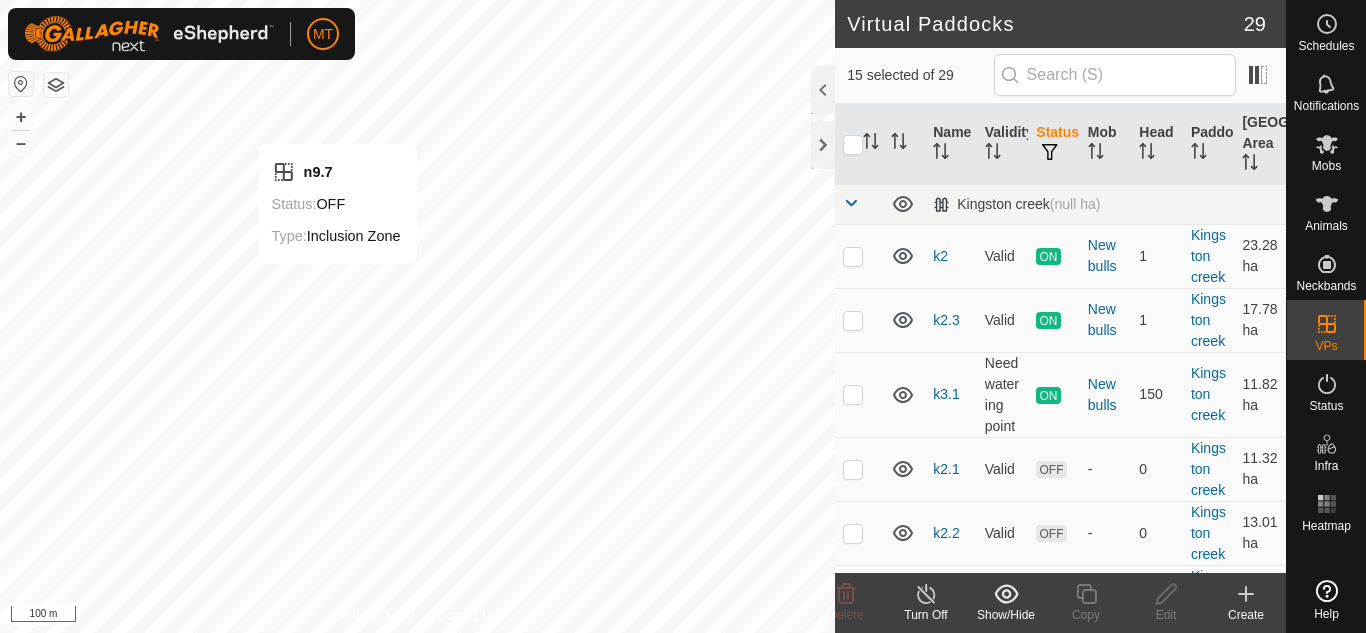 checkbox on "false" 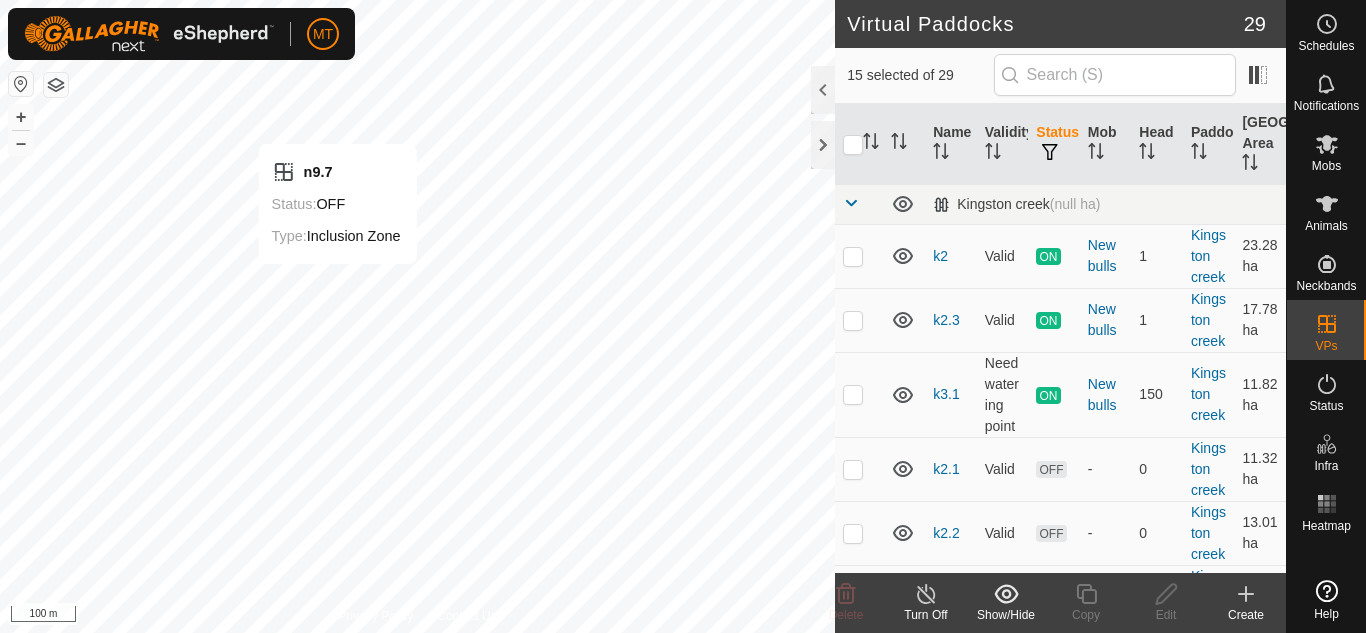 checkbox on "false" 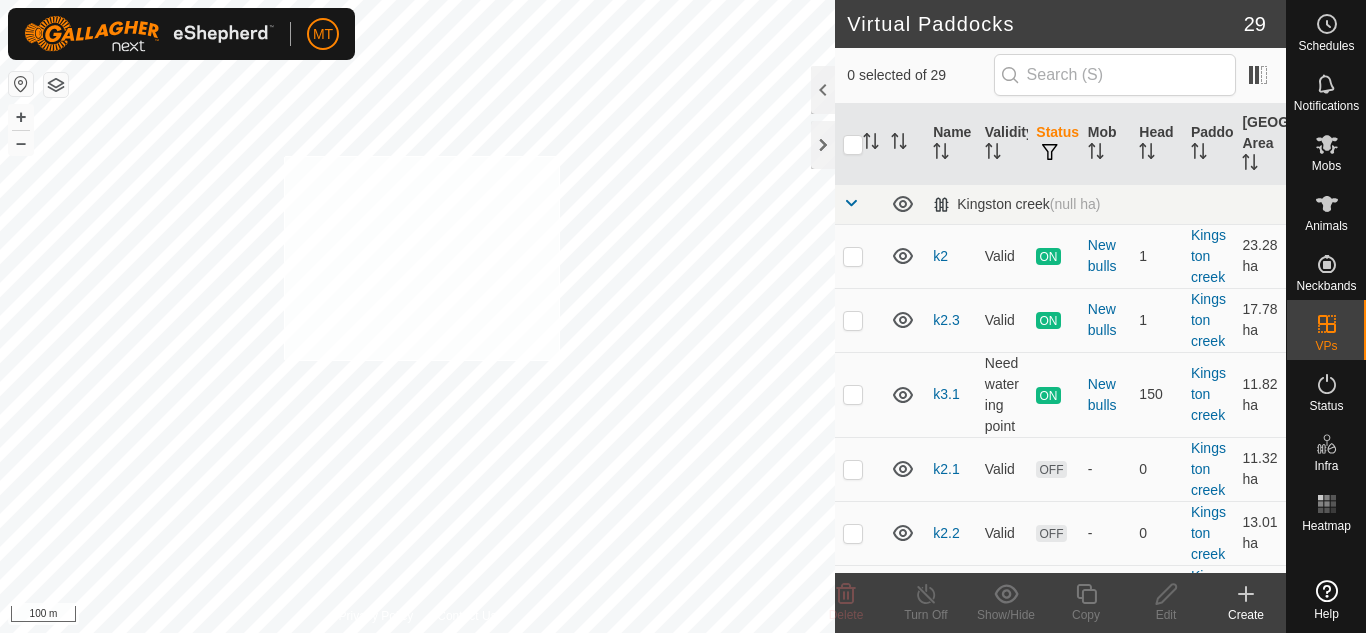 checkbox on "true" 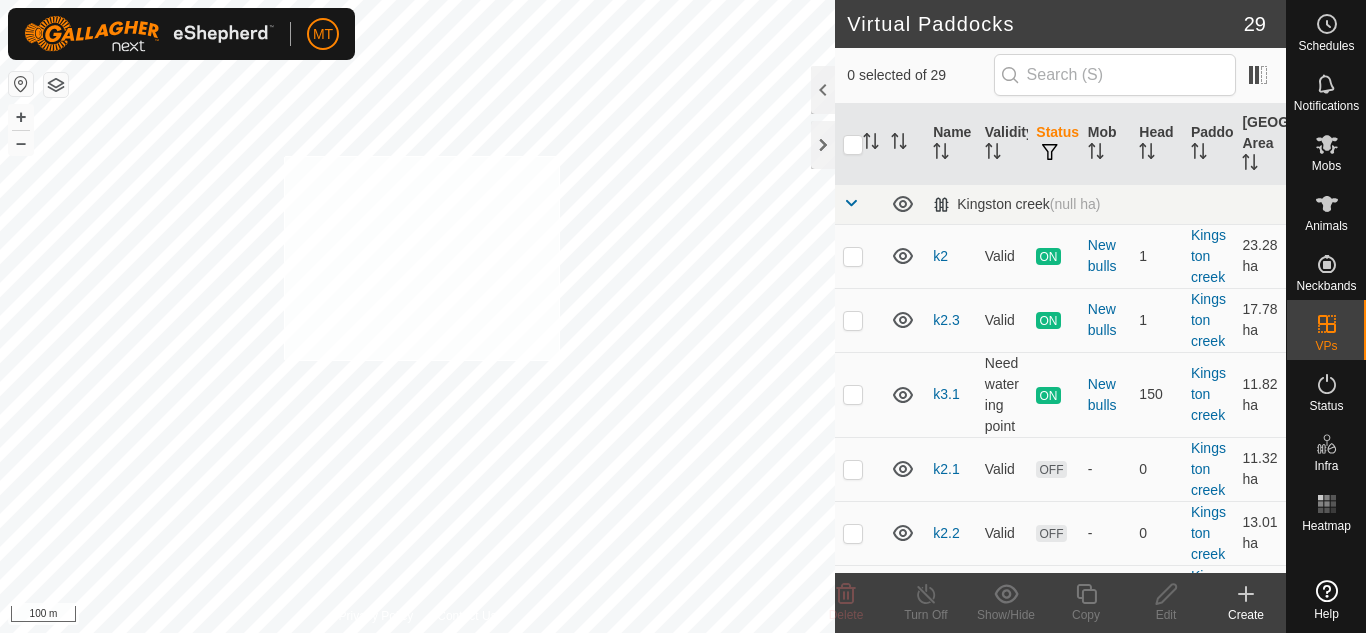 checkbox on "true" 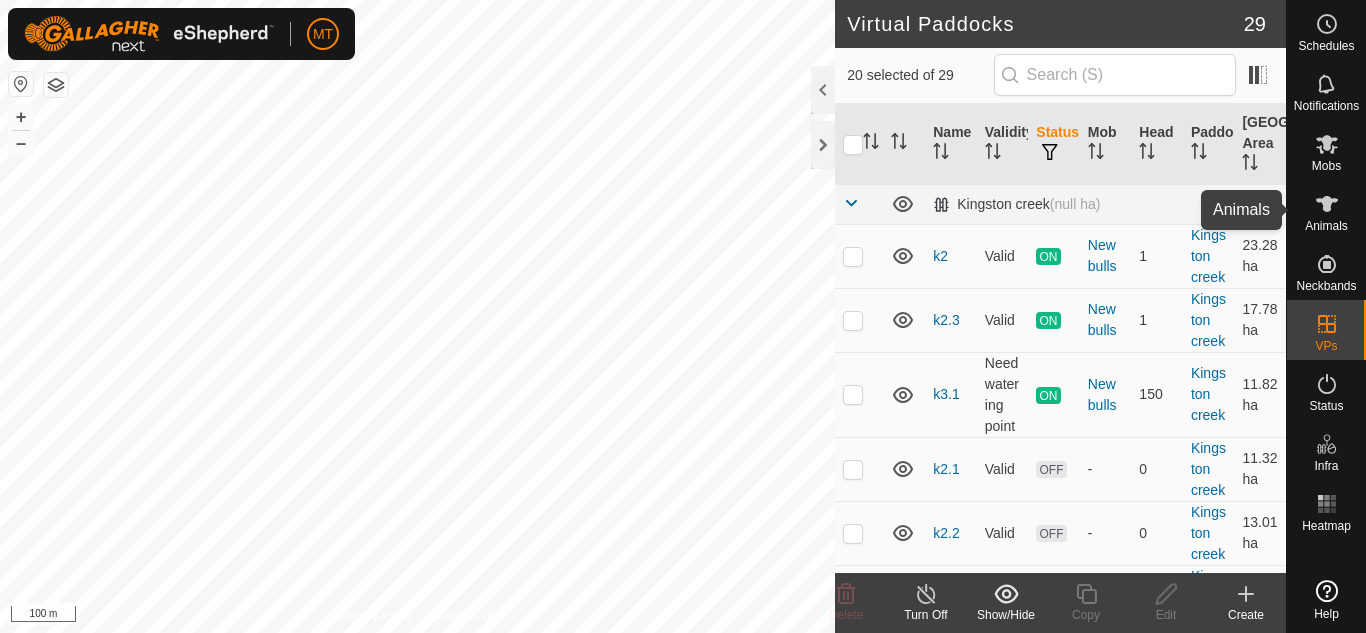 click 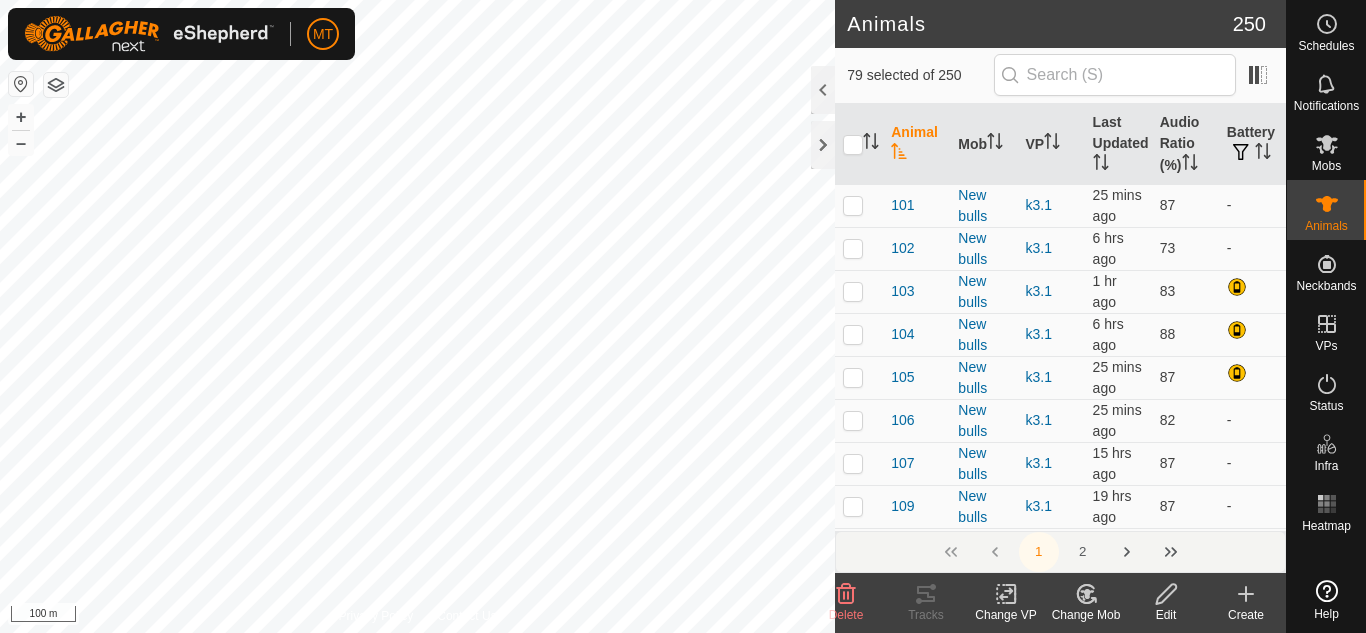 checkbox on "true" 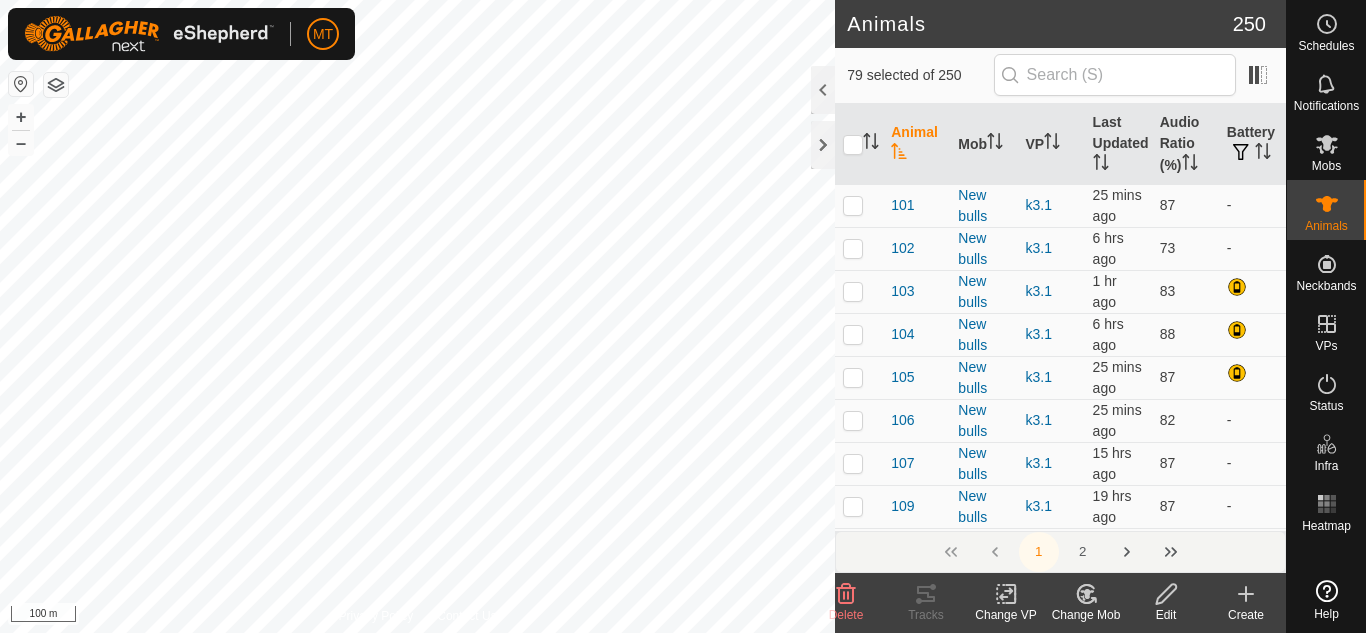checkbox on "true" 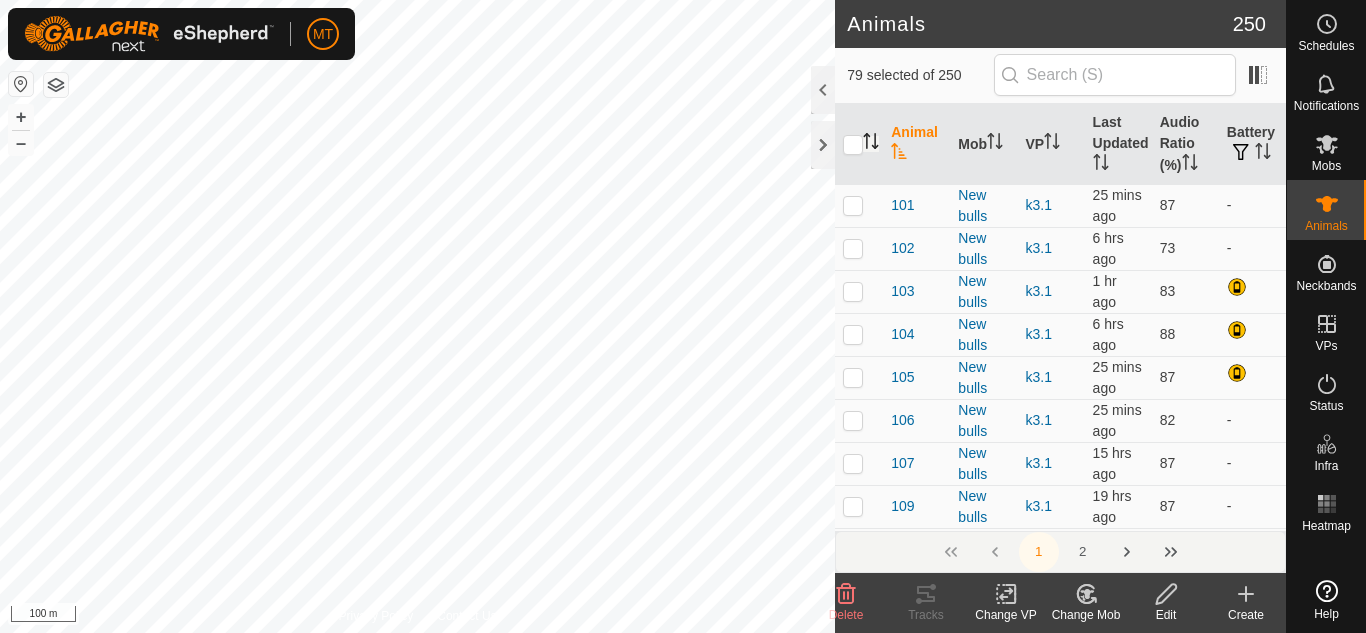 click 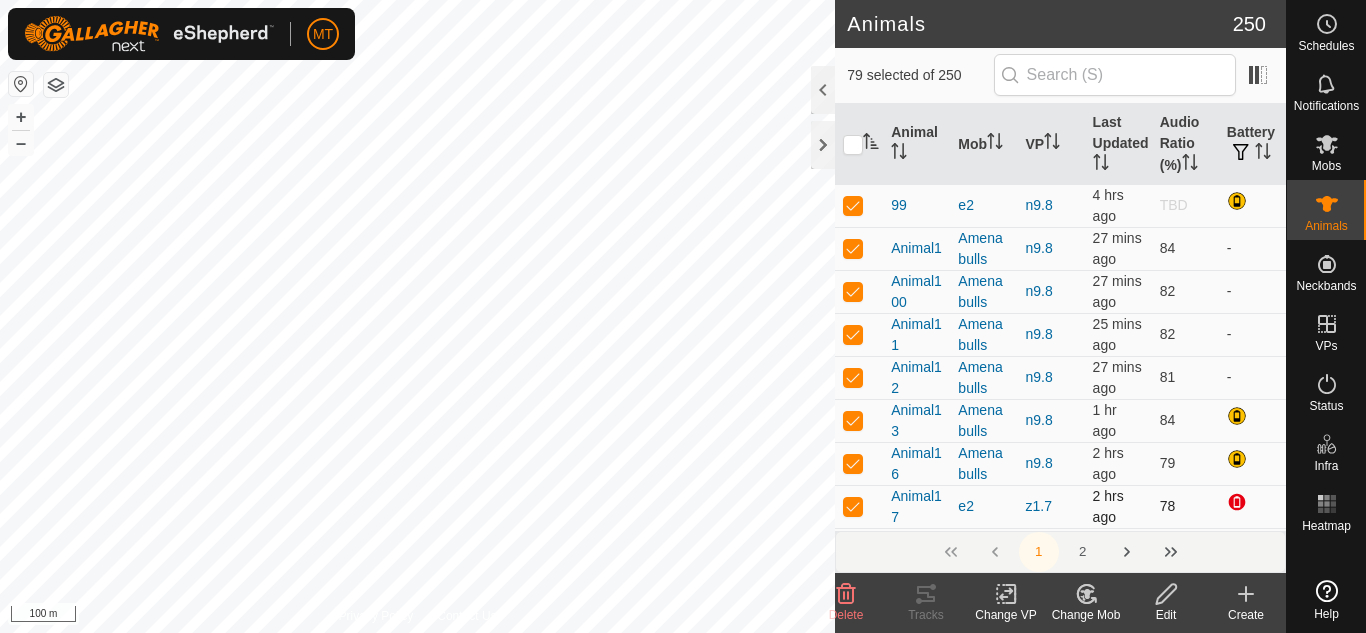 click at bounding box center [853, 506] 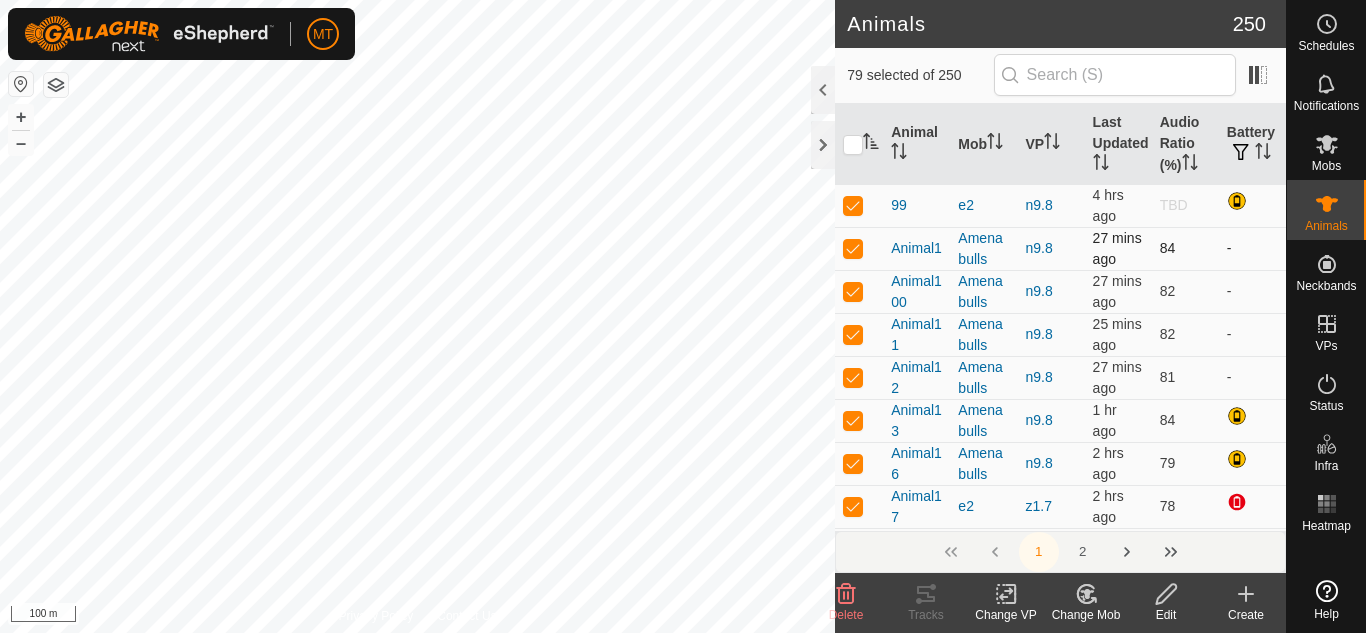 checkbox on "false" 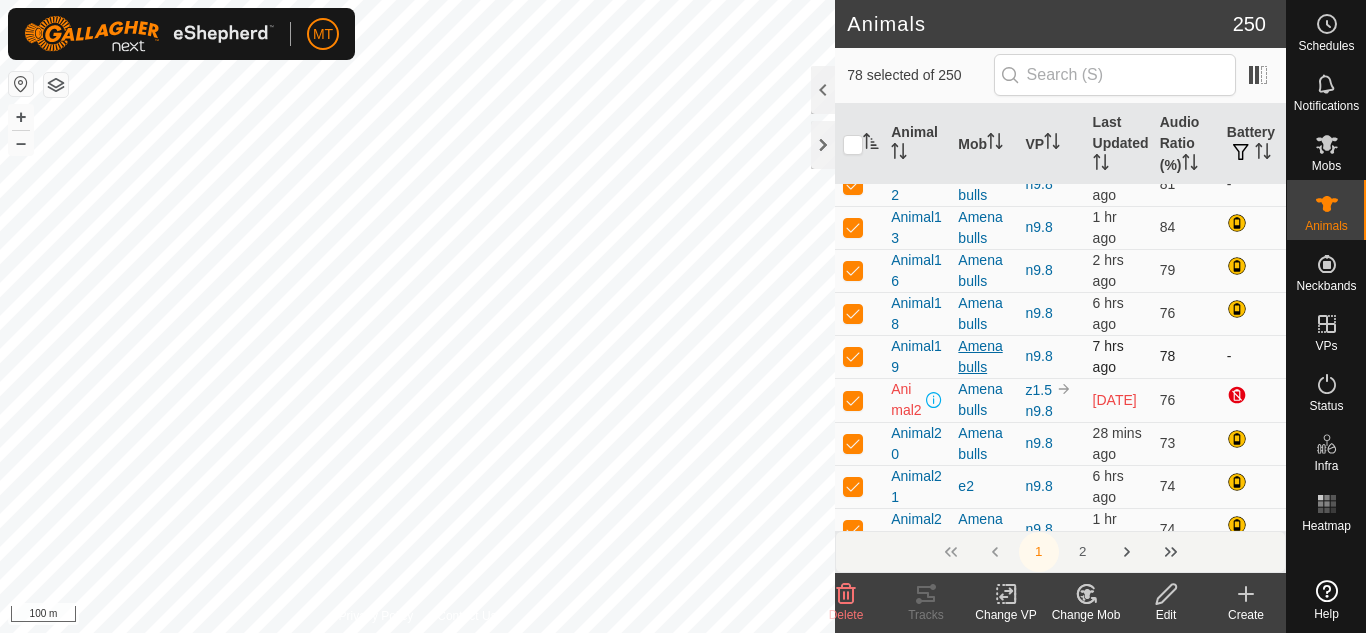 scroll, scrollTop: 207, scrollLeft: 0, axis: vertical 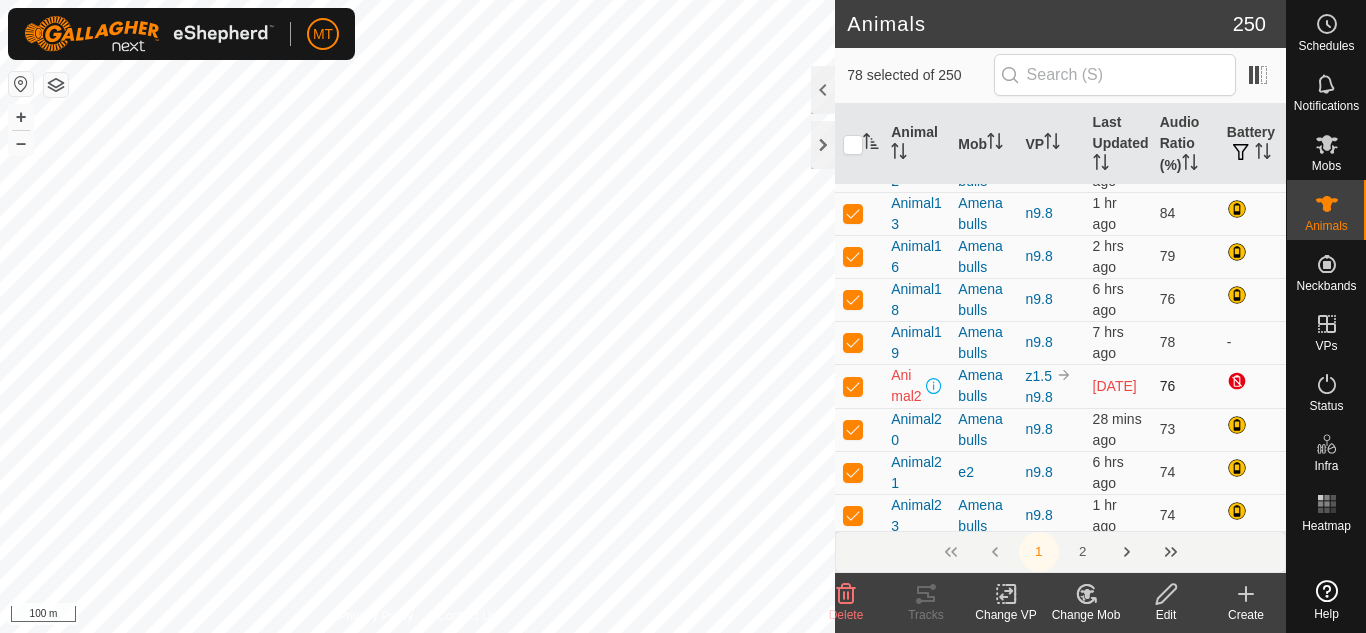click at bounding box center (853, 386) 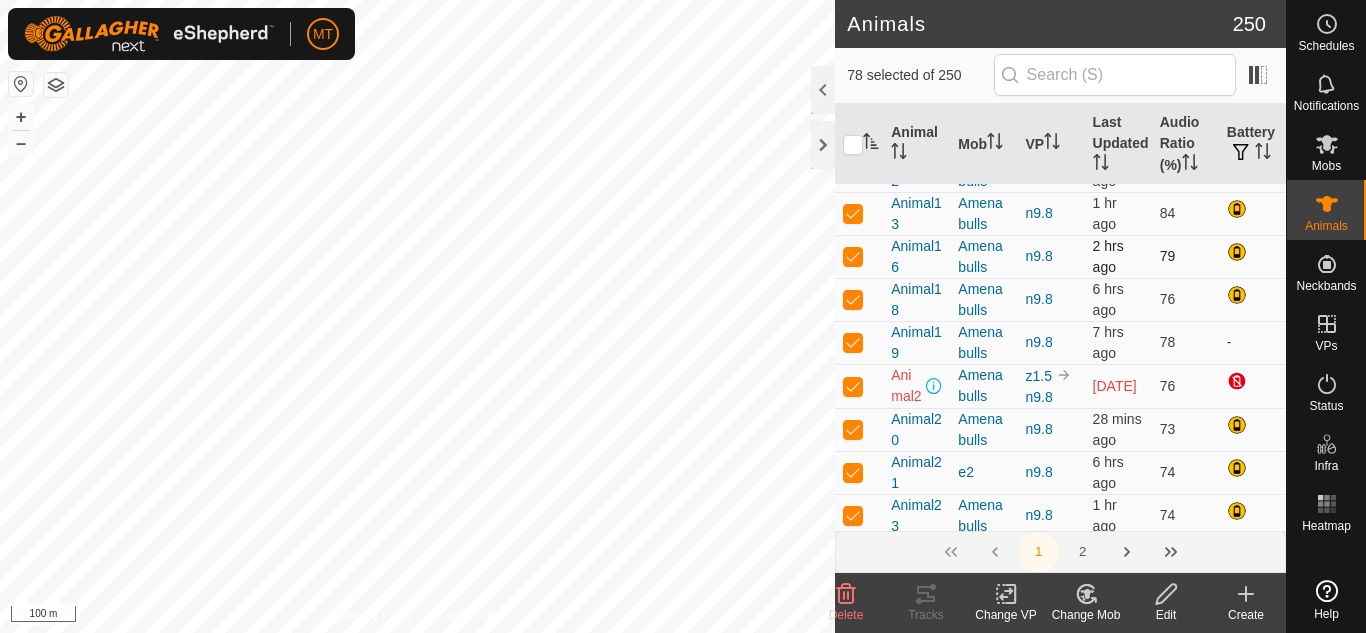 checkbox on "false" 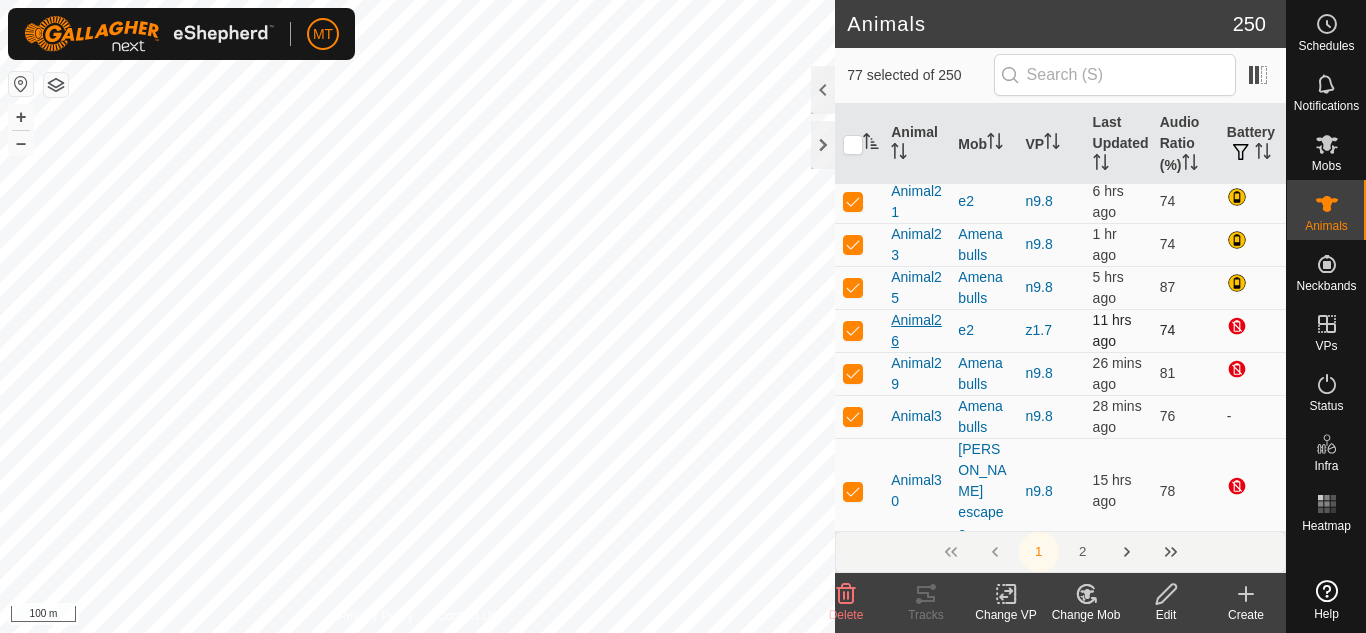 scroll, scrollTop: 435, scrollLeft: 0, axis: vertical 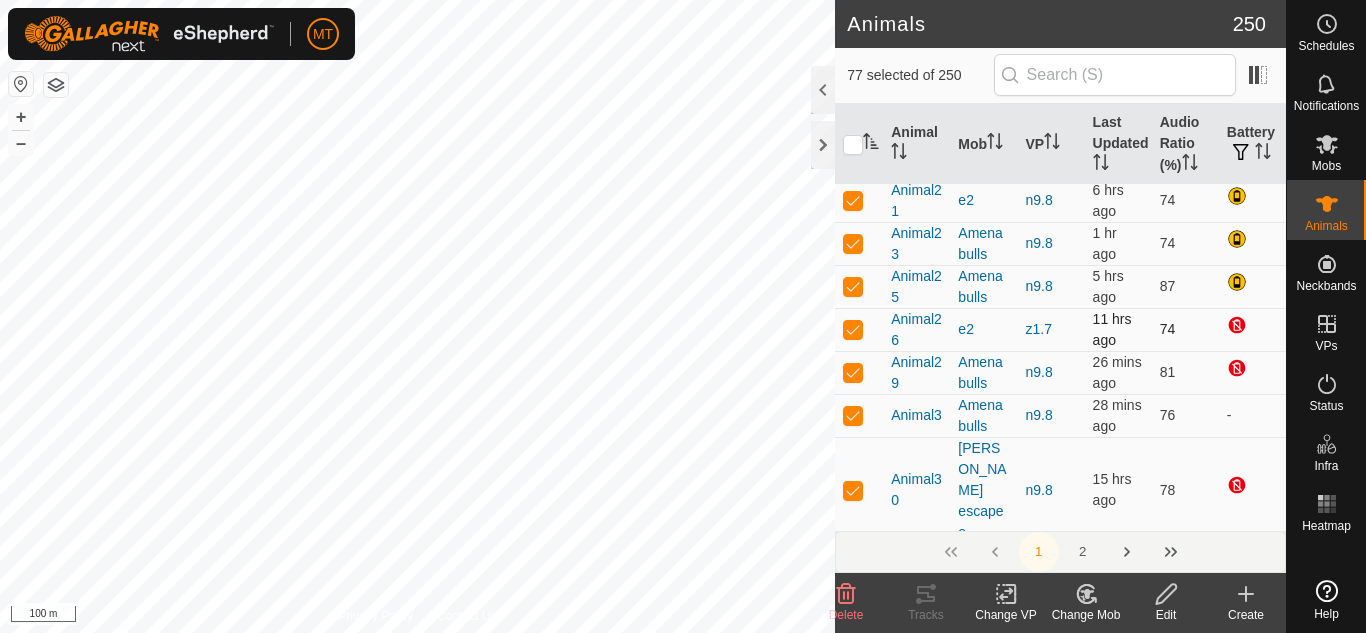 click at bounding box center [853, 329] 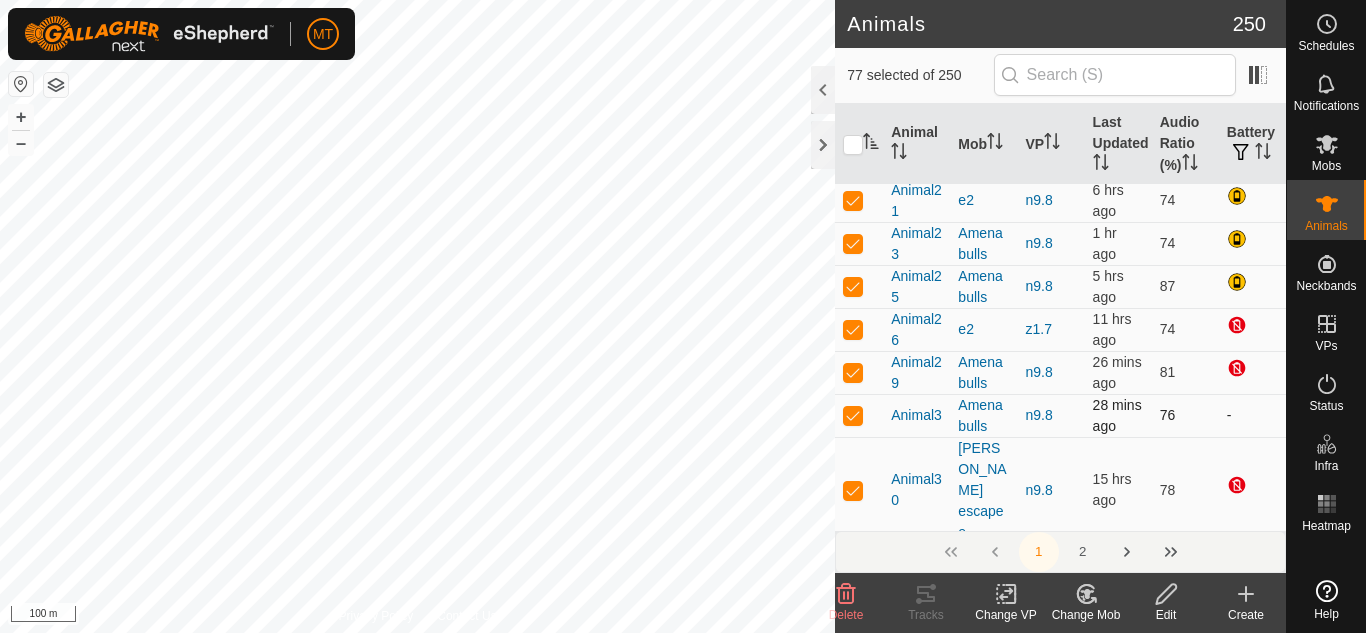 checkbox on "false" 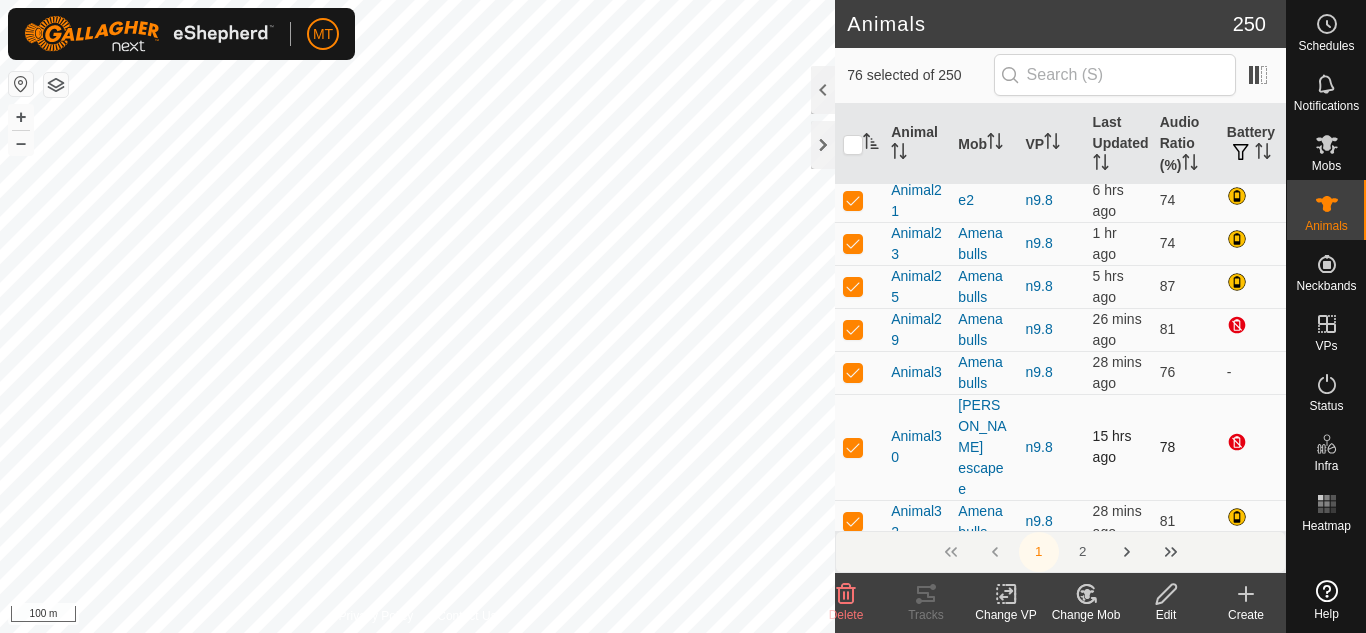 click at bounding box center (853, 447) 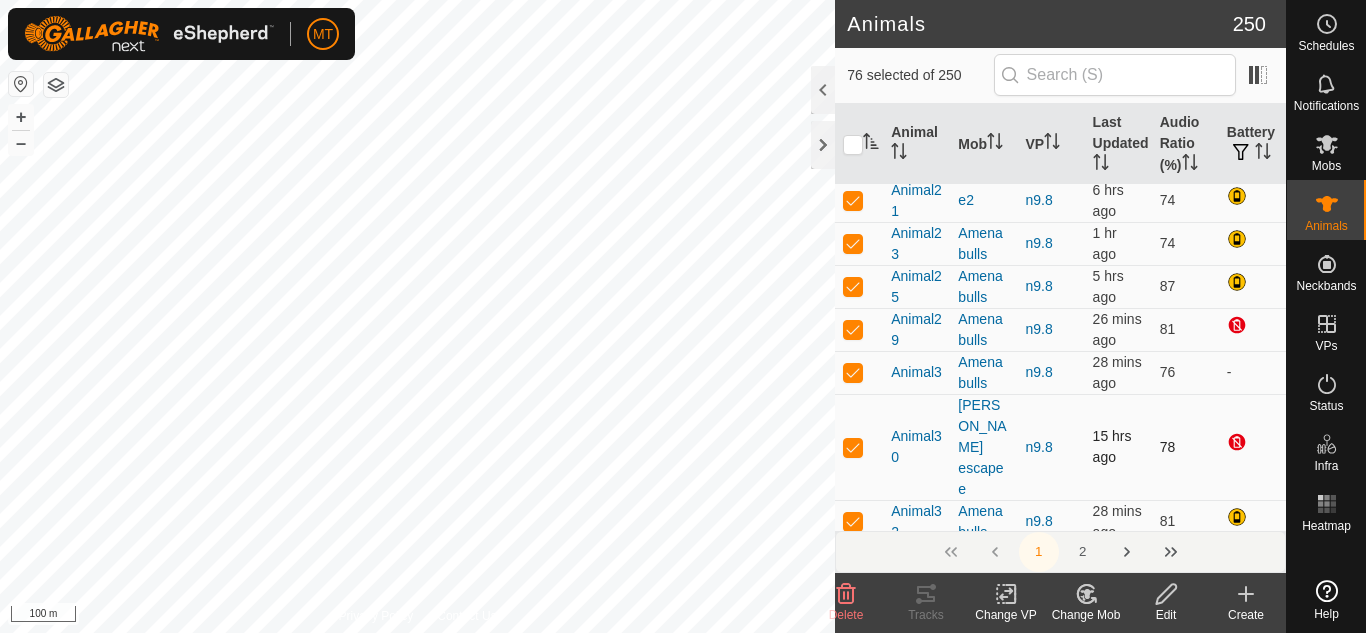 checkbox on "false" 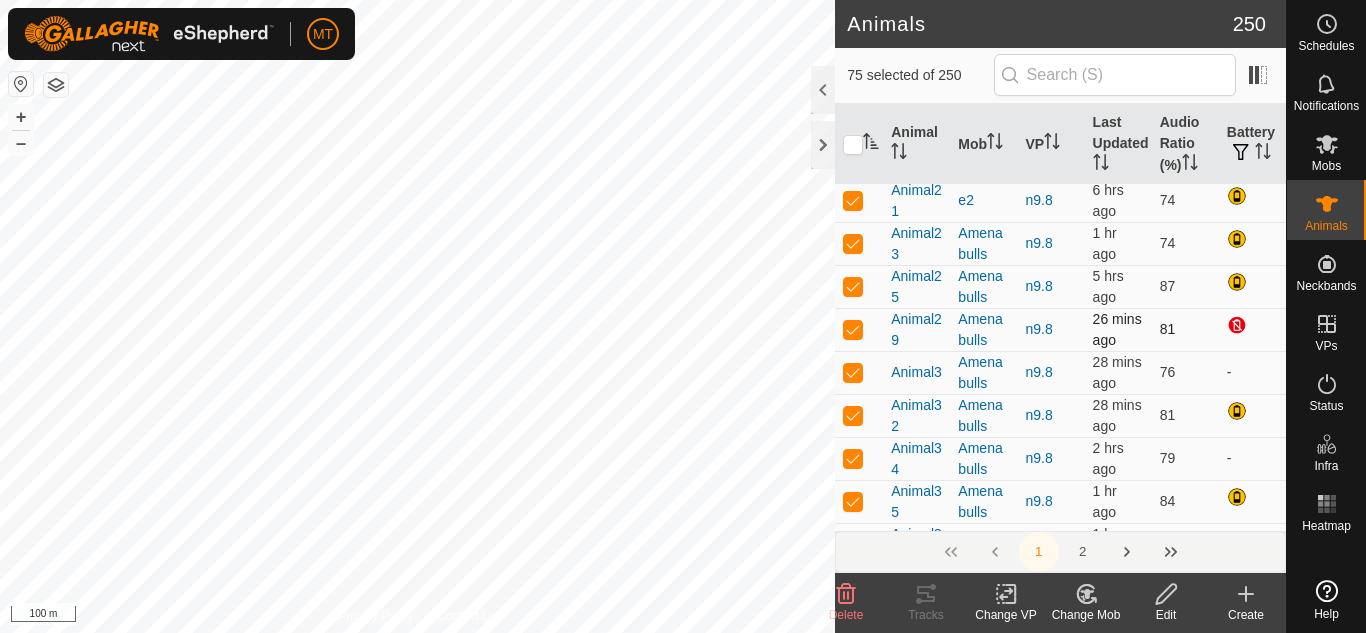 click at bounding box center (853, 329) 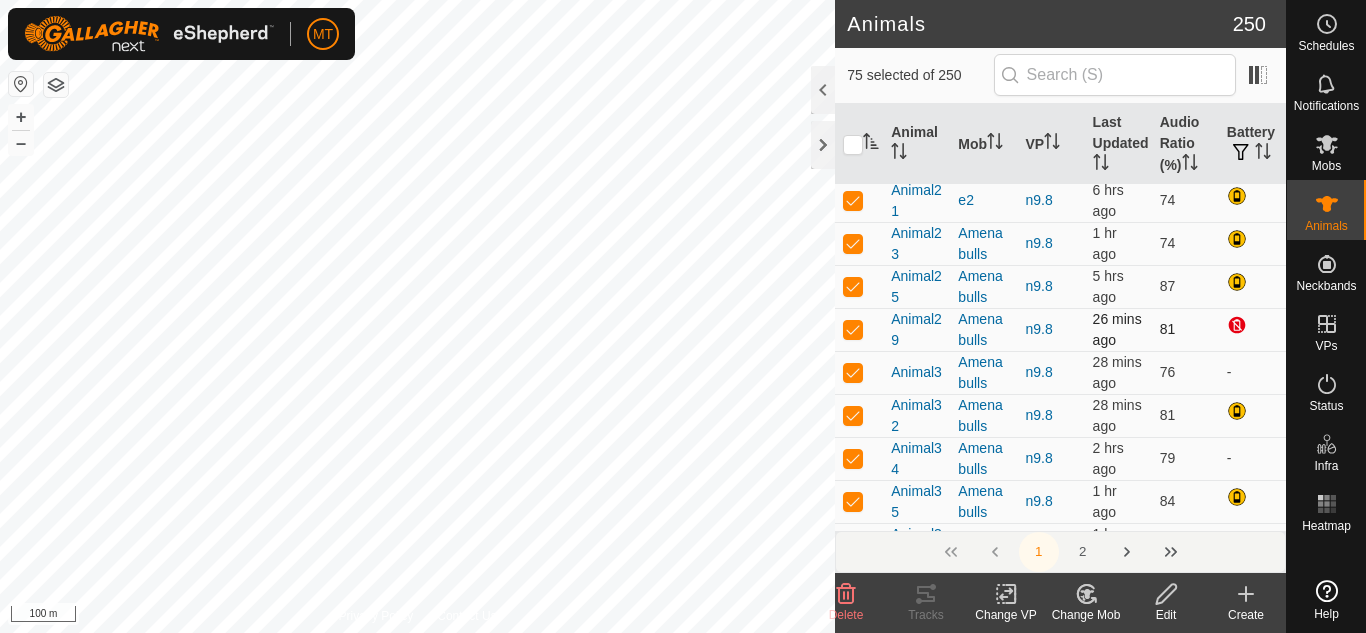 checkbox on "false" 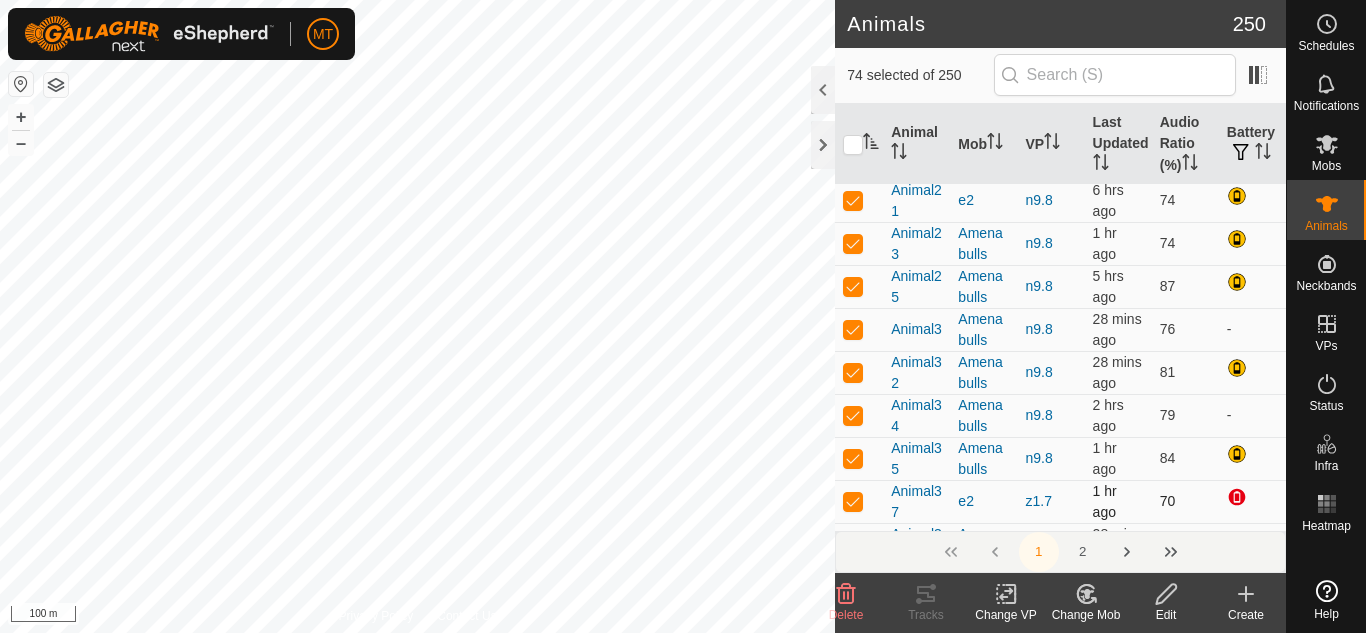 click at bounding box center (853, 501) 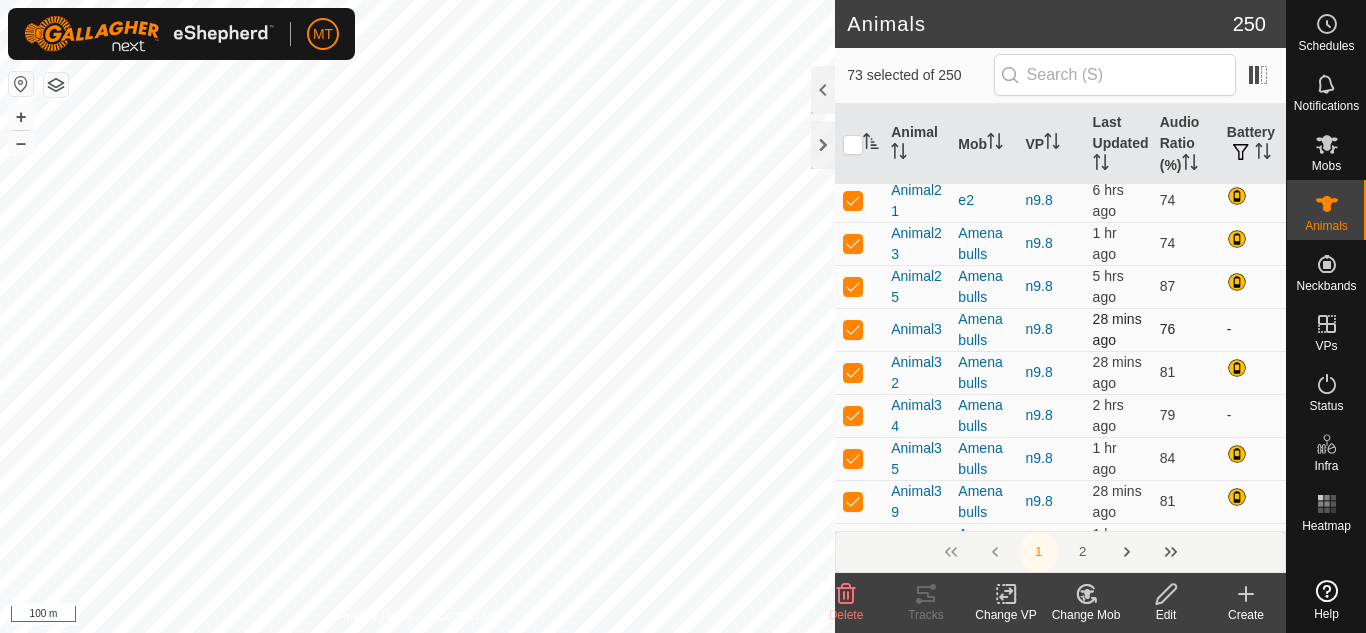 checkbox on "false" 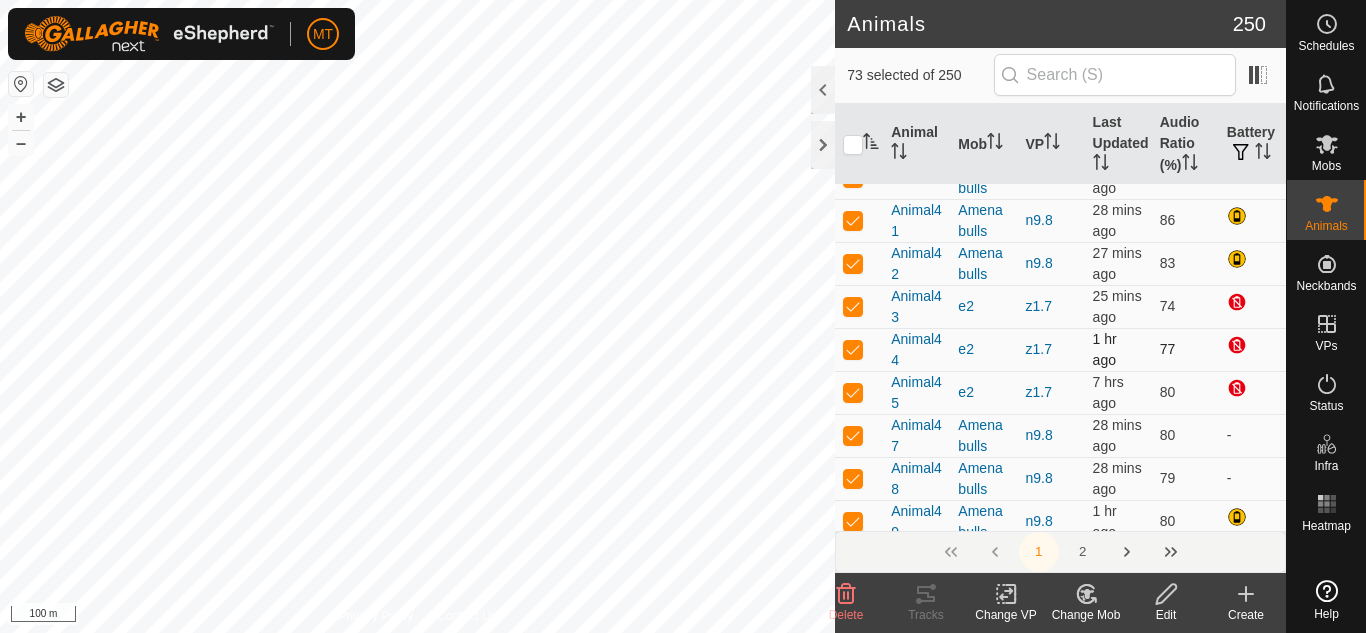 scroll, scrollTop: 803, scrollLeft: 0, axis: vertical 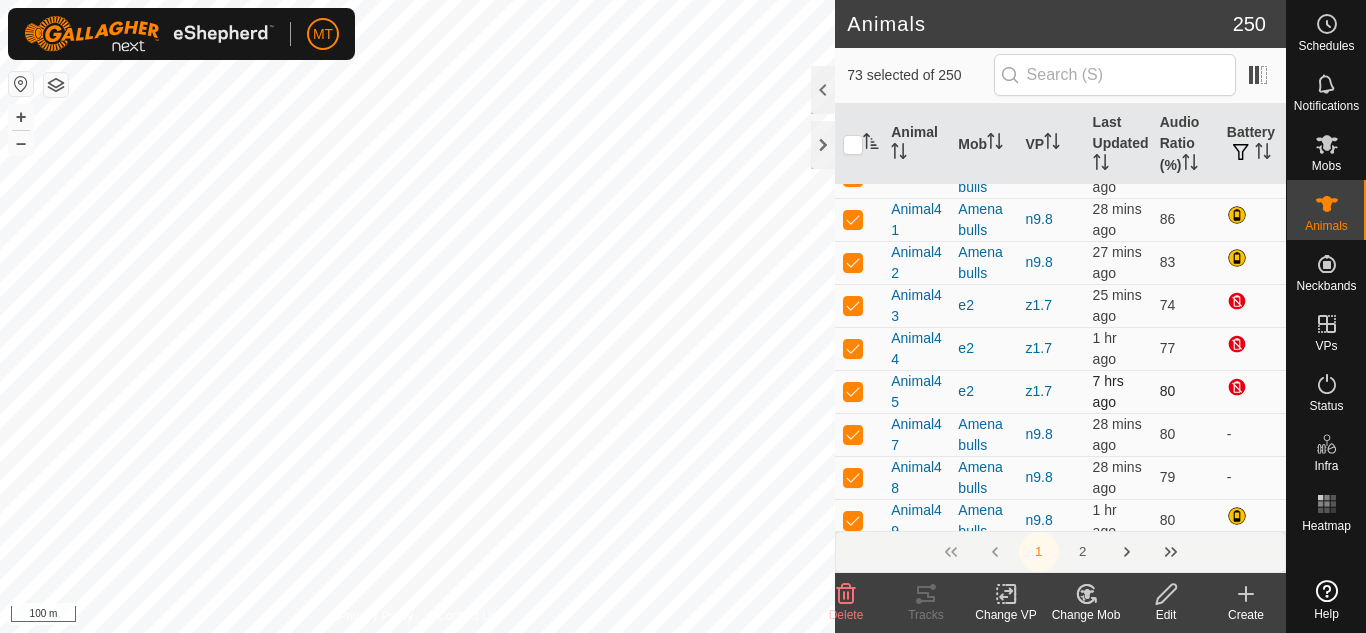click at bounding box center [853, 391] 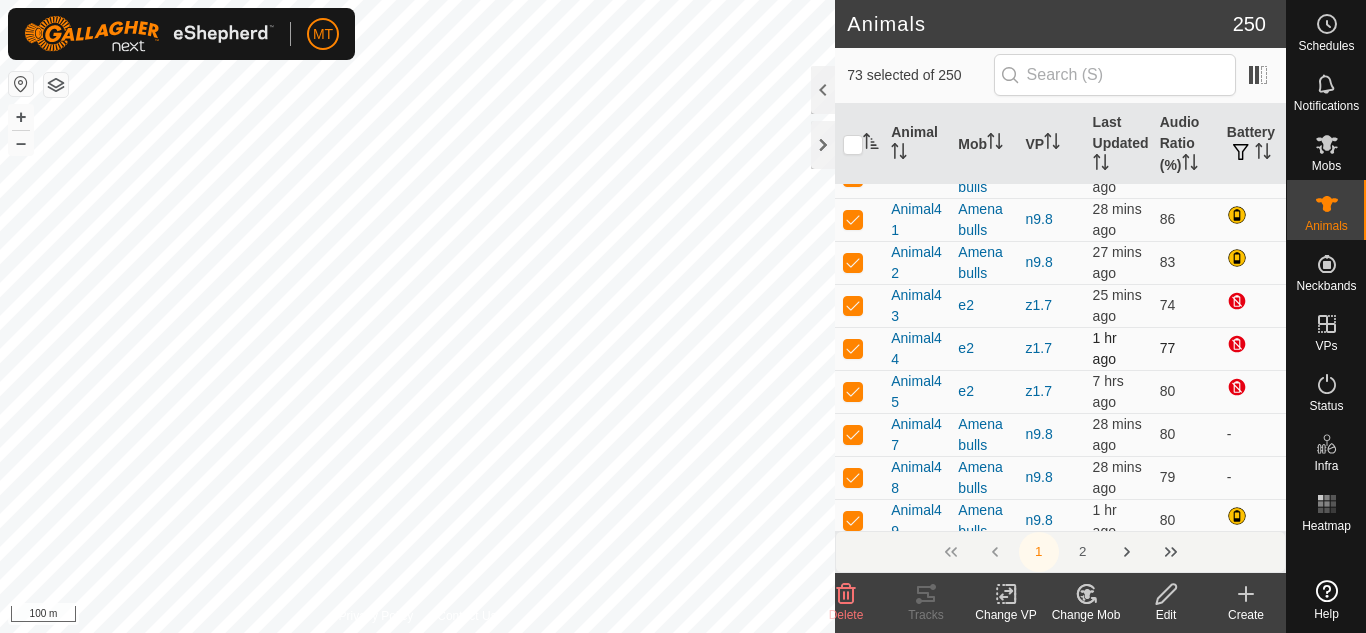 checkbox on "false" 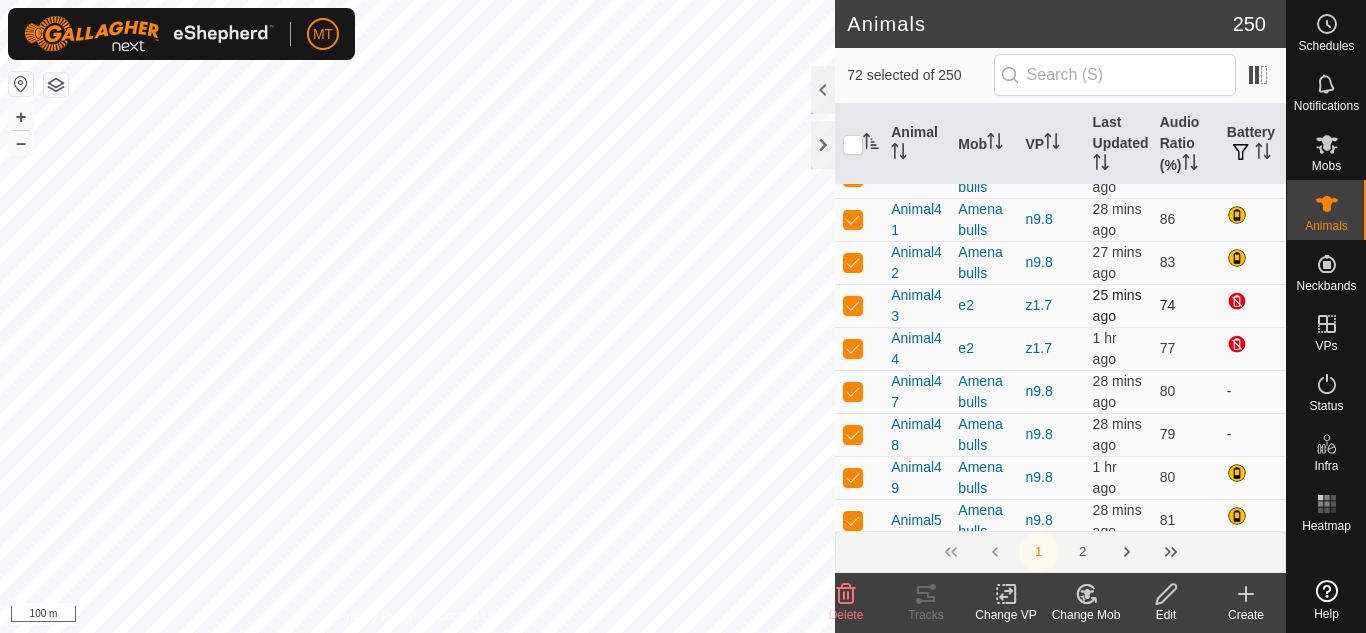 drag, startPoint x: 855, startPoint y: 348, endPoint x: 865, endPoint y: 307, distance: 42.201897 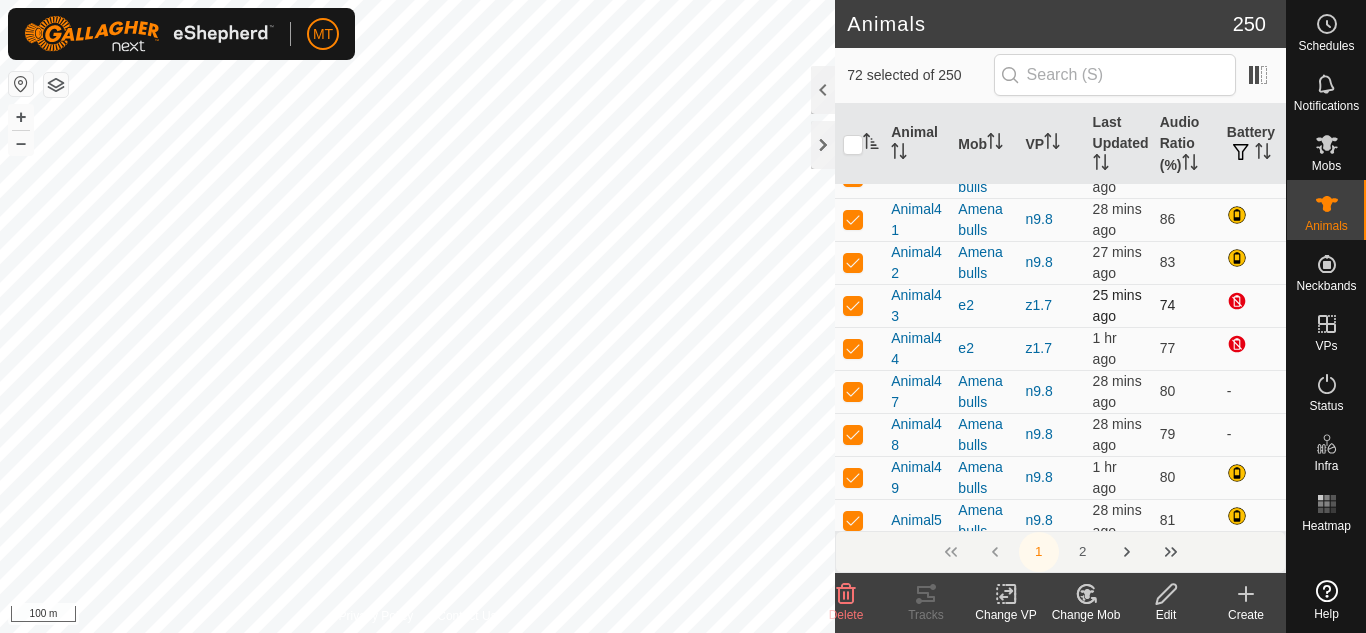 checkbox on "false" 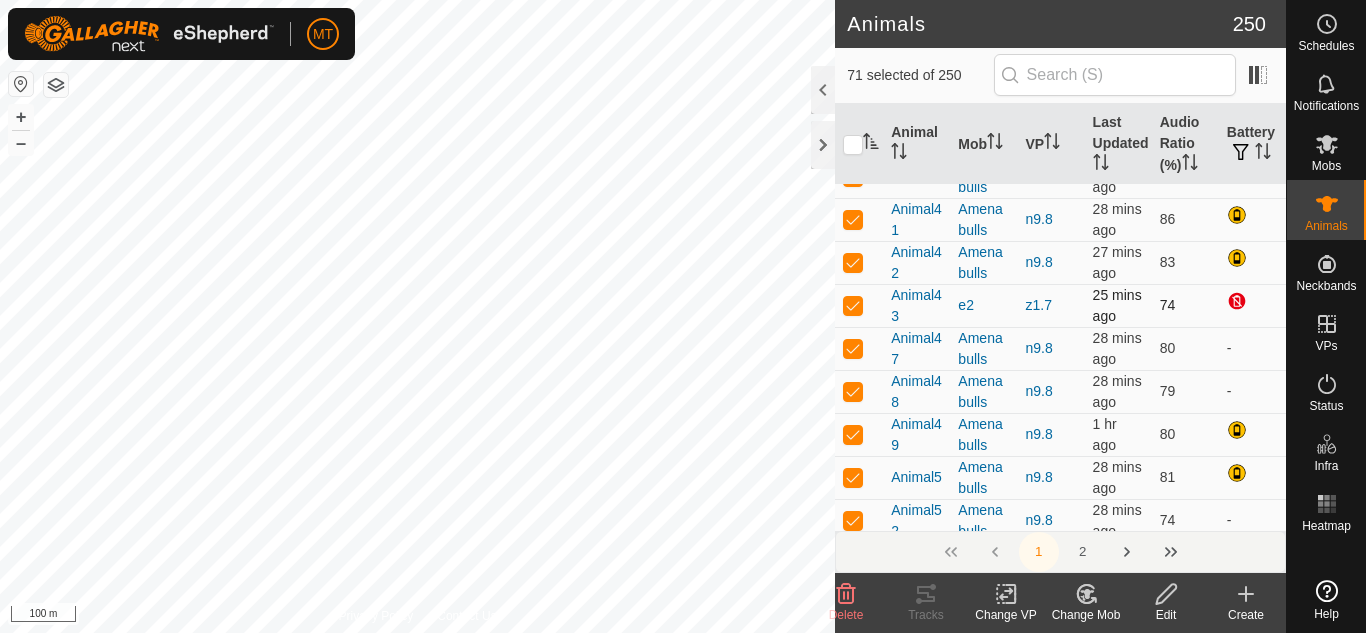 click at bounding box center [859, 305] 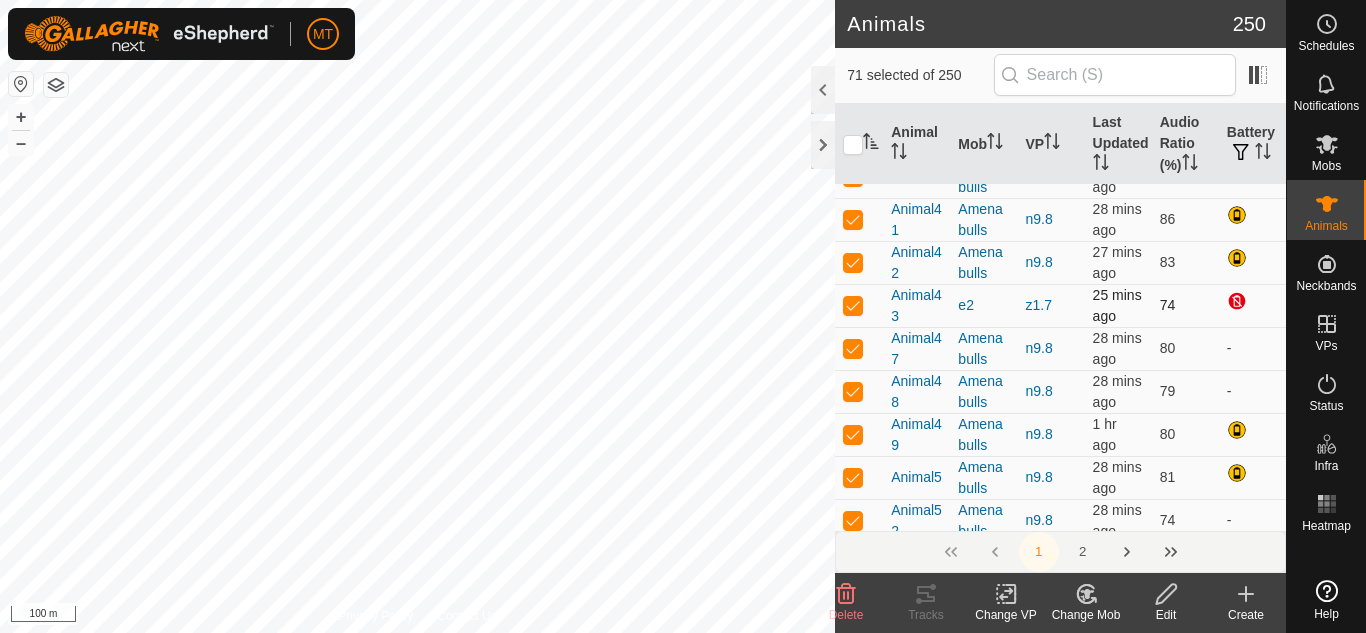 checkbox on "false" 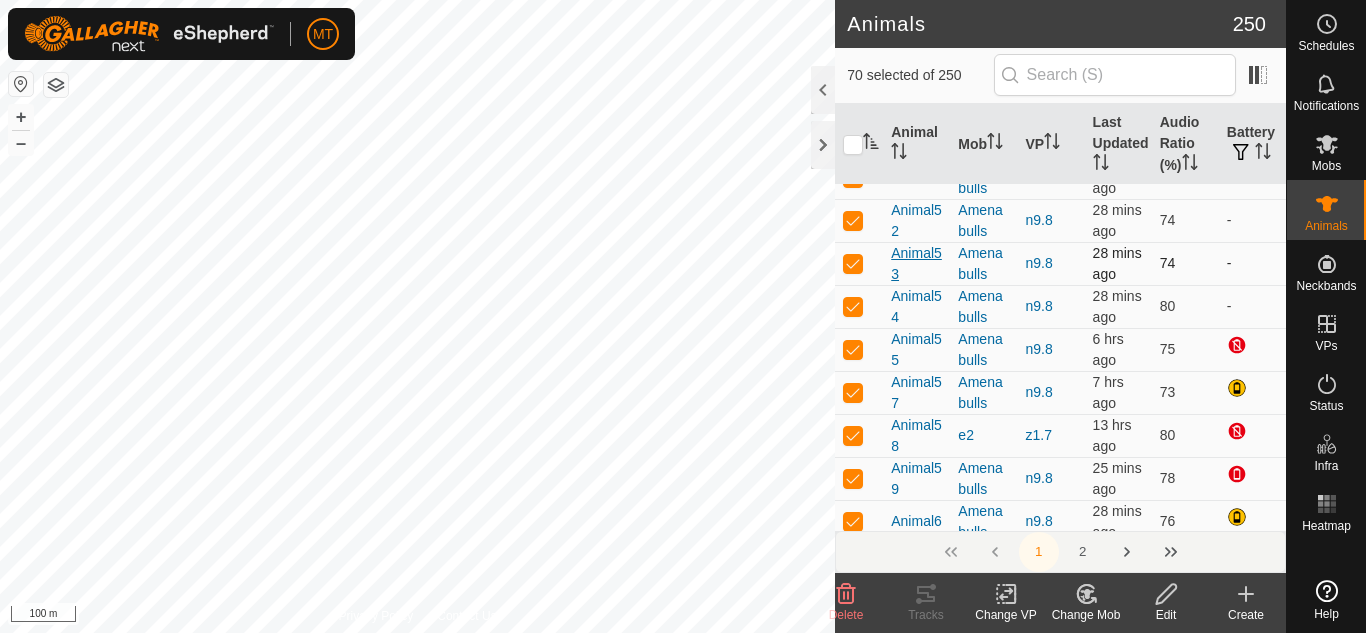 scroll, scrollTop: 1064, scrollLeft: 0, axis: vertical 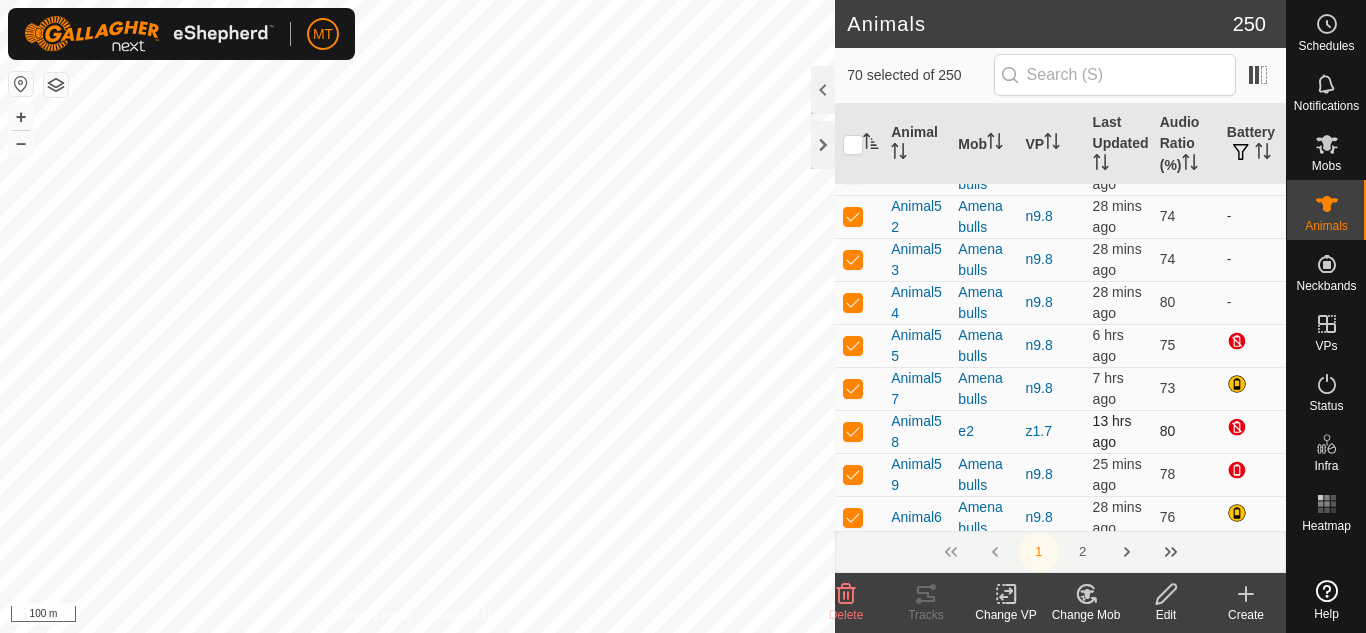 click at bounding box center (853, 431) 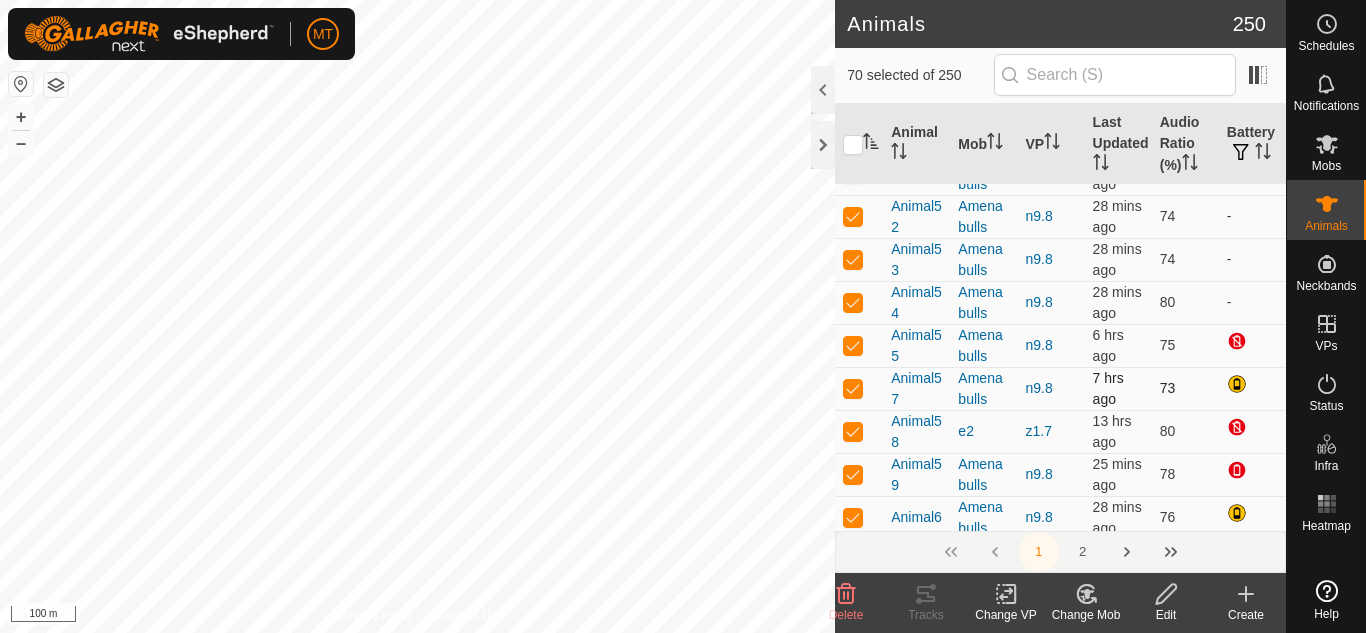 checkbox on "false" 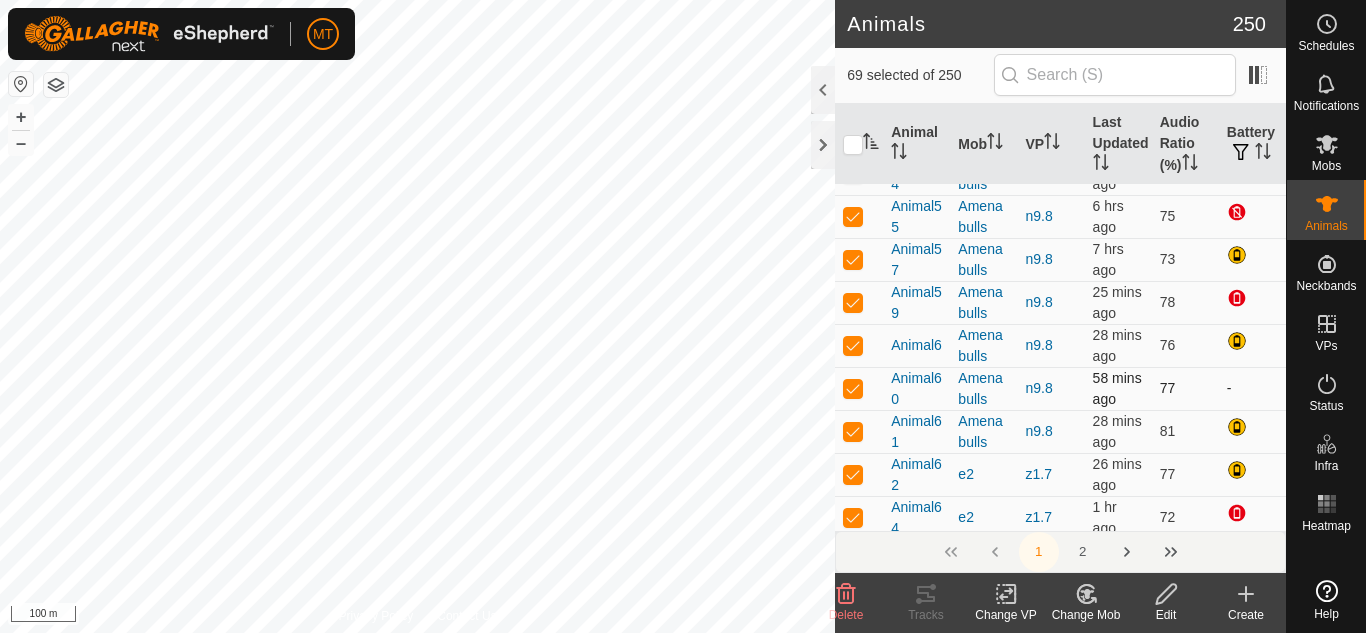 scroll, scrollTop: 1199, scrollLeft: 0, axis: vertical 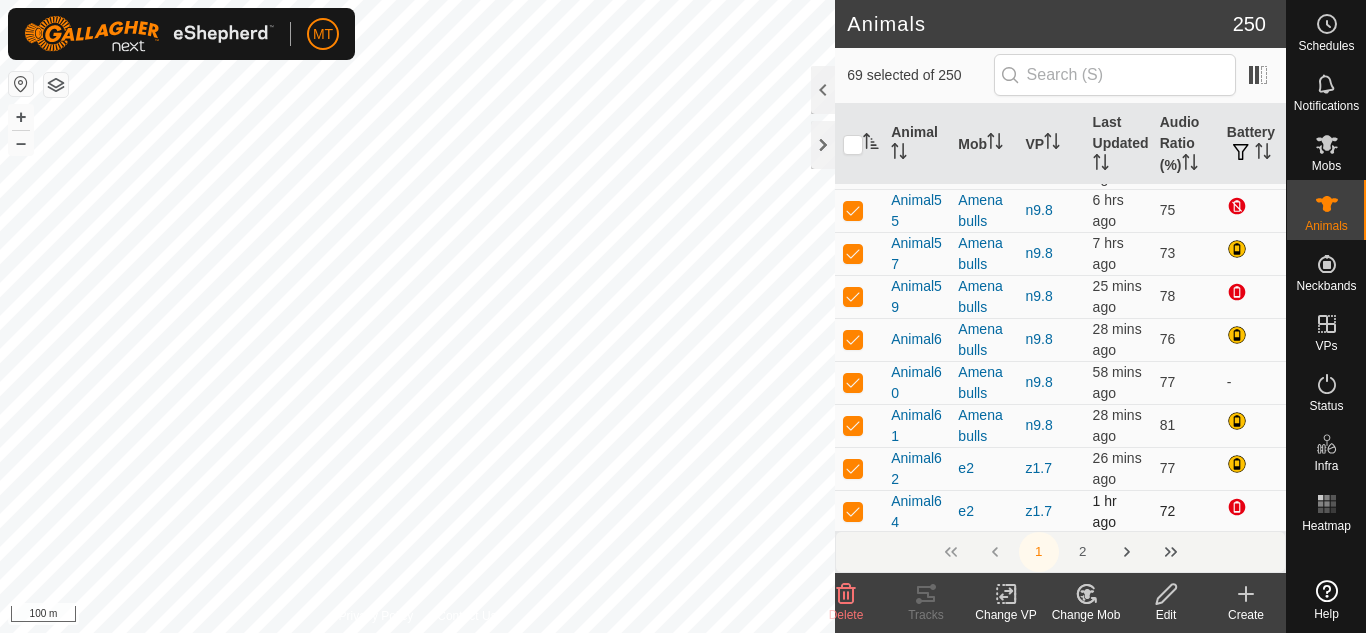 click at bounding box center (853, 511) 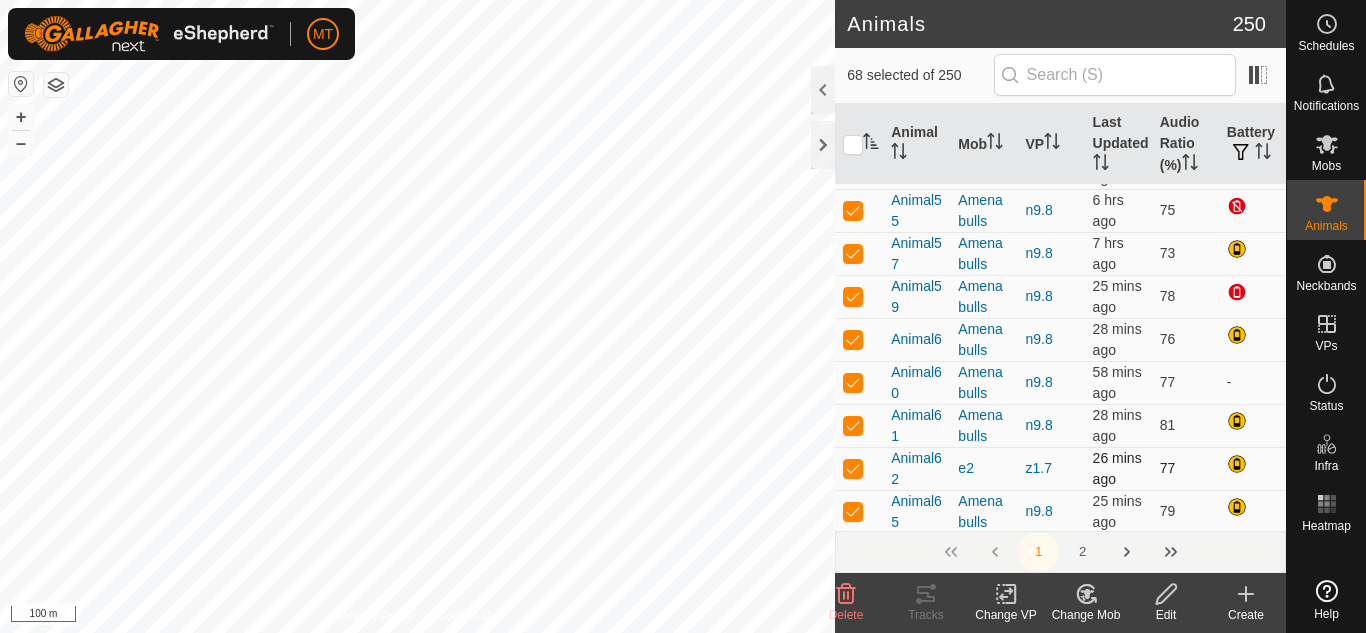 checkbox on "false" 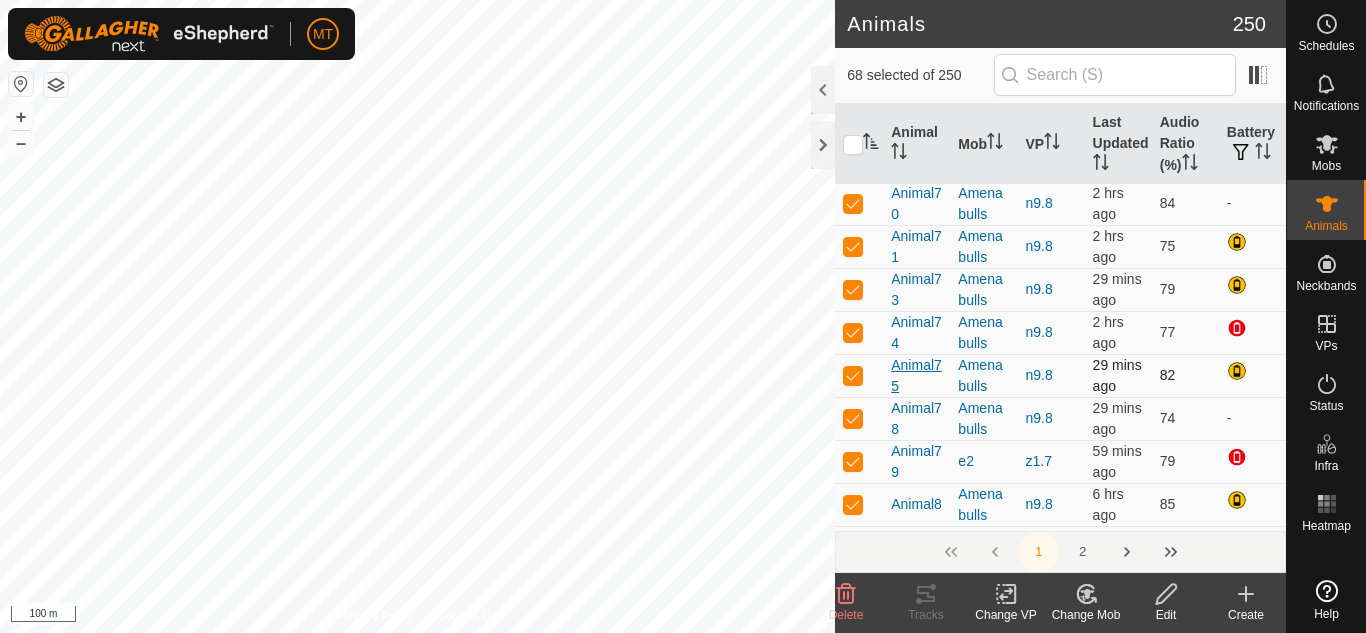 scroll, scrollTop: 1753, scrollLeft: 0, axis: vertical 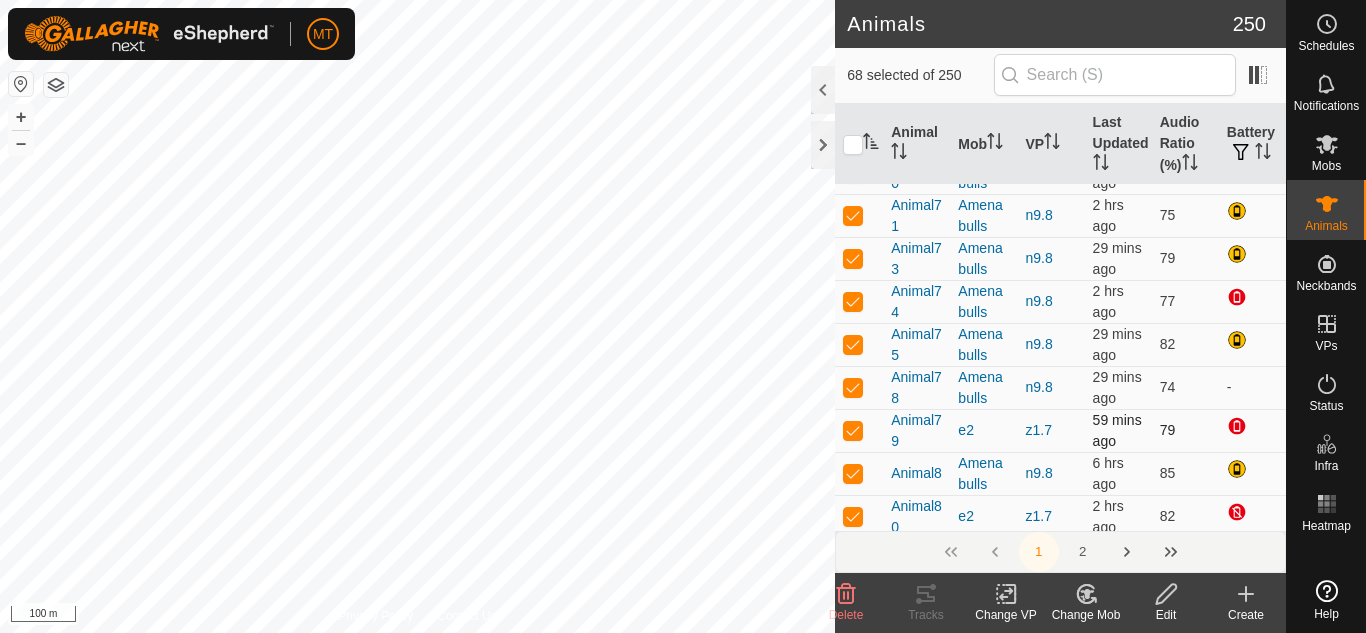 click at bounding box center (853, 430) 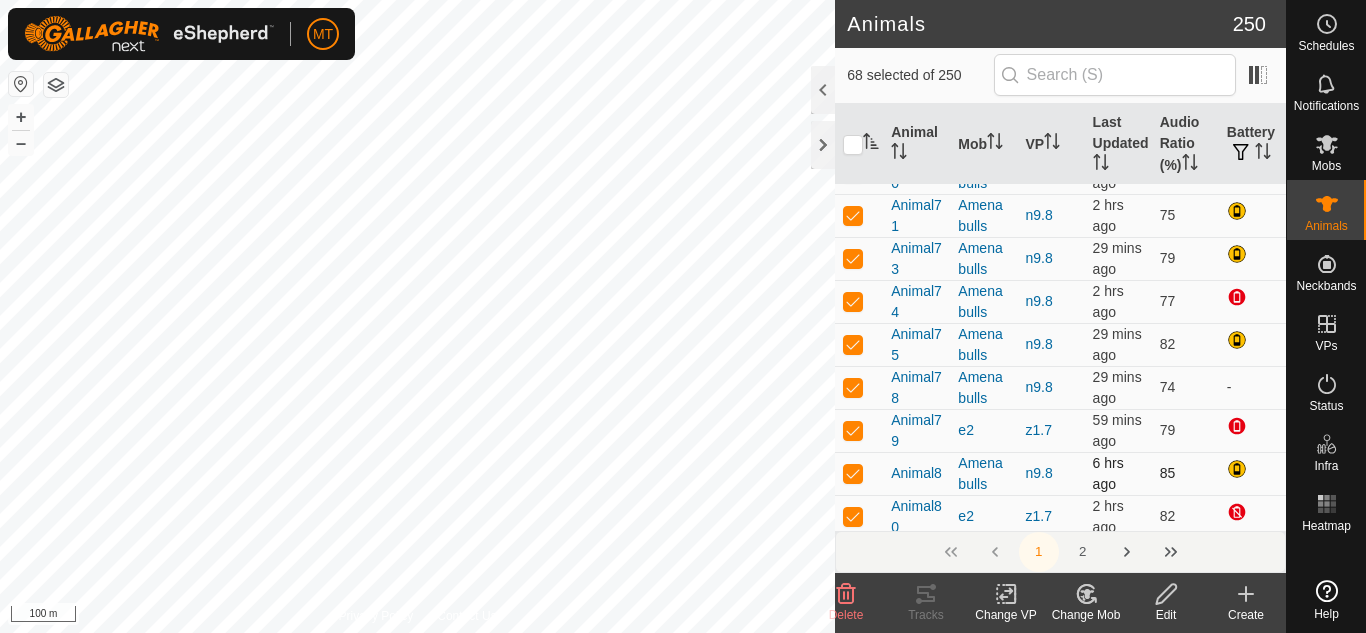 checkbox on "false" 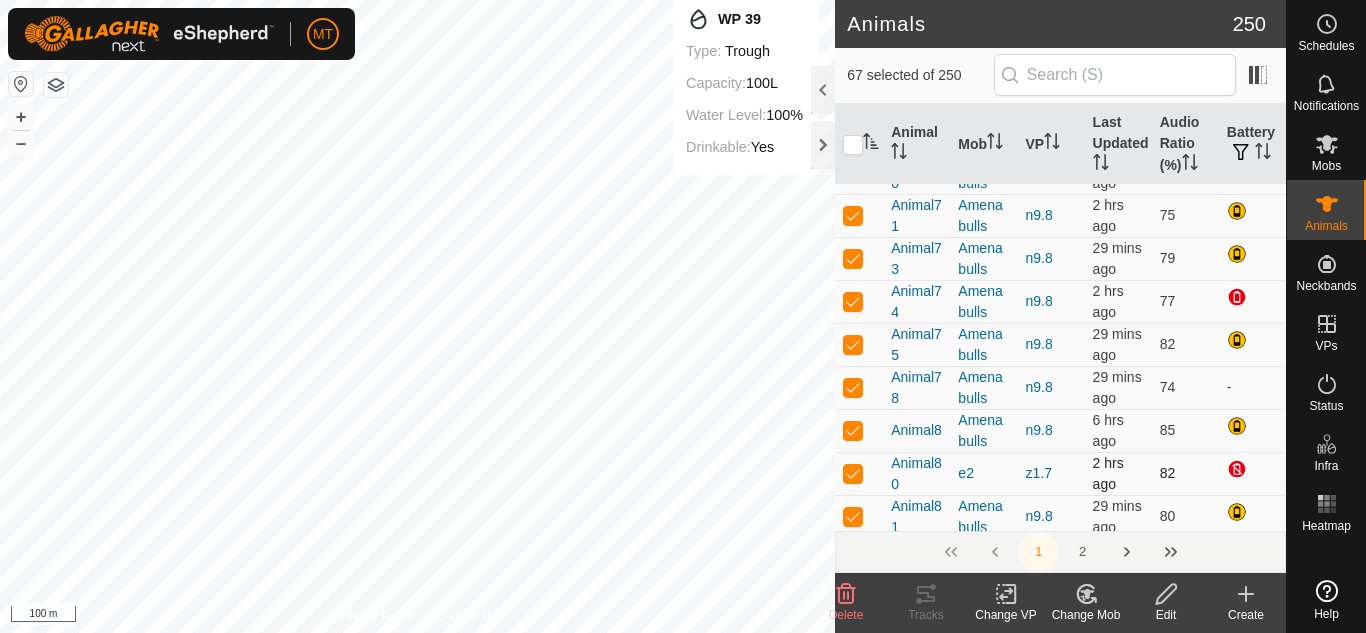 click at bounding box center (853, 473) 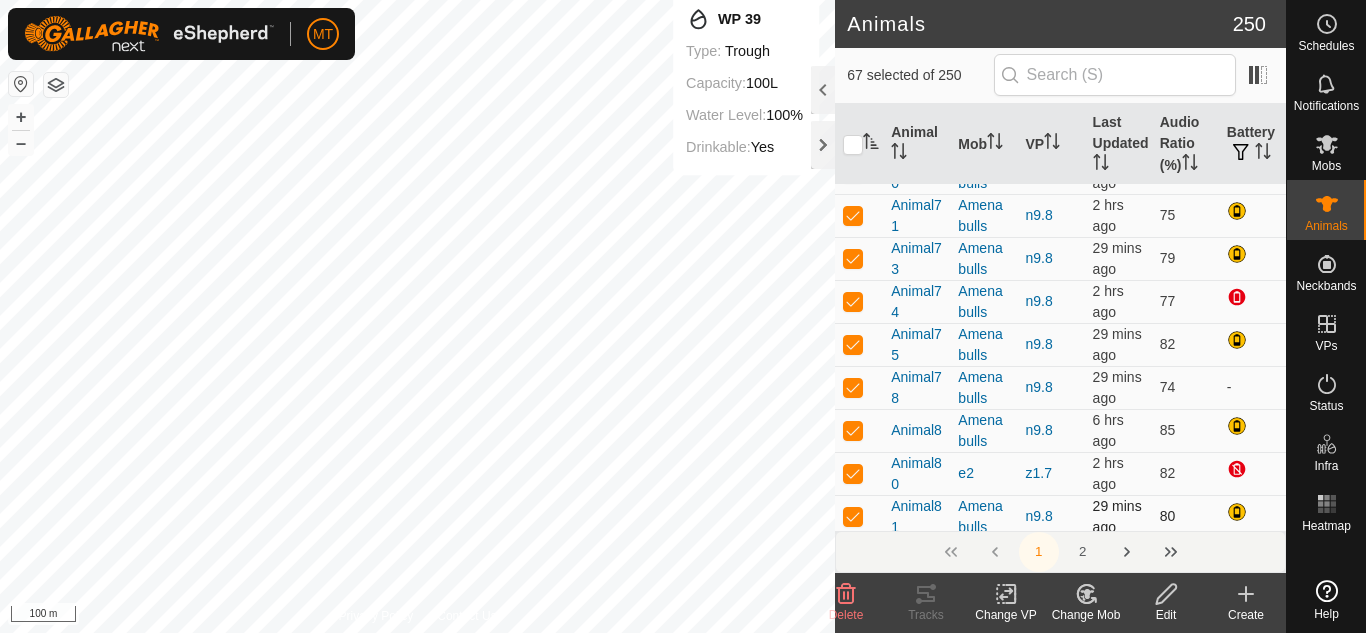 checkbox on "false" 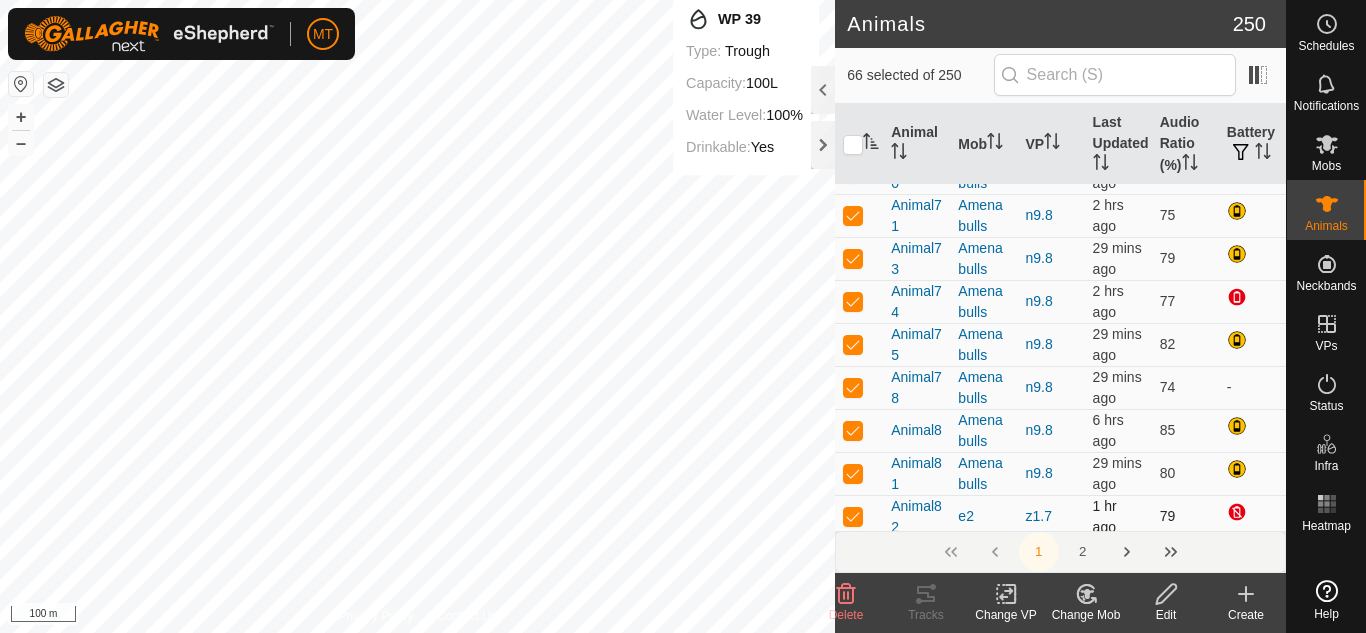 click at bounding box center [853, 516] 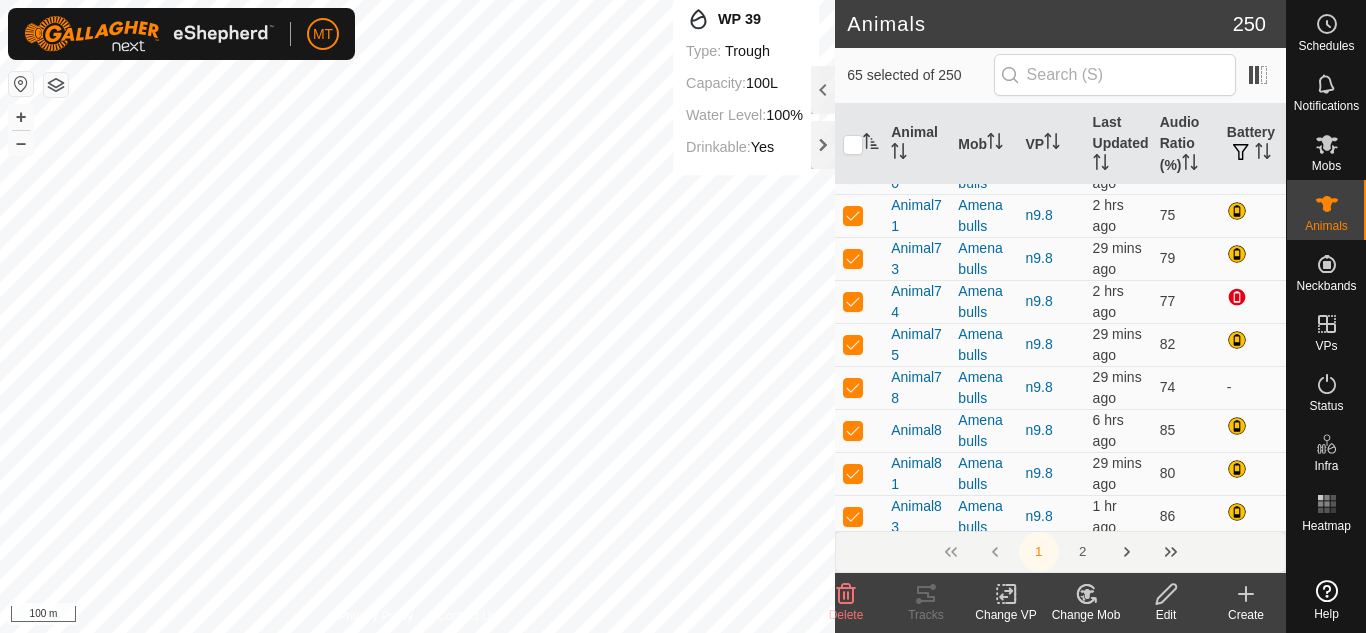 click 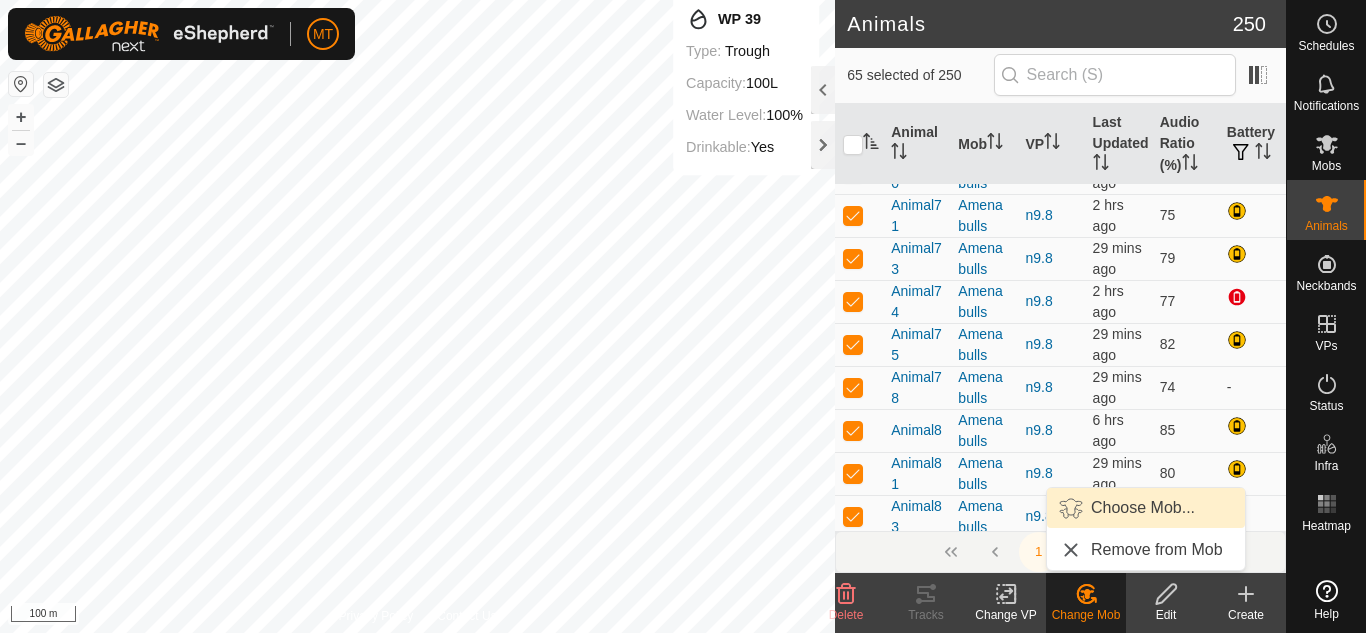 click on "Choose Mob..." at bounding box center (1146, 508) 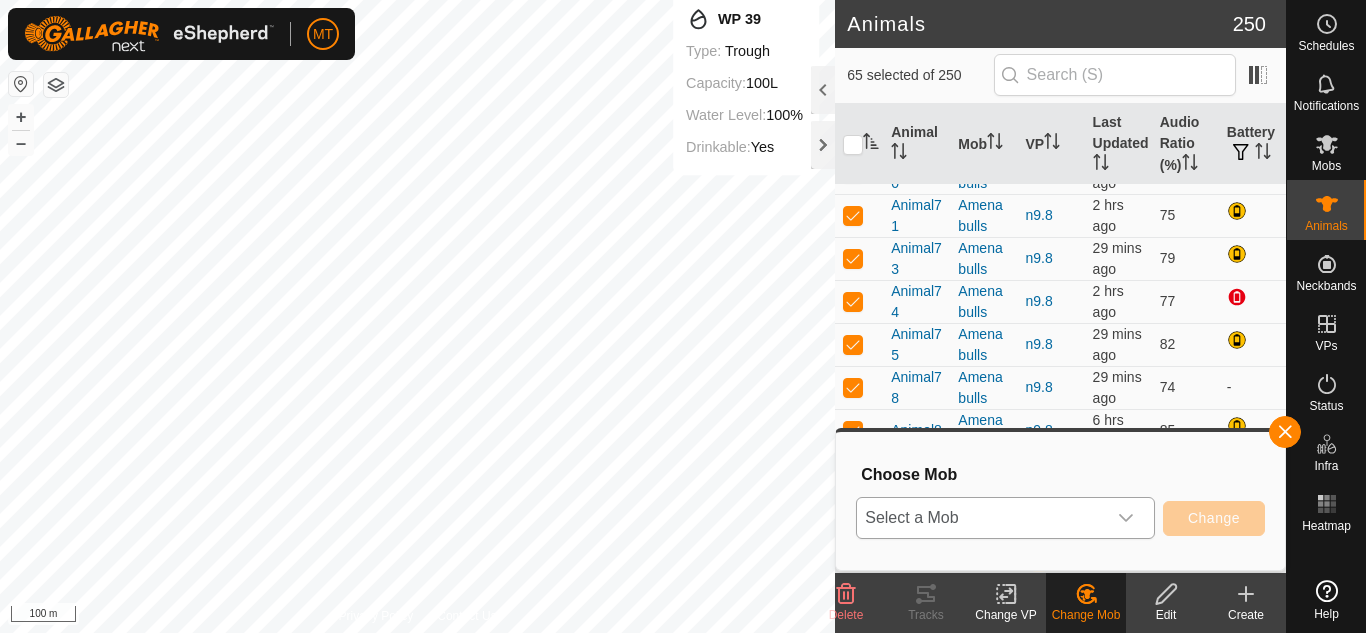 click on "Select a Mob" at bounding box center [981, 518] 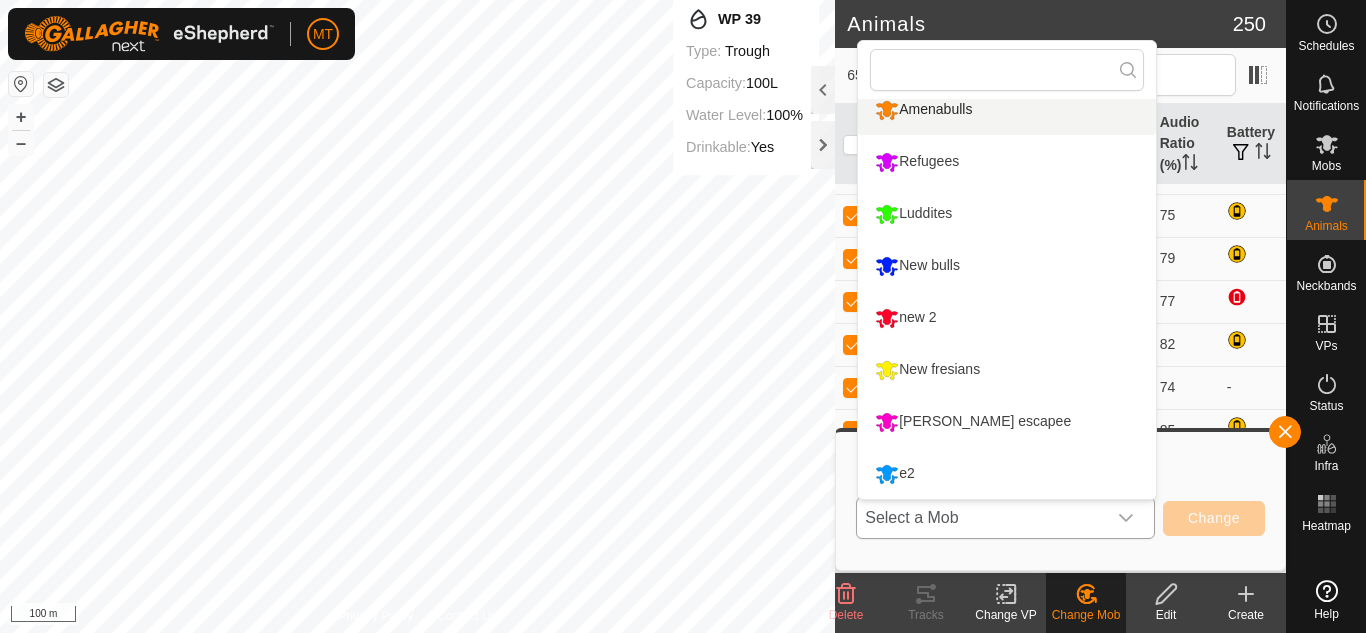 scroll, scrollTop: 0, scrollLeft: 0, axis: both 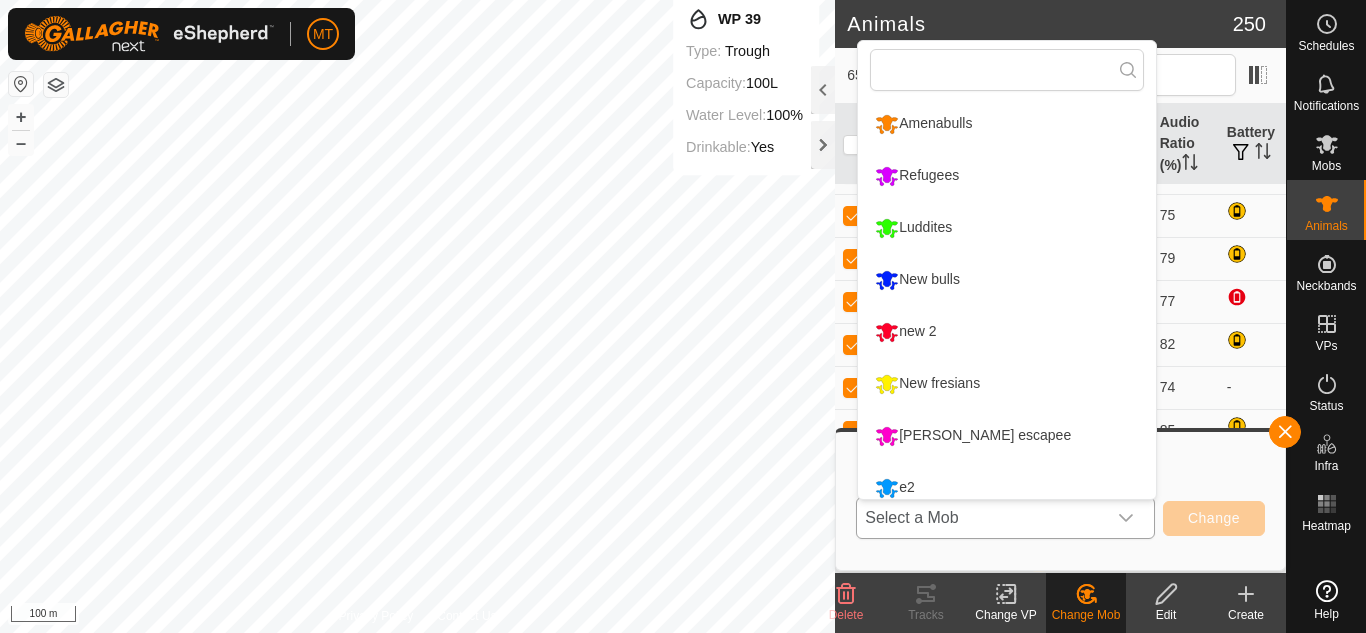 click on "Amenabulls" at bounding box center [1007, 124] 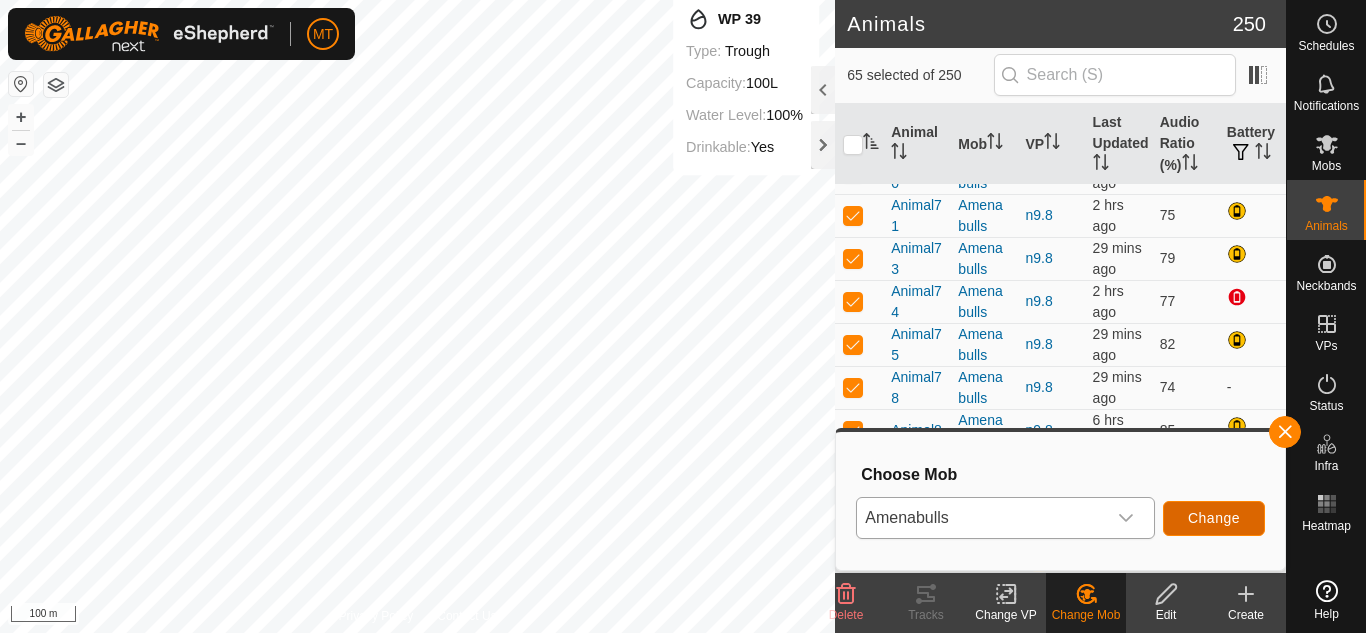click on "Change" at bounding box center [1214, 518] 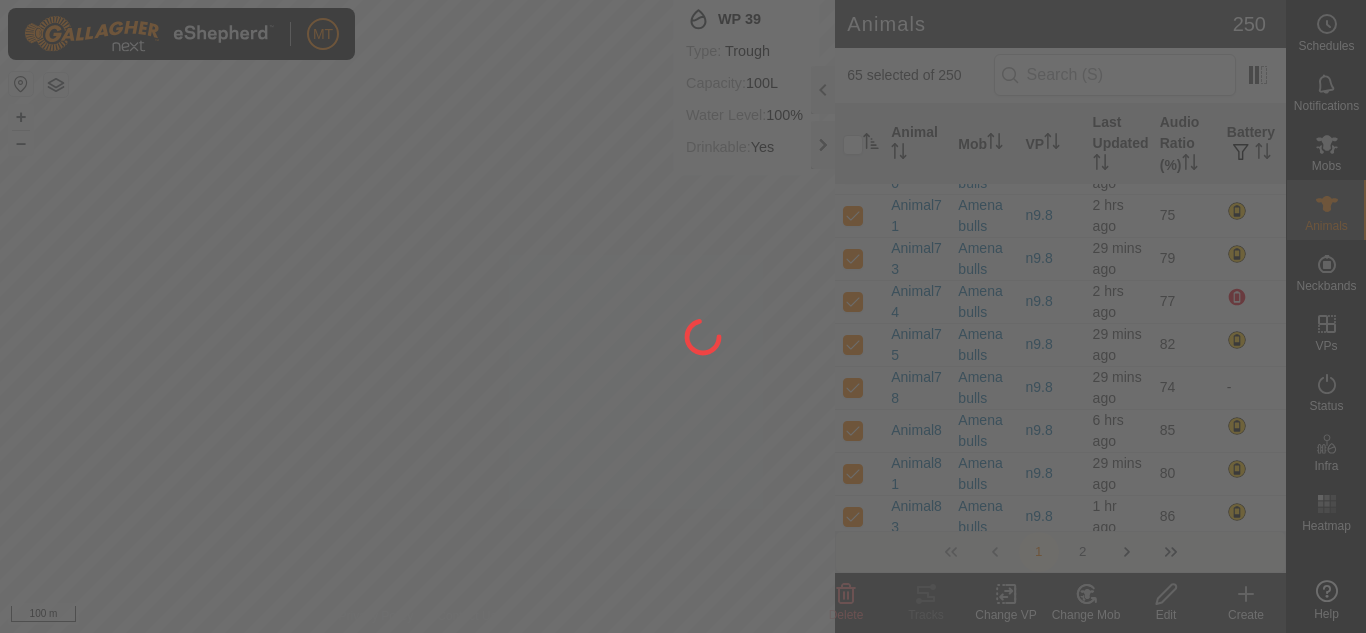 checkbox on "false" 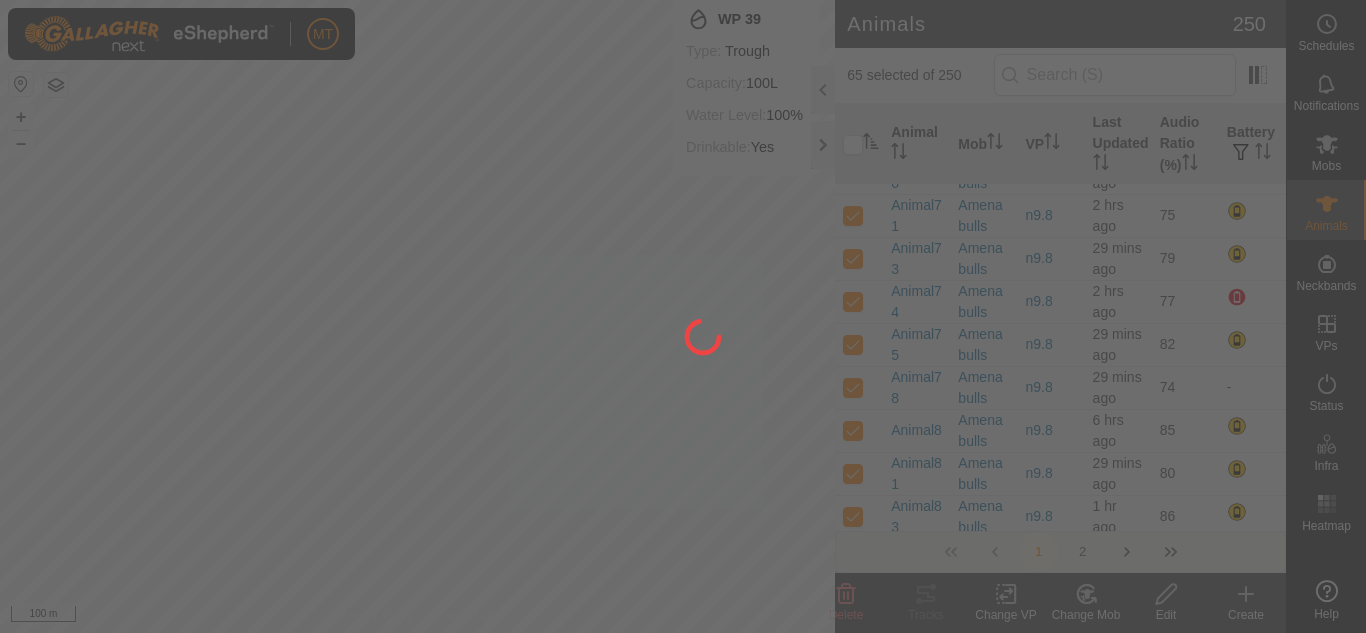 checkbox on "false" 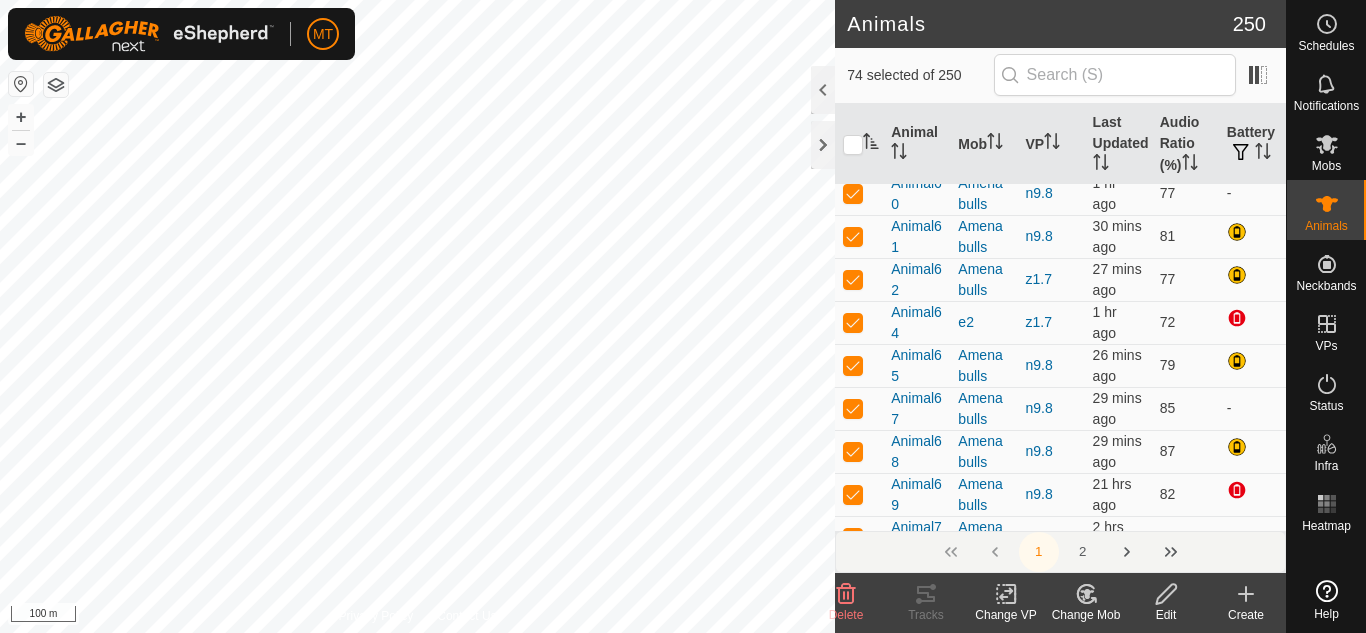 checkbox on "true" 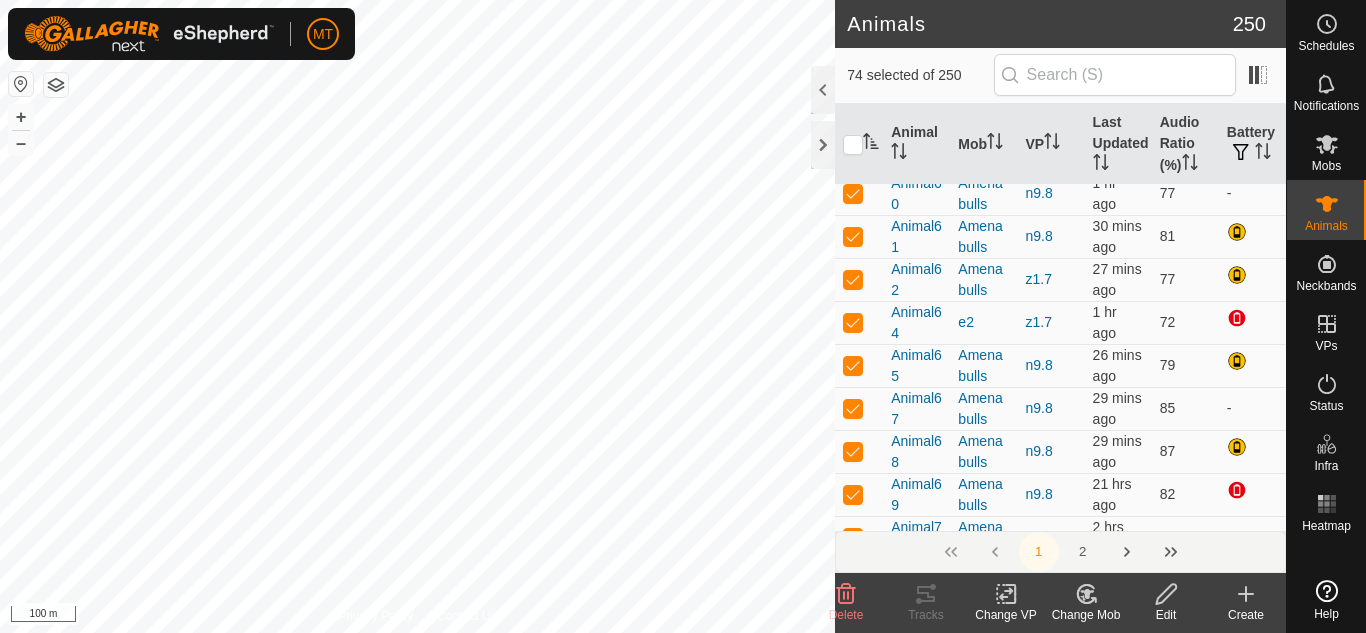 checkbox on "true" 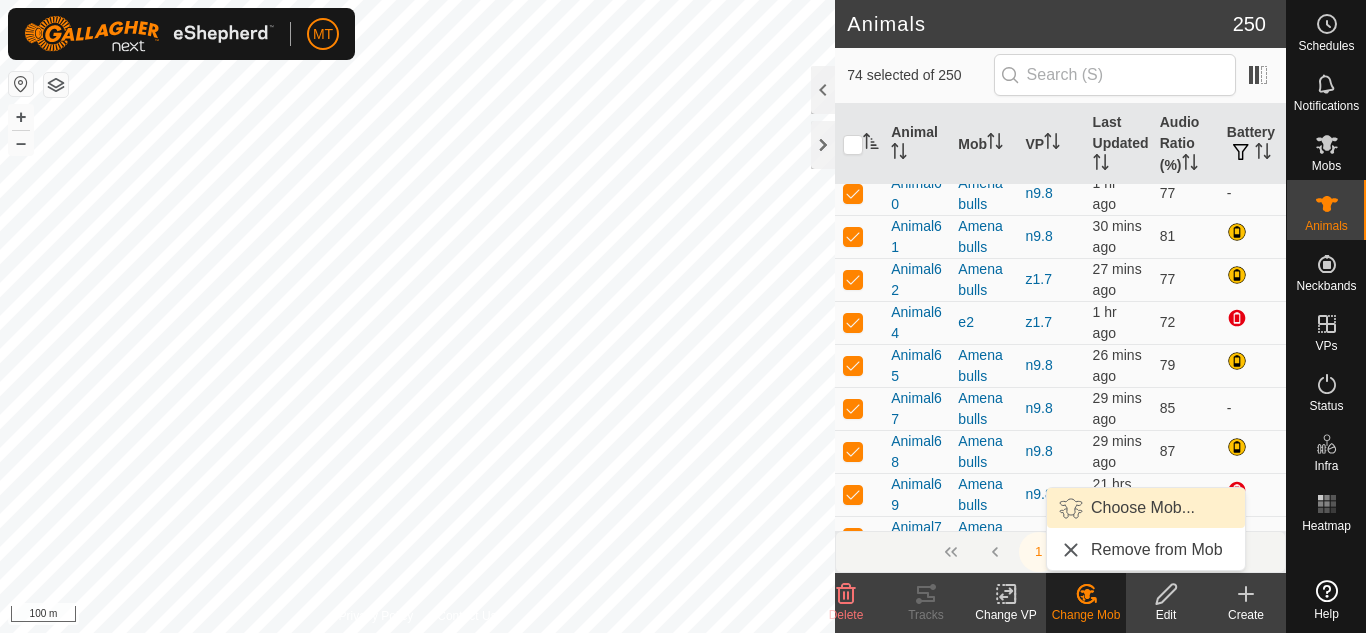 click on "Choose Mob..." at bounding box center (1146, 508) 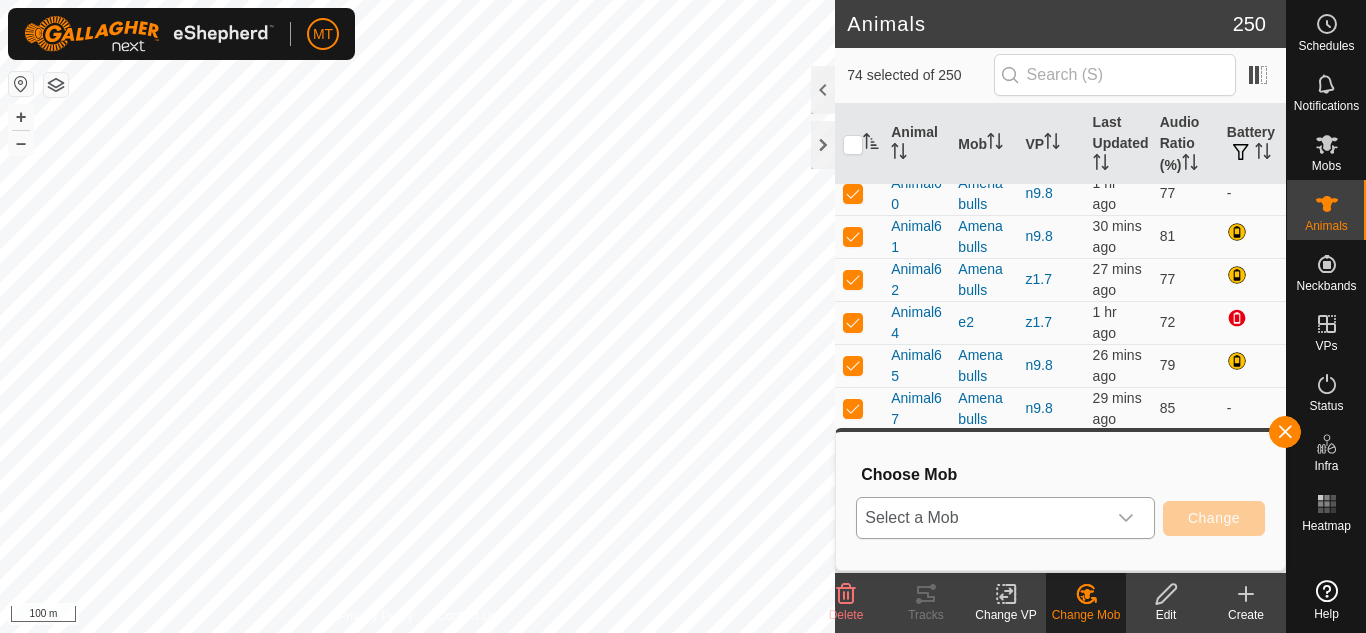 click on "Select a Mob" at bounding box center (981, 518) 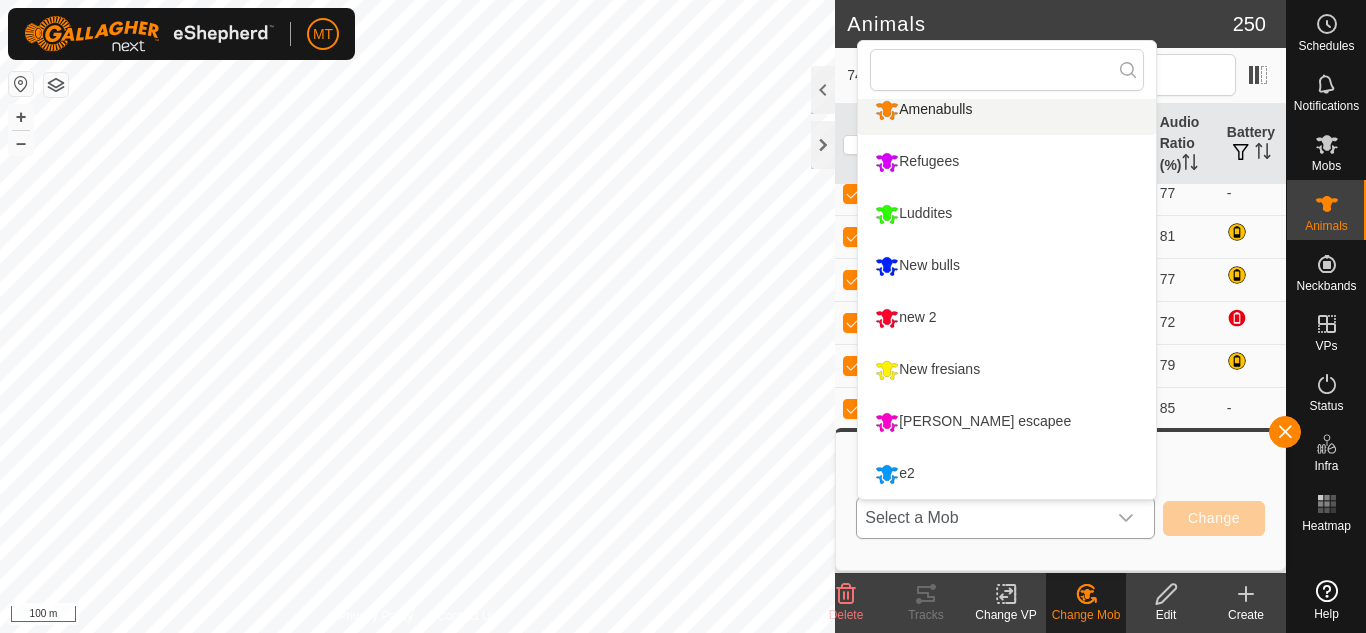 scroll, scrollTop: 0, scrollLeft: 0, axis: both 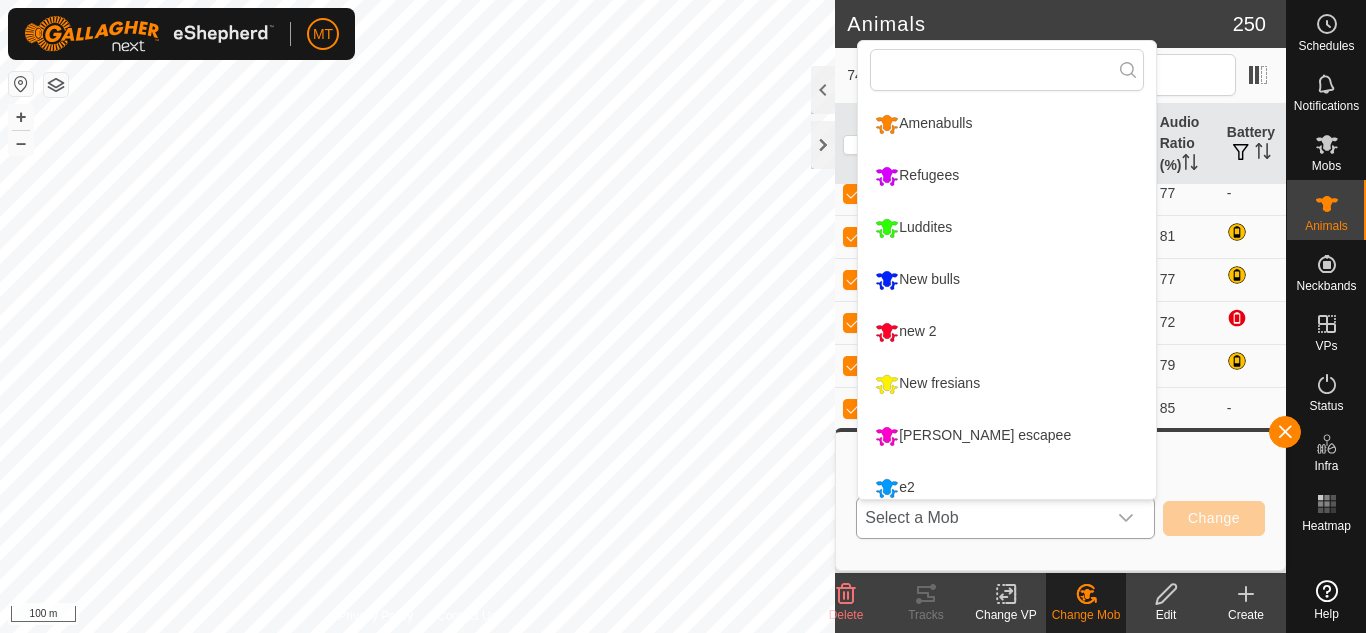 click on "Amenabulls" at bounding box center (1007, 124) 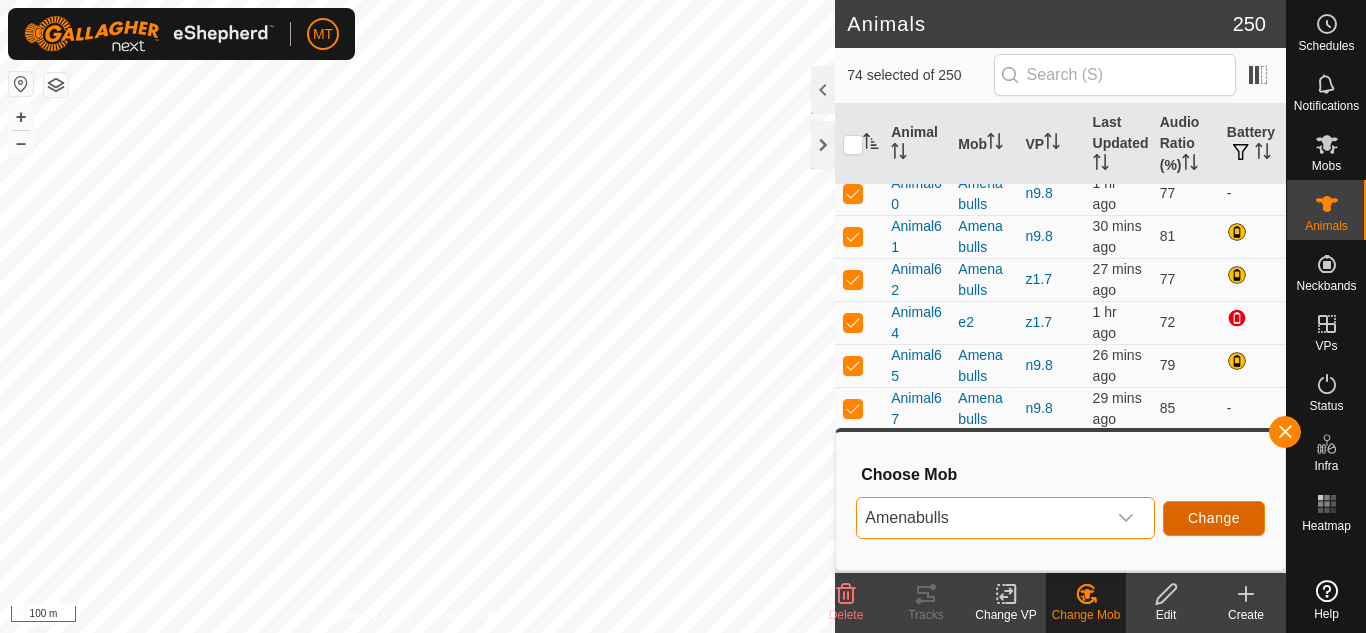 click on "Change" at bounding box center (1214, 518) 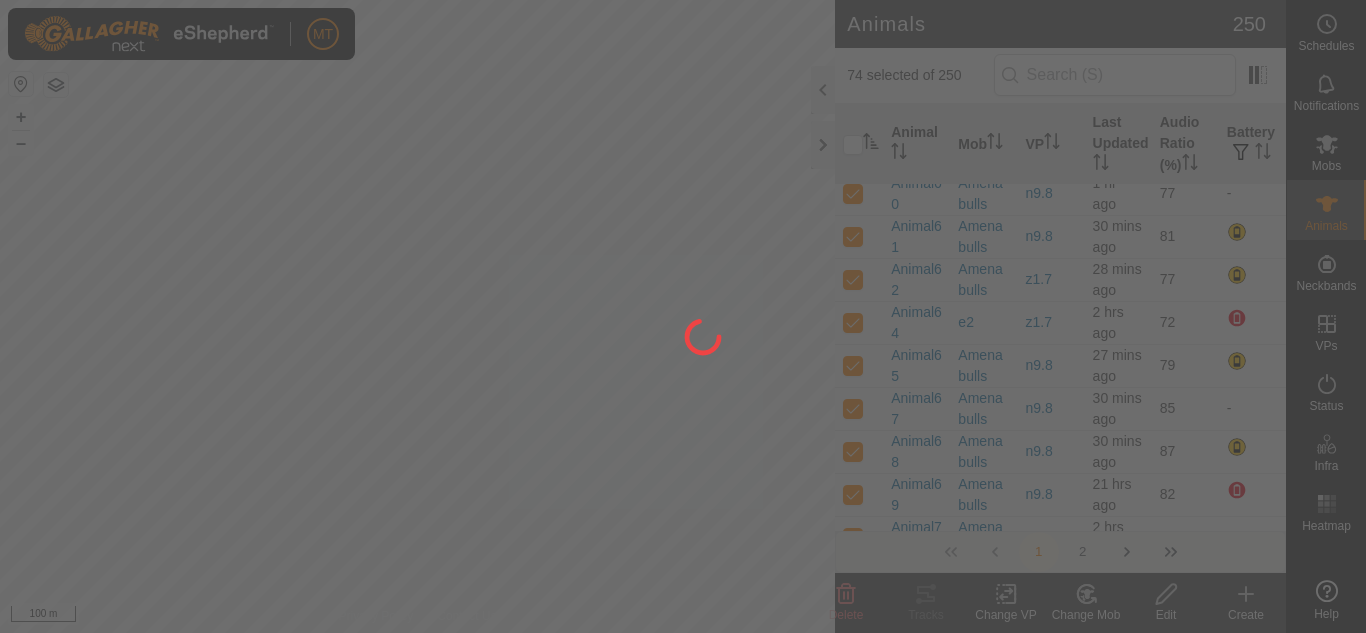 checkbox on "false" 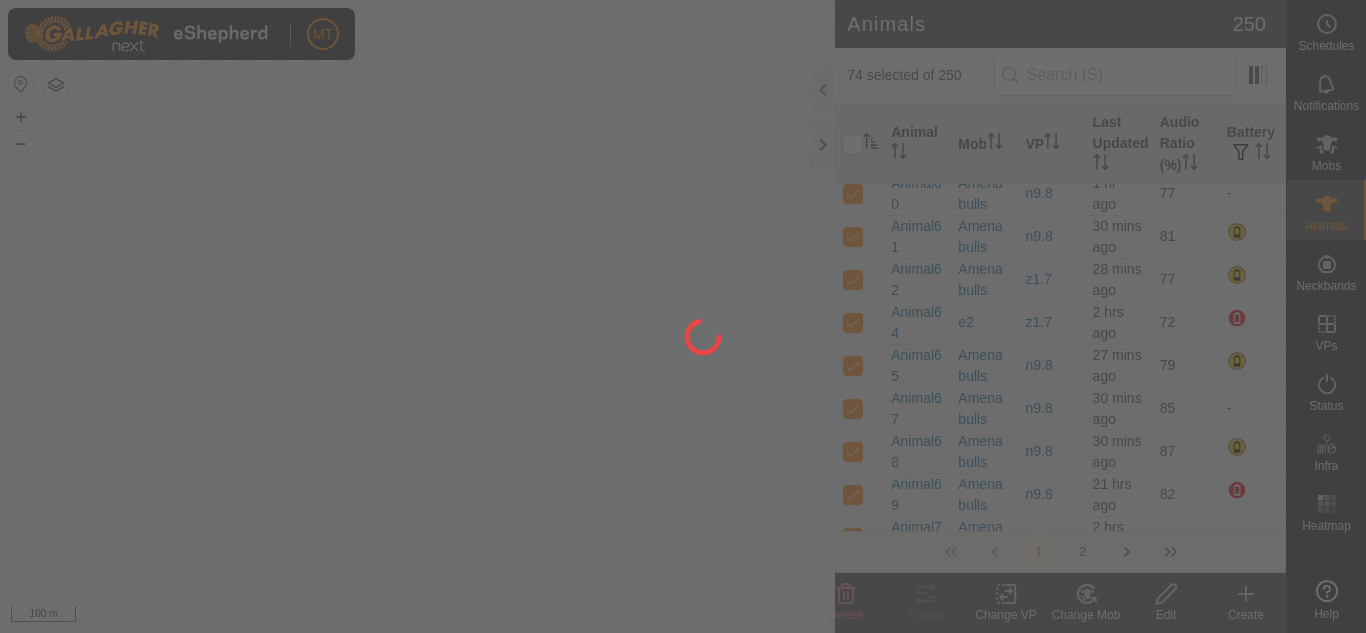 checkbox on "false" 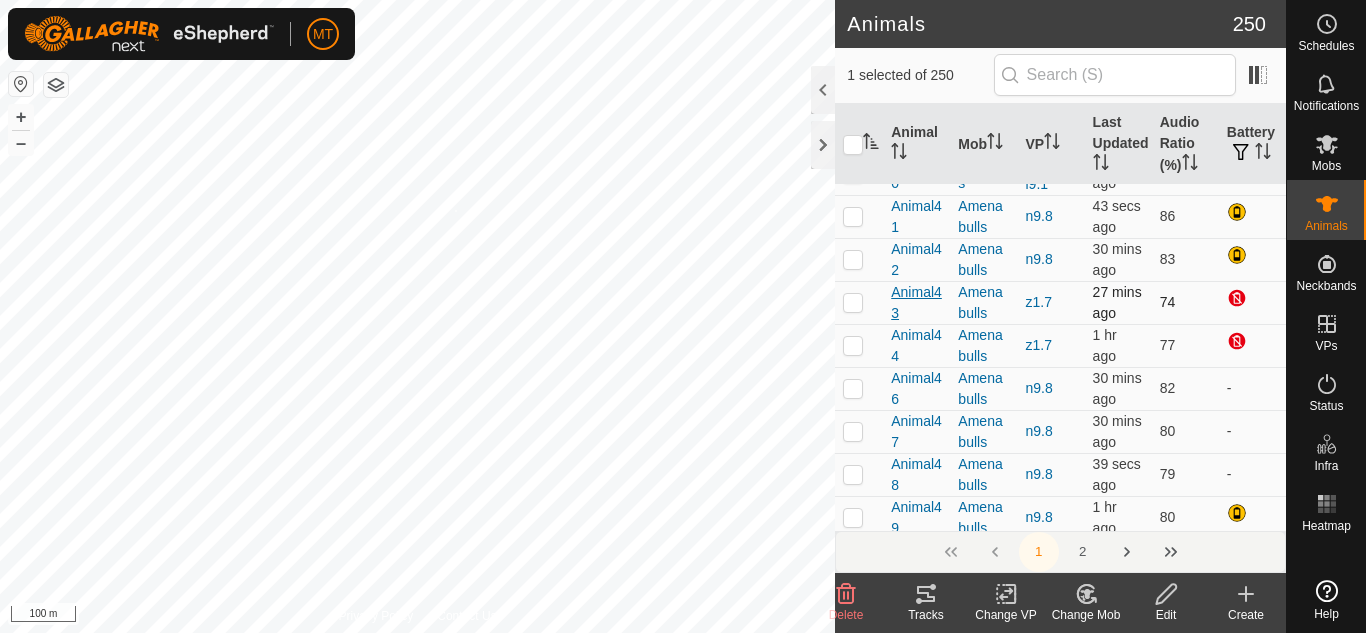click on "Animal10
3594267373
e2
z1.7 + – ⇧ i 100 m" at bounding box center [417, 316] 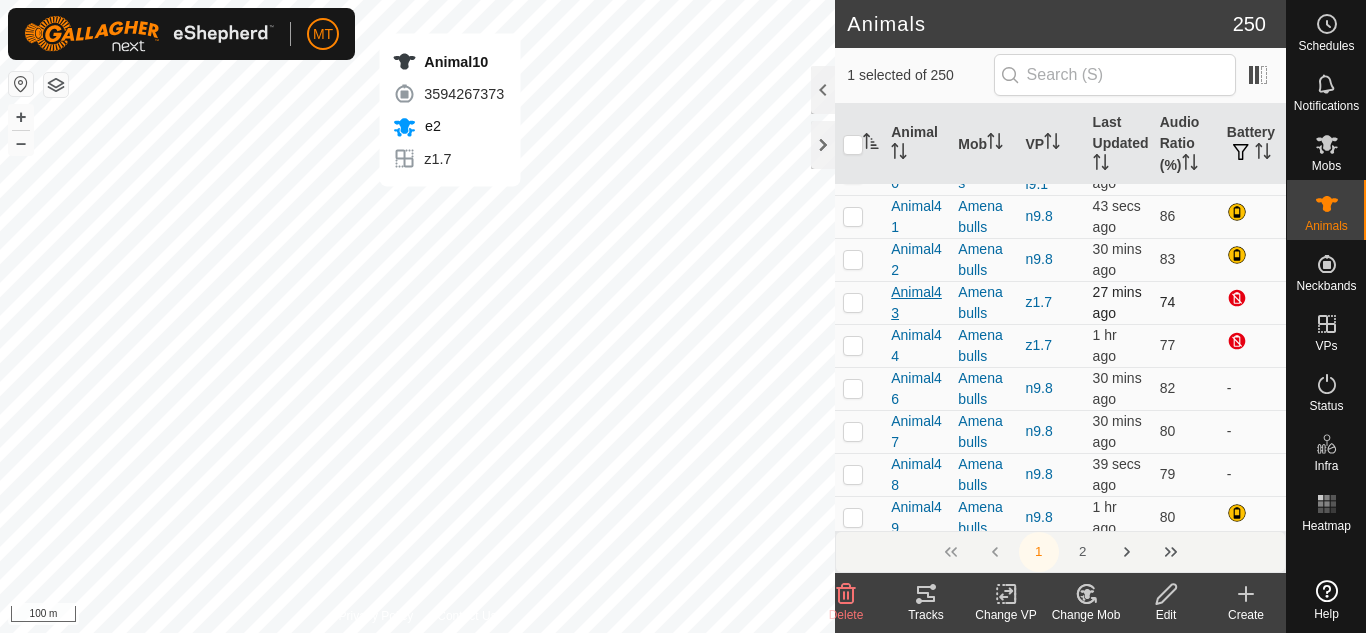 click on "Animal10
3594267373
e2
z1.7 + – ⇧ i 100 m" at bounding box center [417, 316] 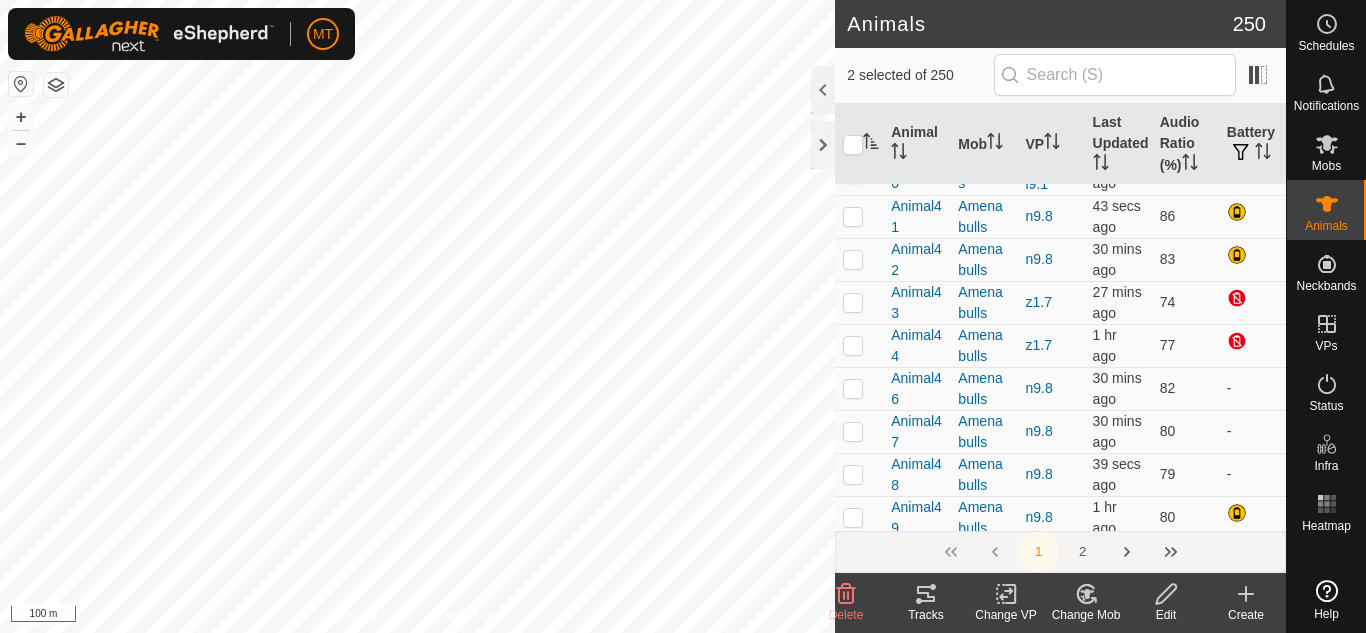 click 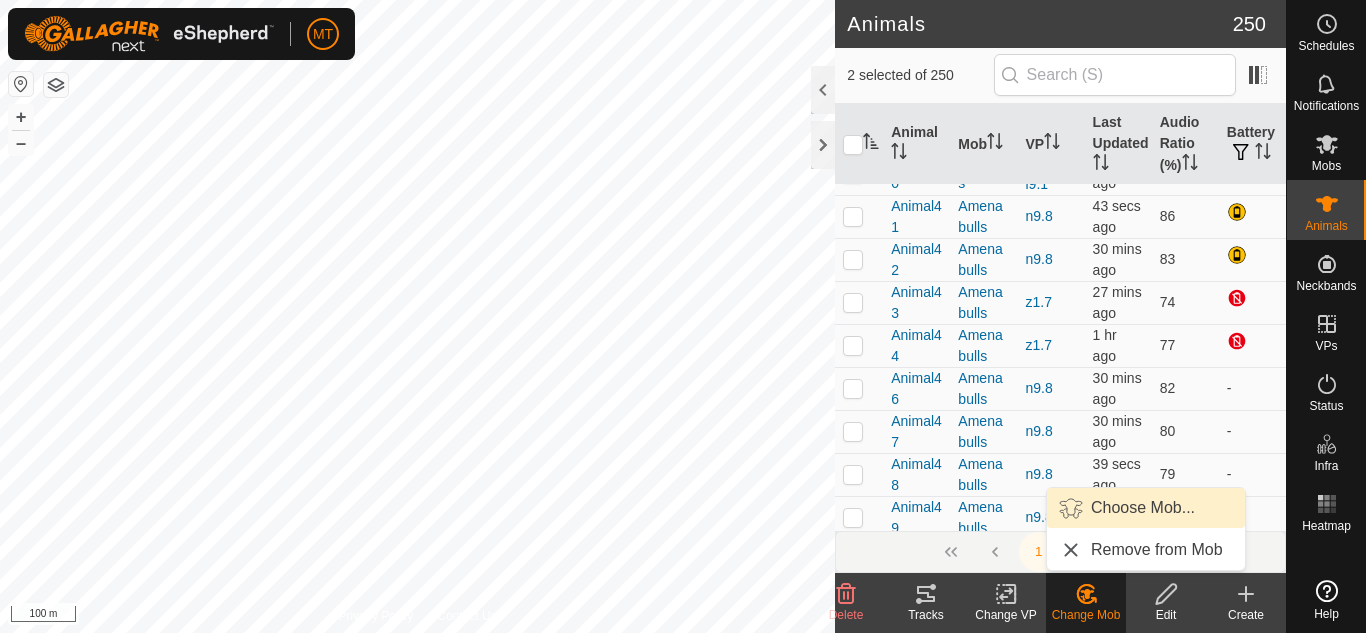 click on "Choose Mob..." at bounding box center [1146, 508] 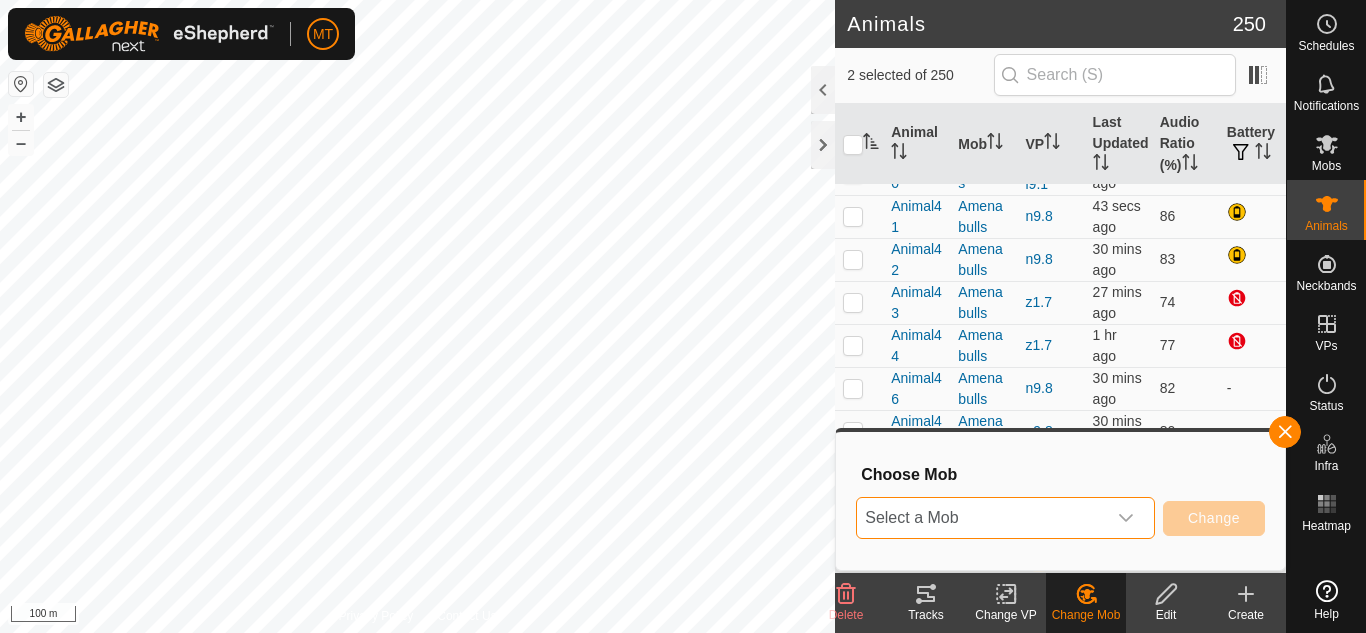 click on "Select a Mob" at bounding box center [981, 518] 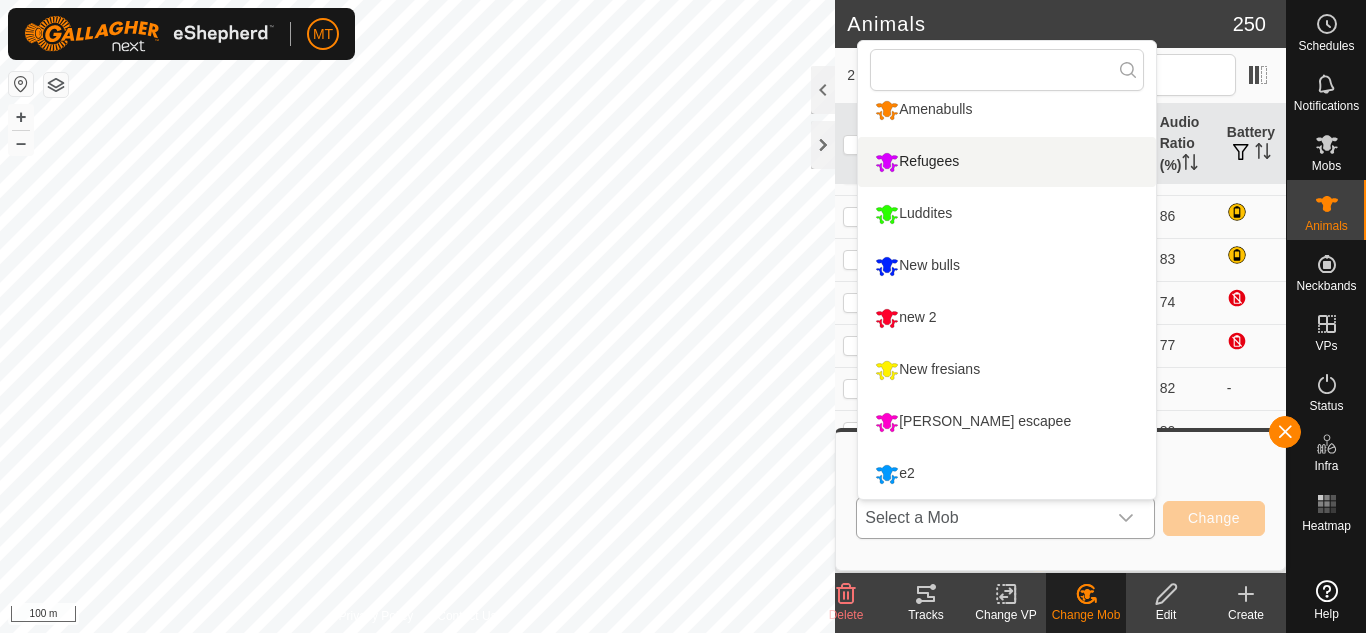 scroll, scrollTop: 0, scrollLeft: 0, axis: both 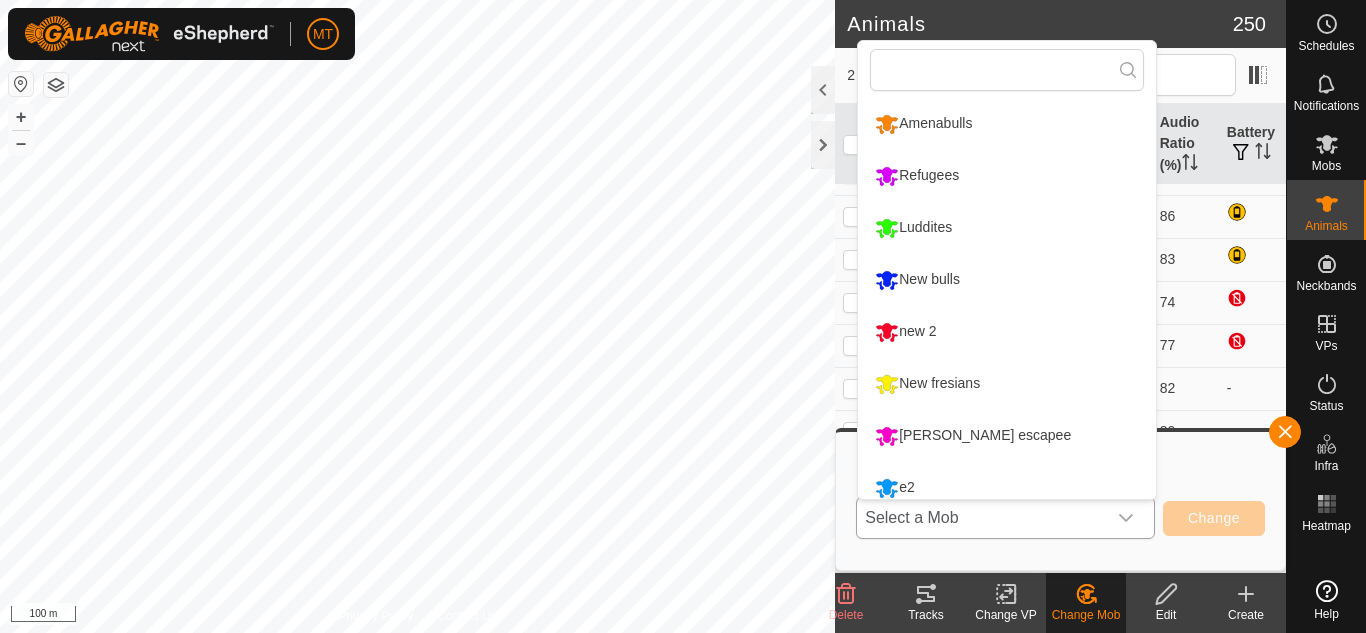 click on "Amenabulls" at bounding box center (1007, 124) 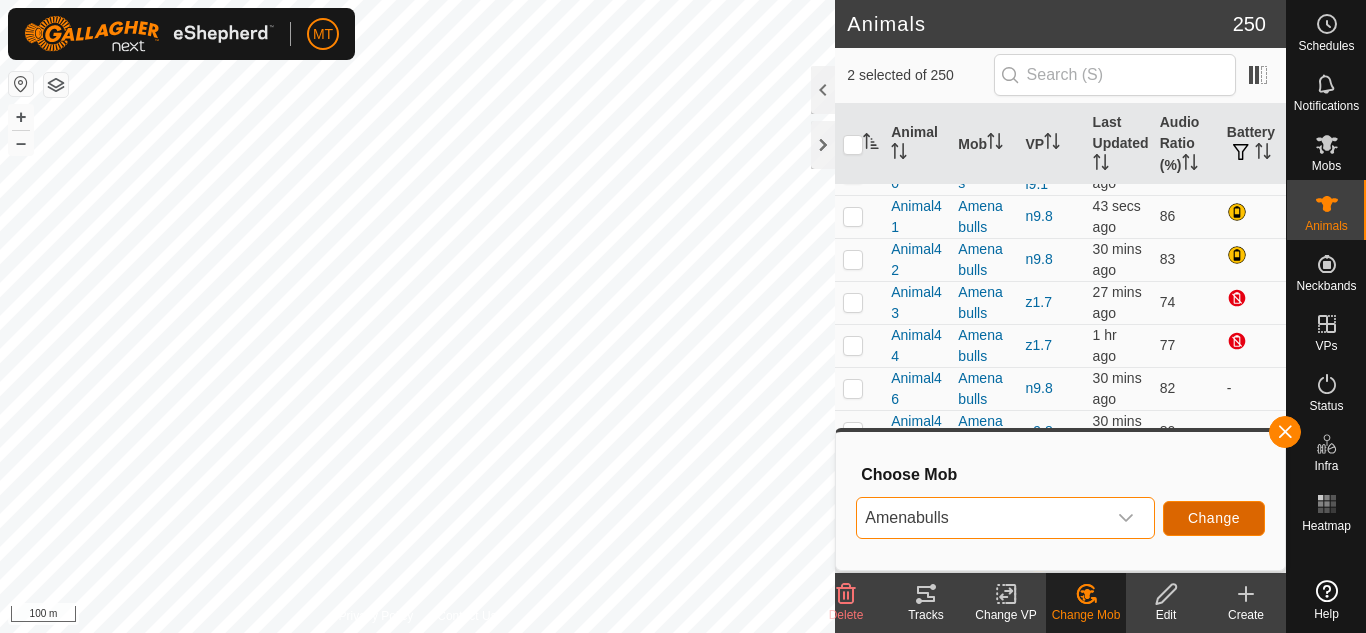 click on "Change" at bounding box center [1214, 518] 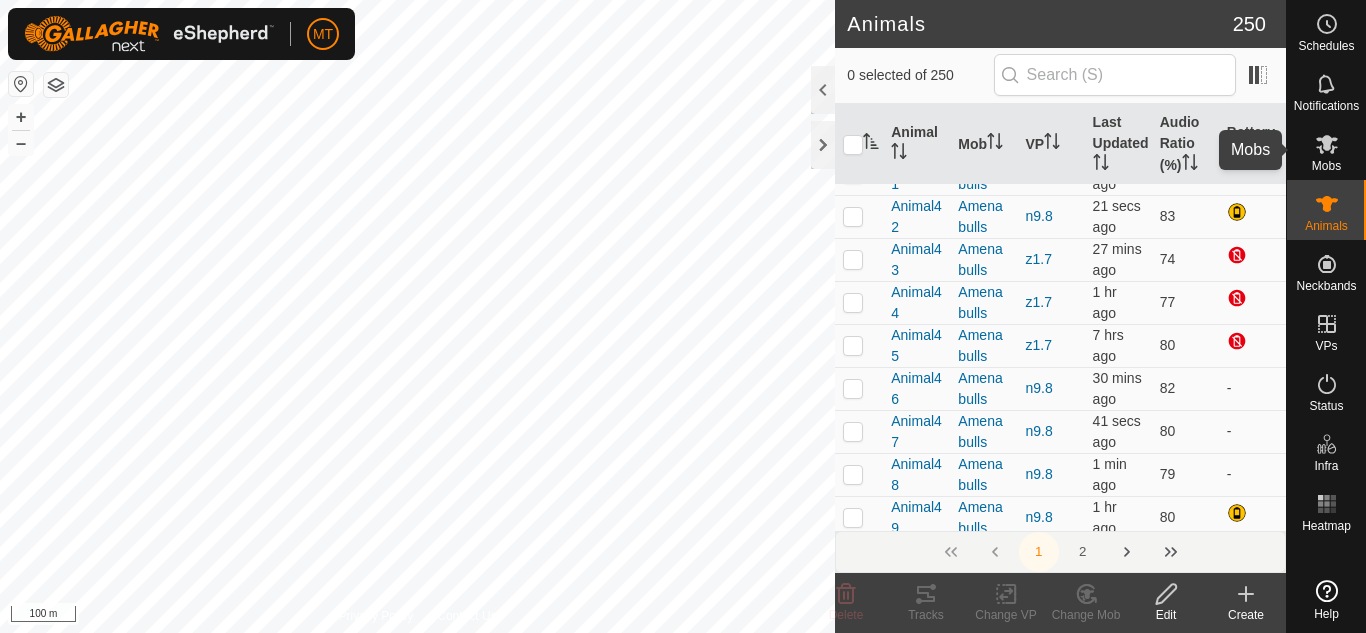 click 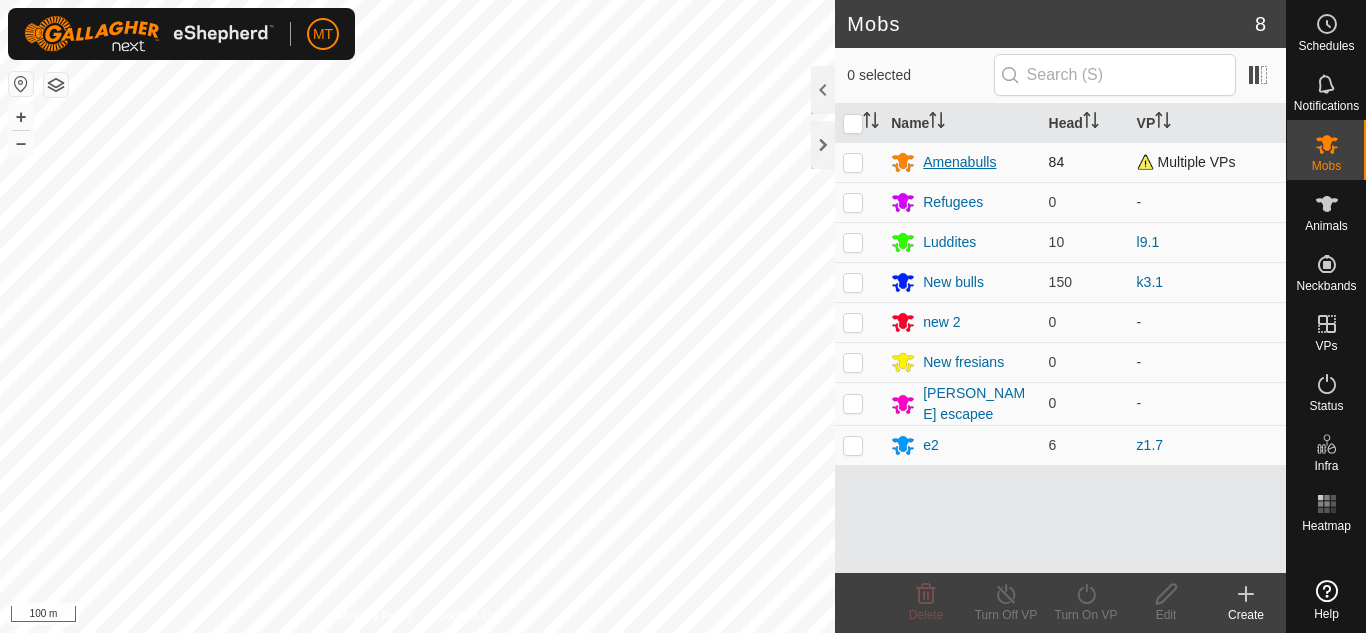 click on "Amenabulls" at bounding box center [959, 162] 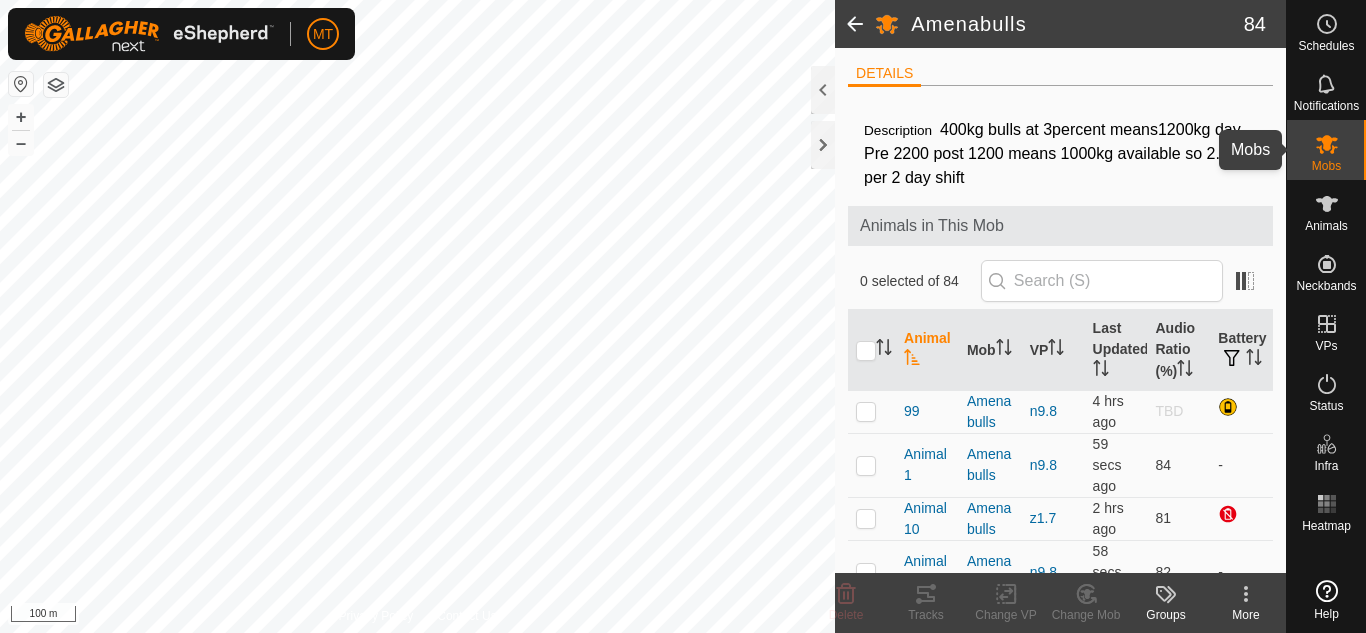 click 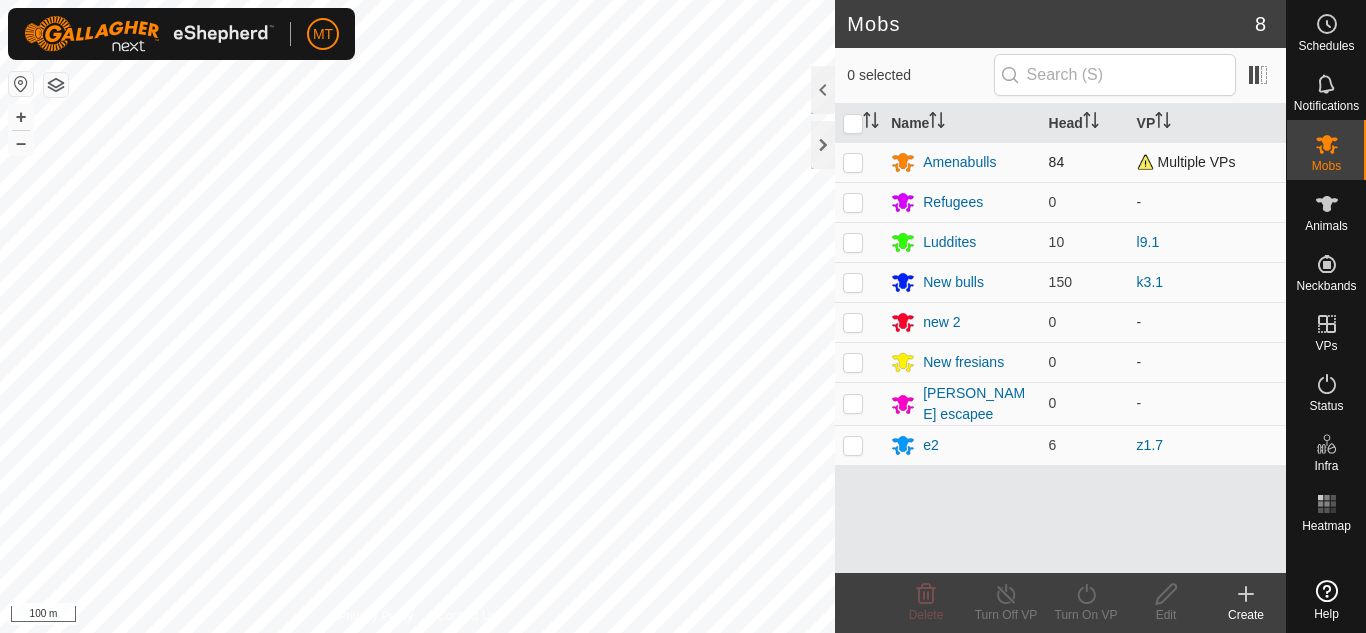 click at bounding box center [853, 162] 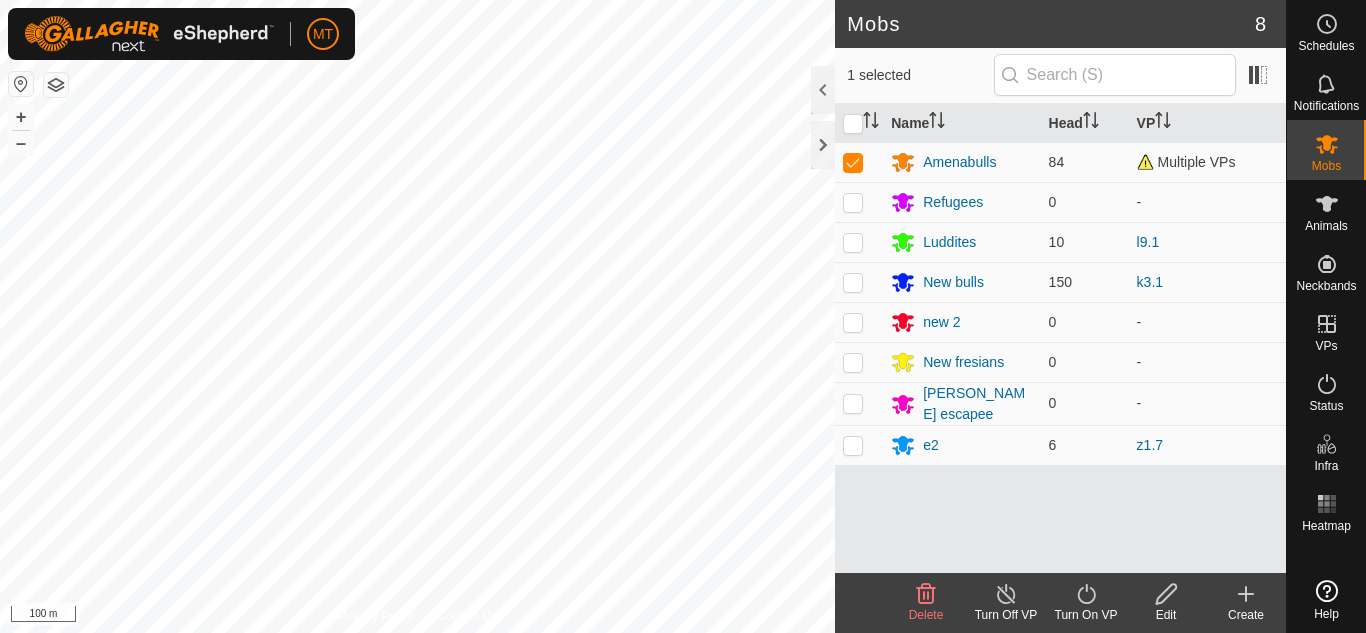 click 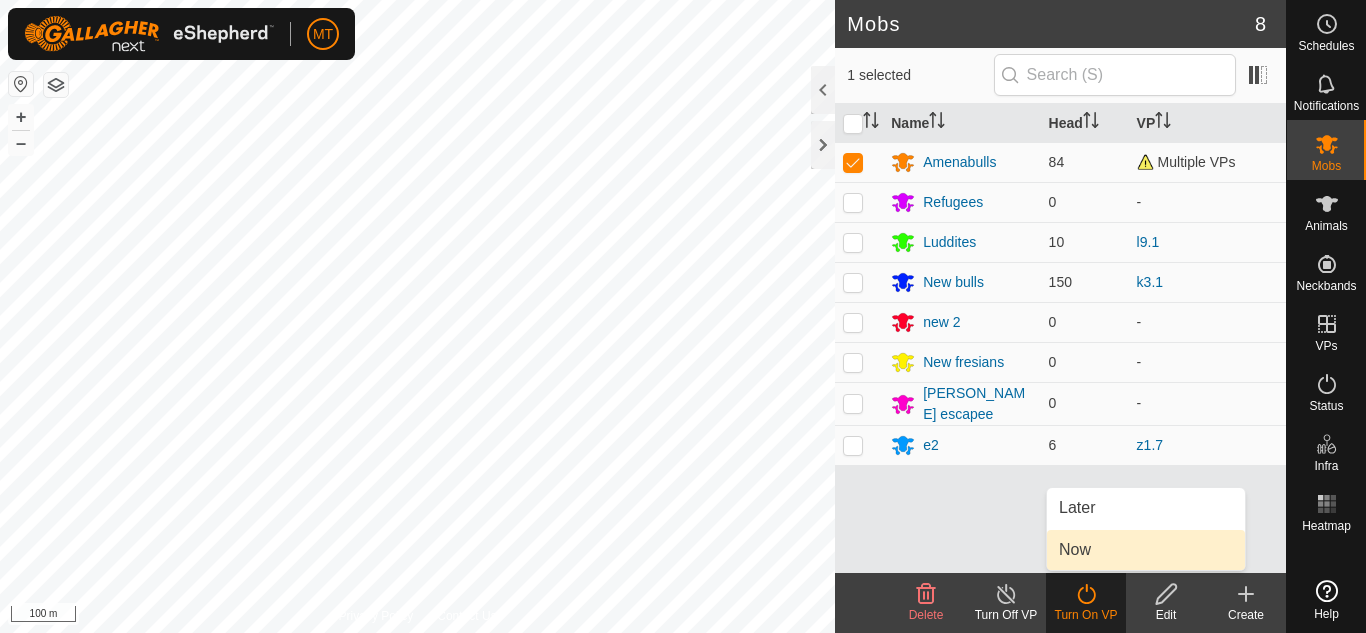 click on "Now" at bounding box center [1146, 550] 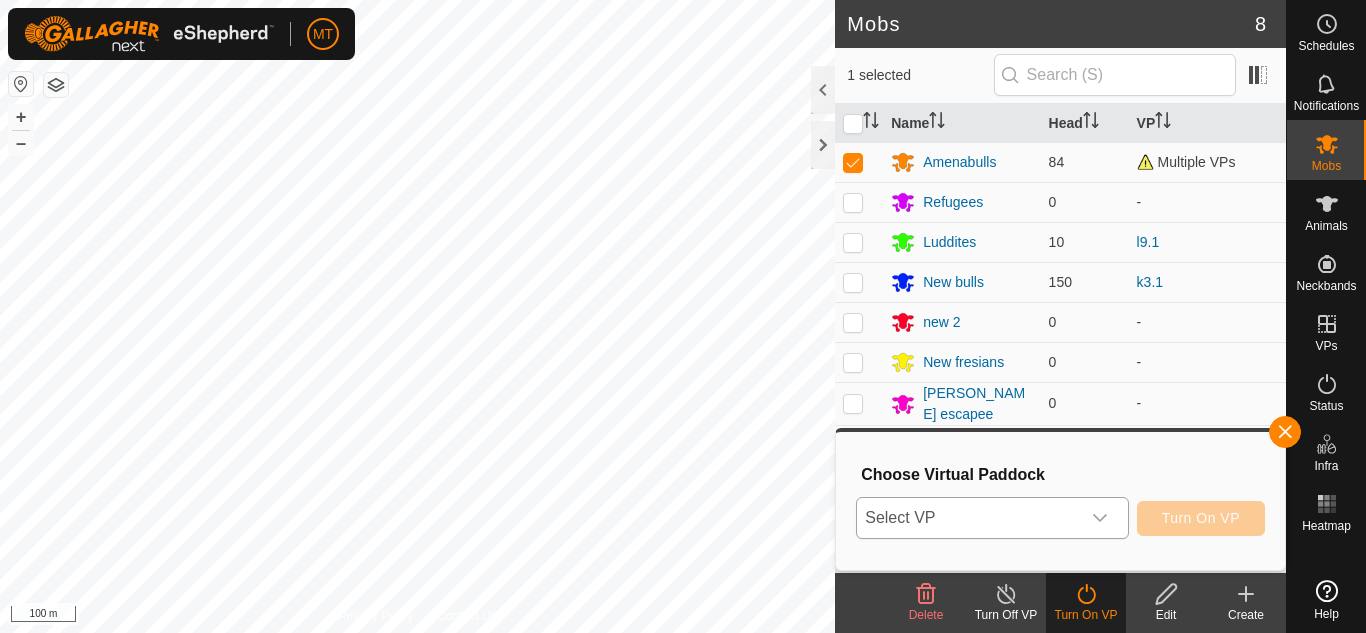 click at bounding box center (1100, 518) 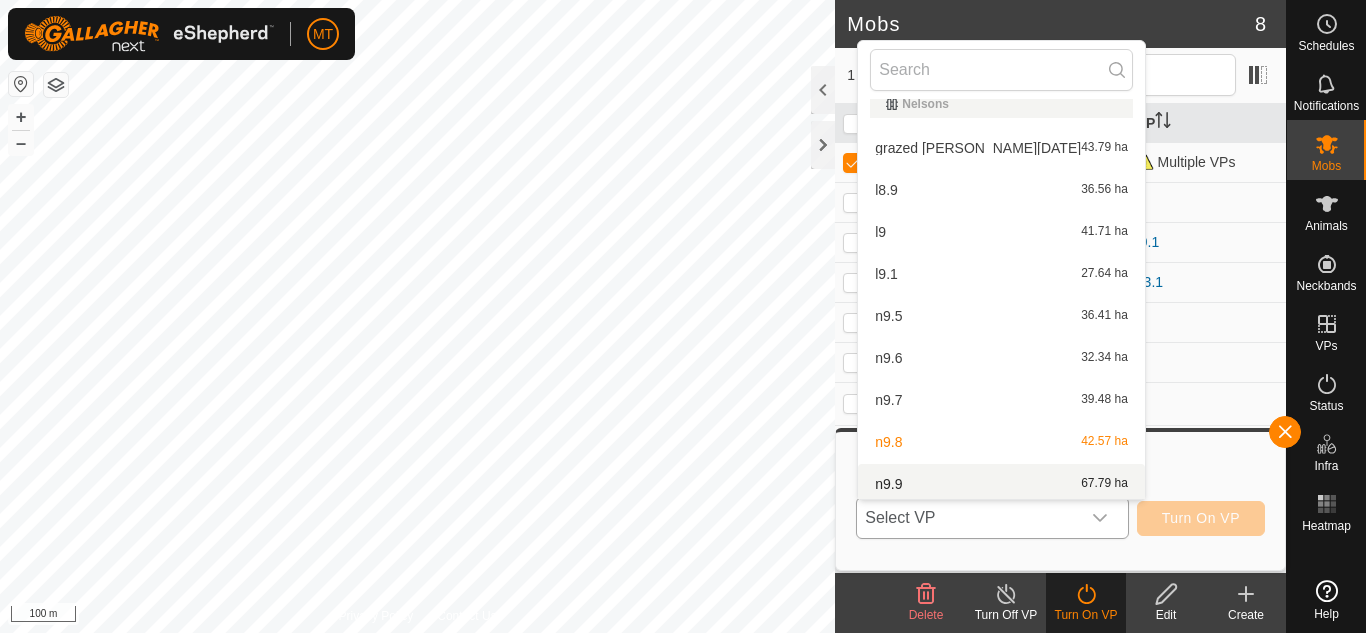 scroll, scrollTop: 320, scrollLeft: 0, axis: vertical 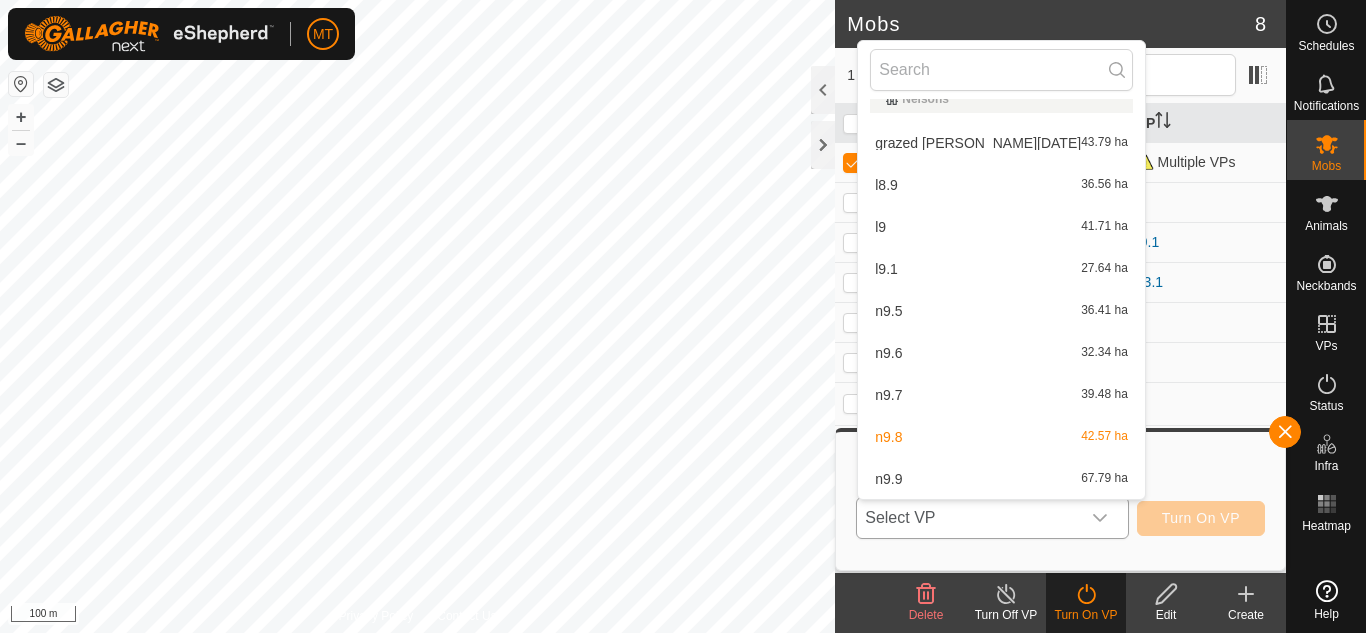 click on "n9.9  67.79 ha" at bounding box center (1001, 479) 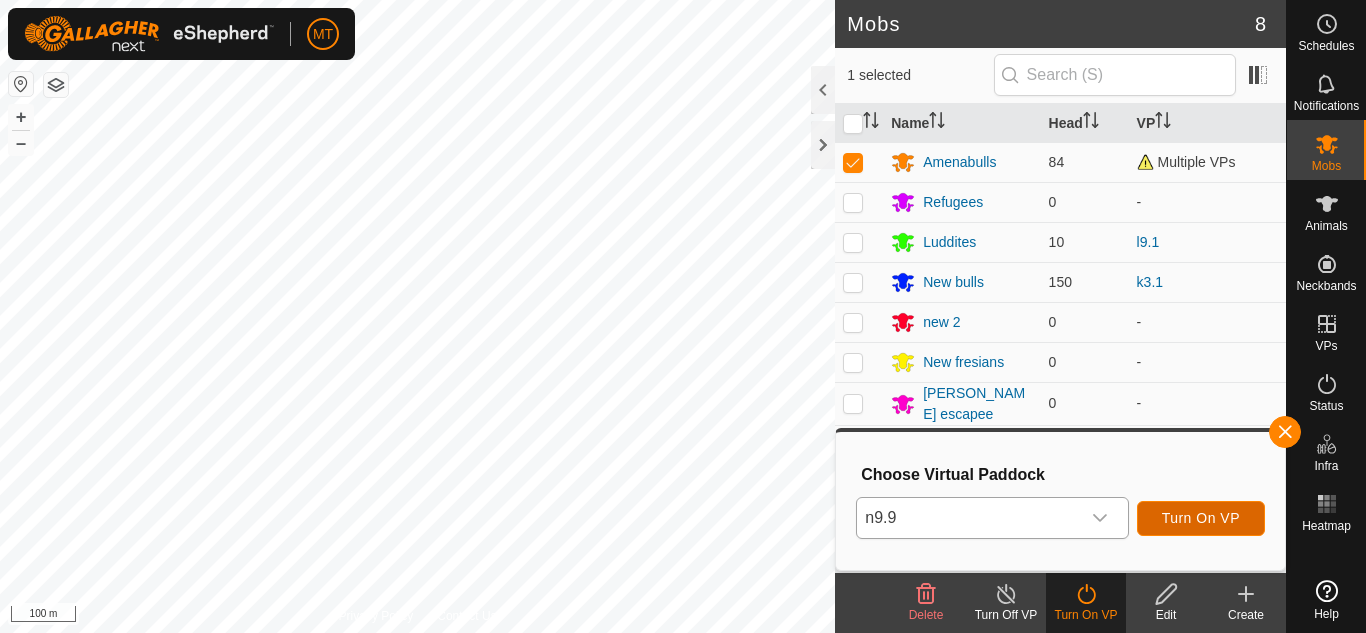 click on "Turn On VP" at bounding box center [1201, 518] 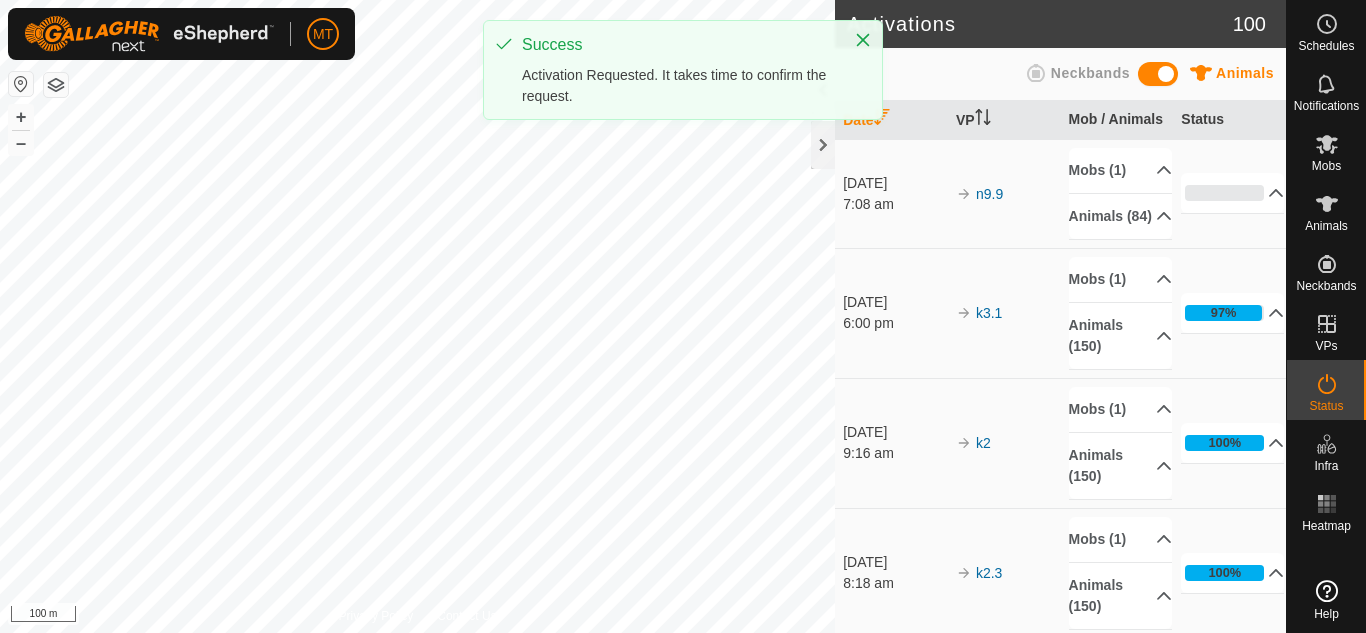 click 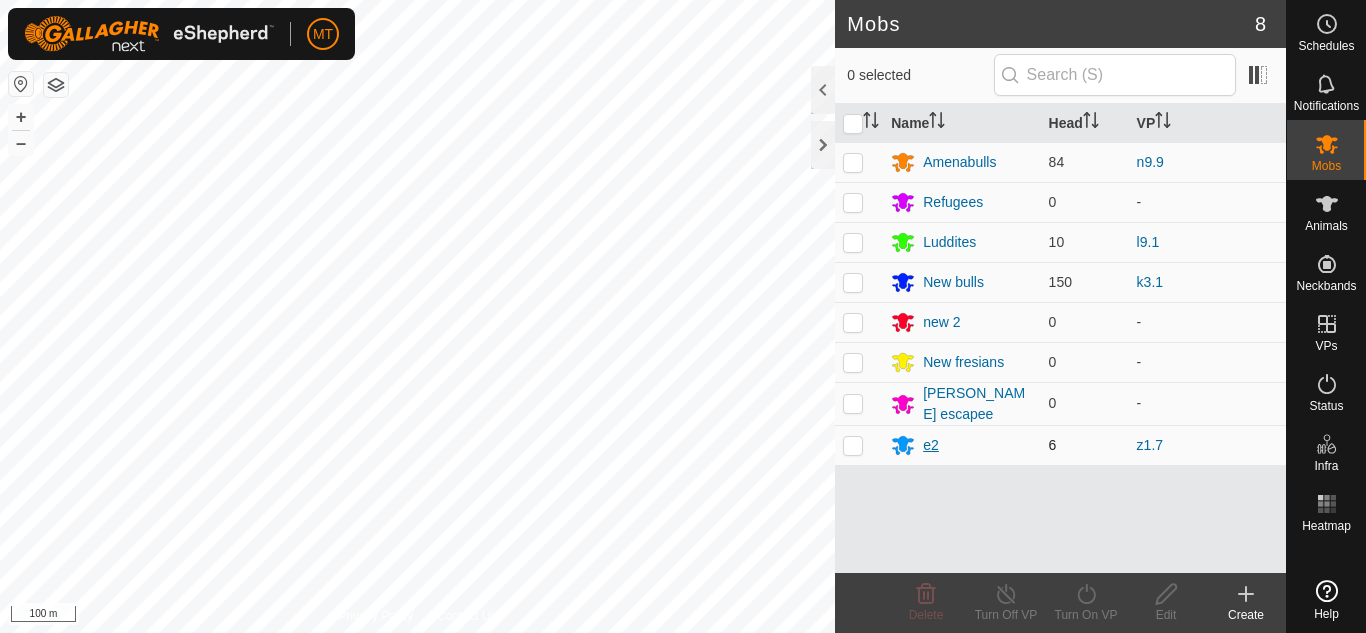 click on "e2" at bounding box center (931, 445) 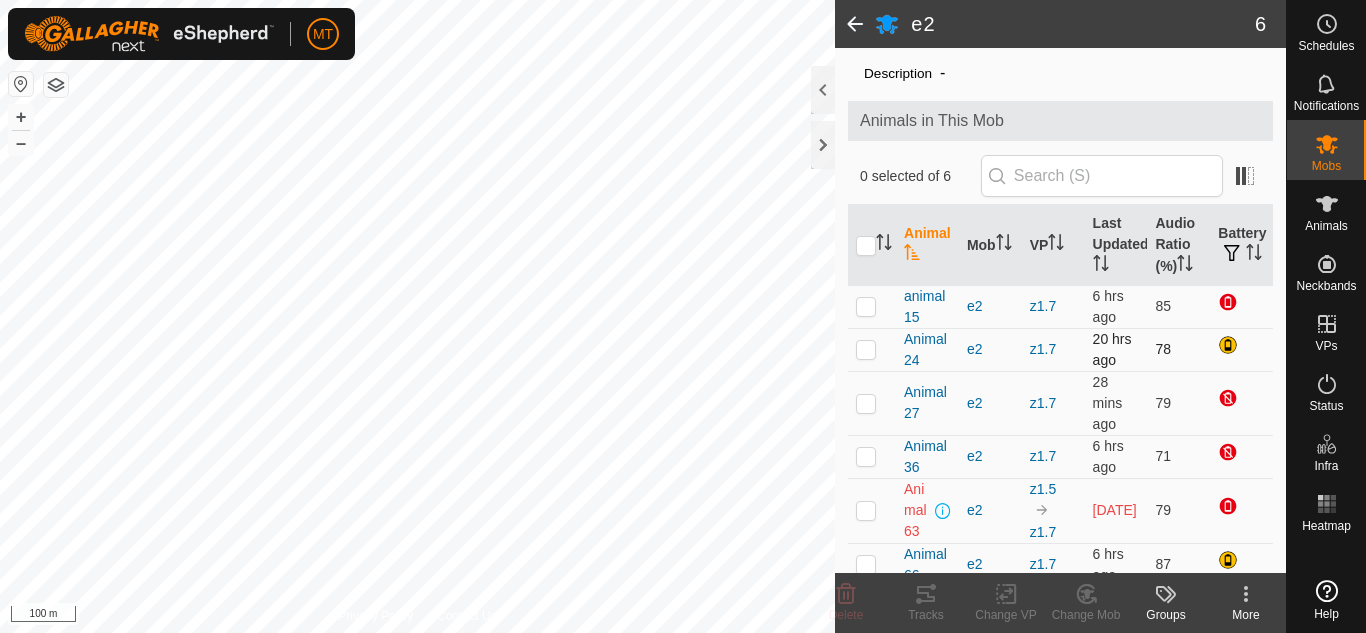 scroll, scrollTop: 71, scrollLeft: 0, axis: vertical 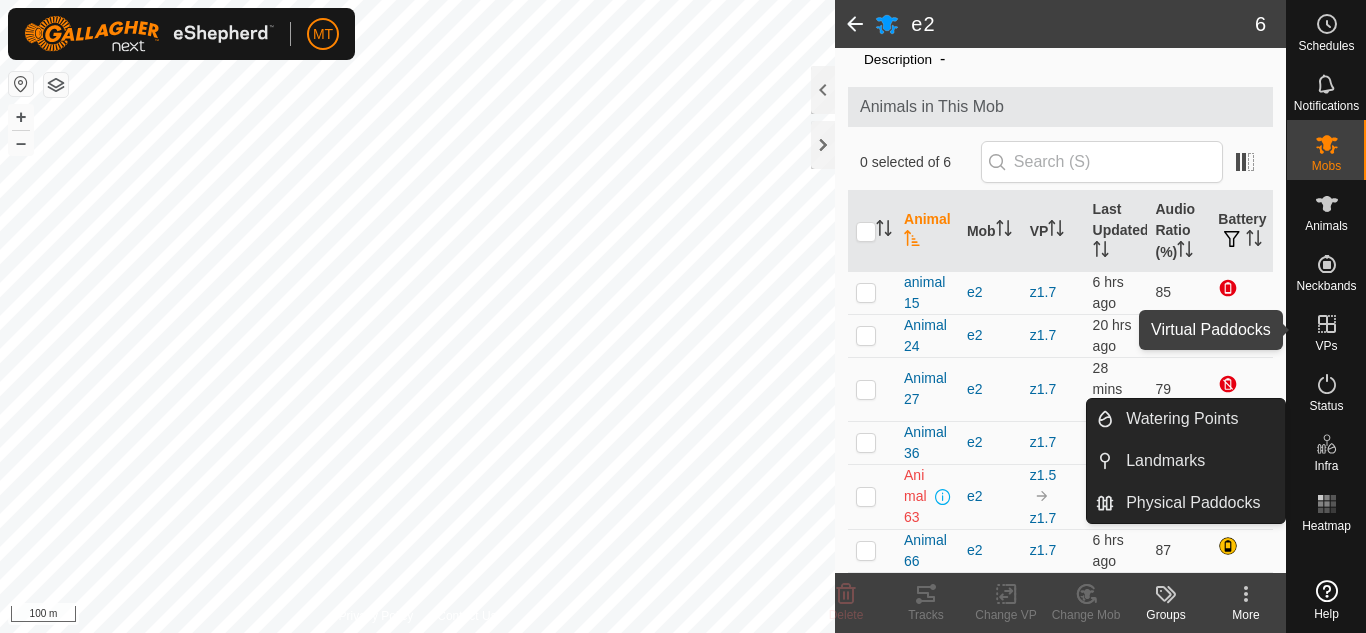 click on "VPs" at bounding box center (1326, 330) 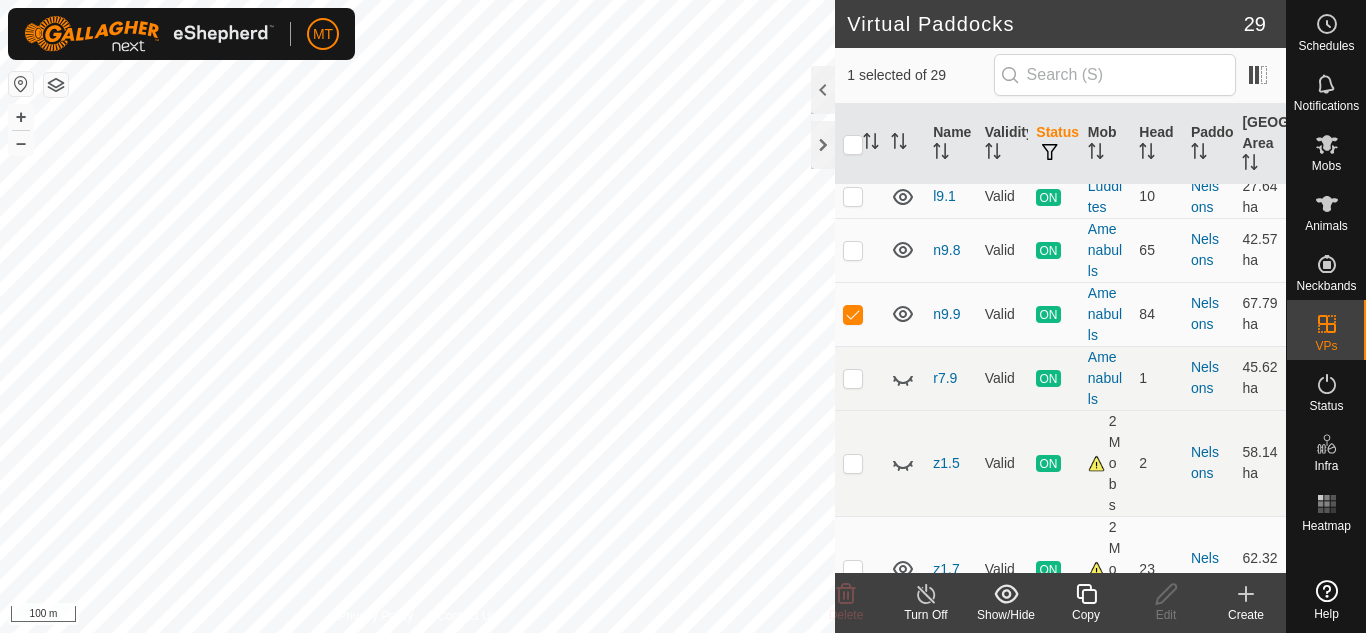 scroll, scrollTop: 540, scrollLeft: 0, axis: vertical 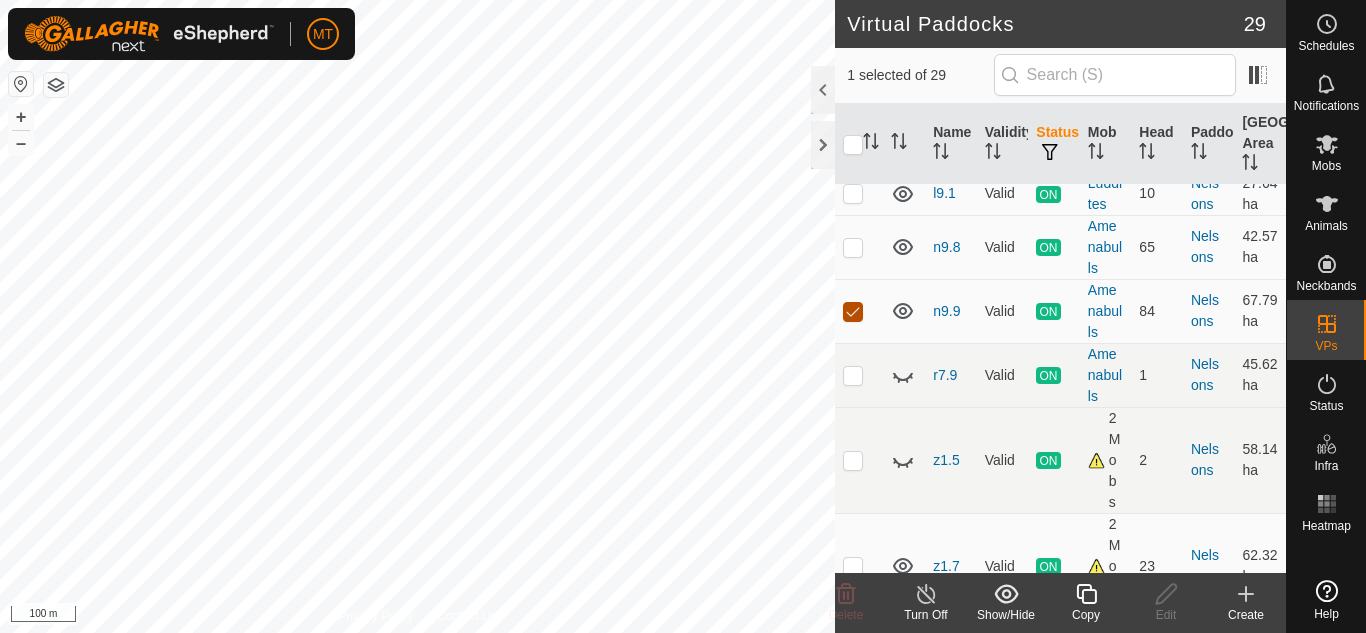 click at bounding box center (853, 312) 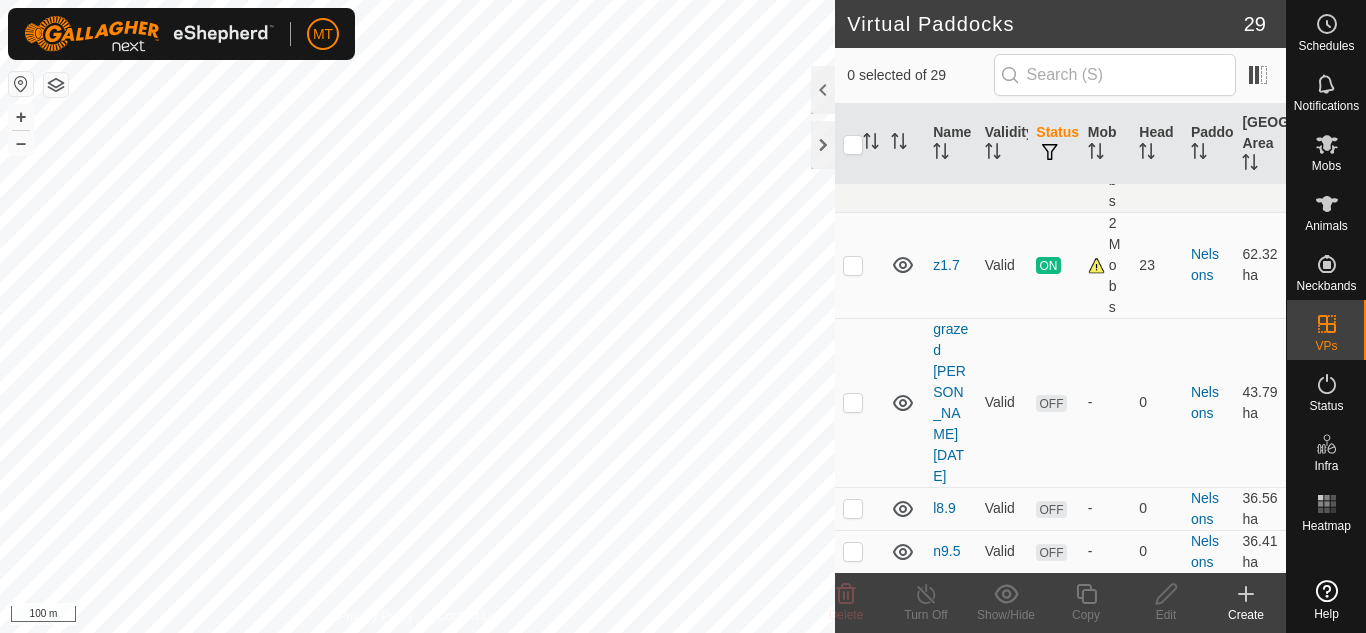 scroll, scrollTop: 837, scrollLeft: 0, axis: vertical 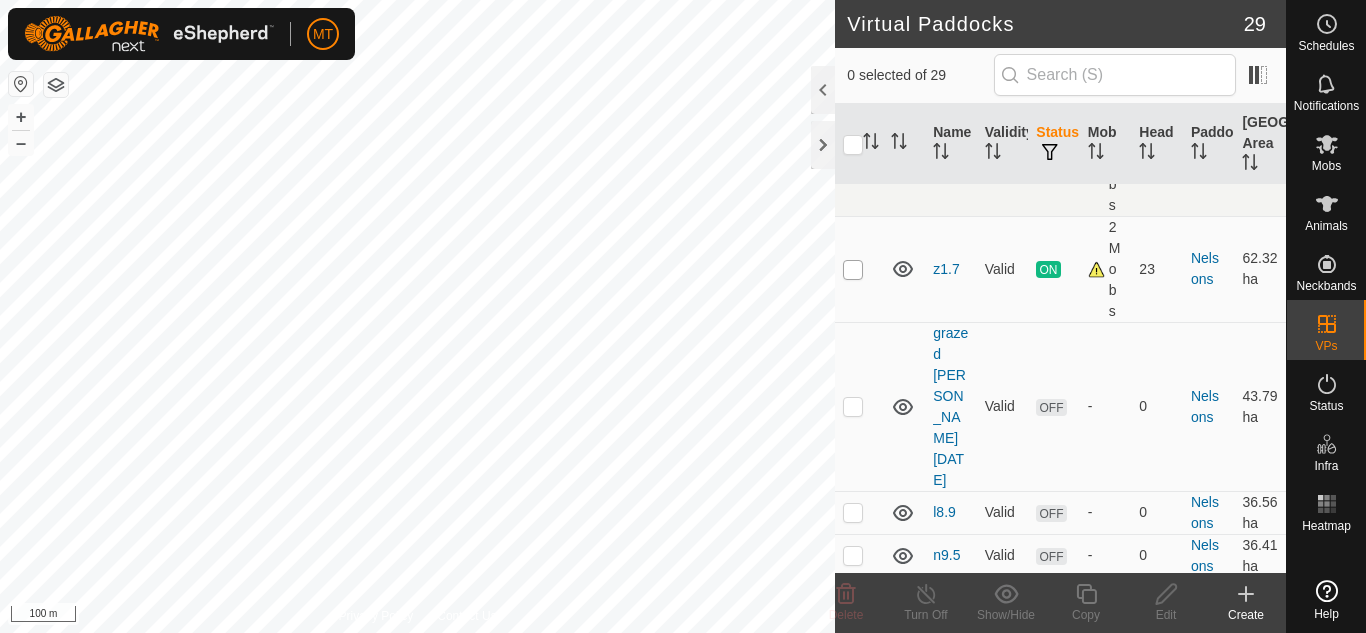 click at bounding box center (853, 270) 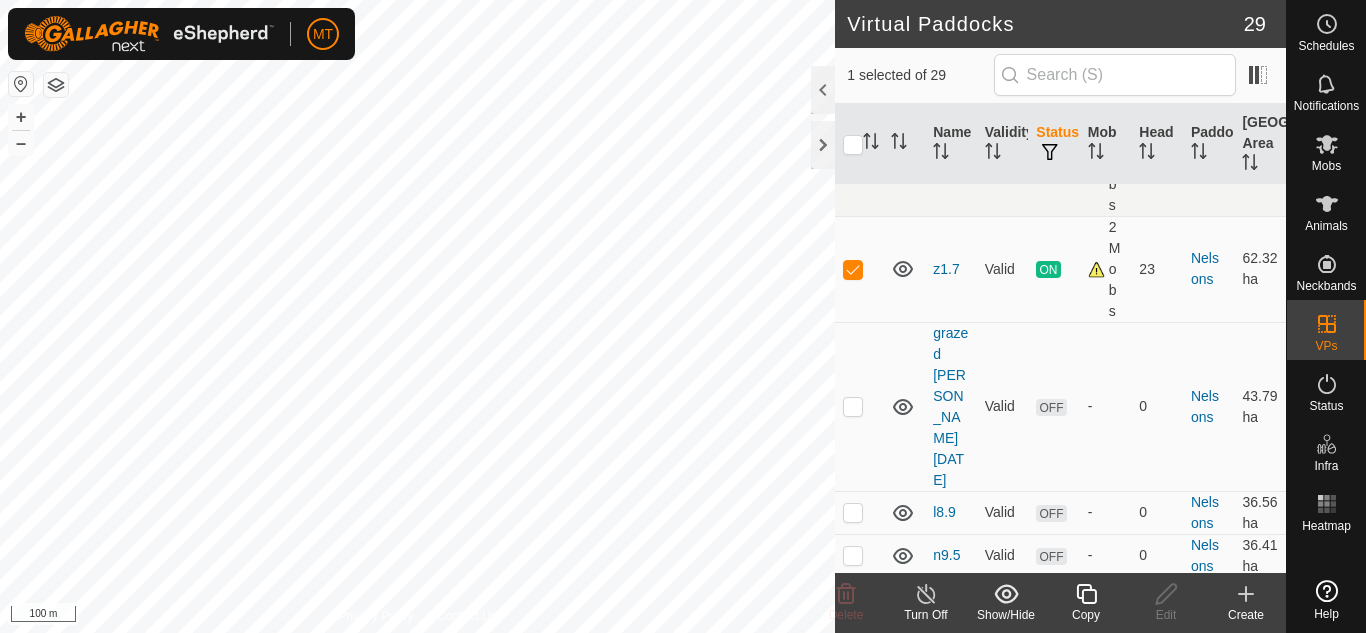 click 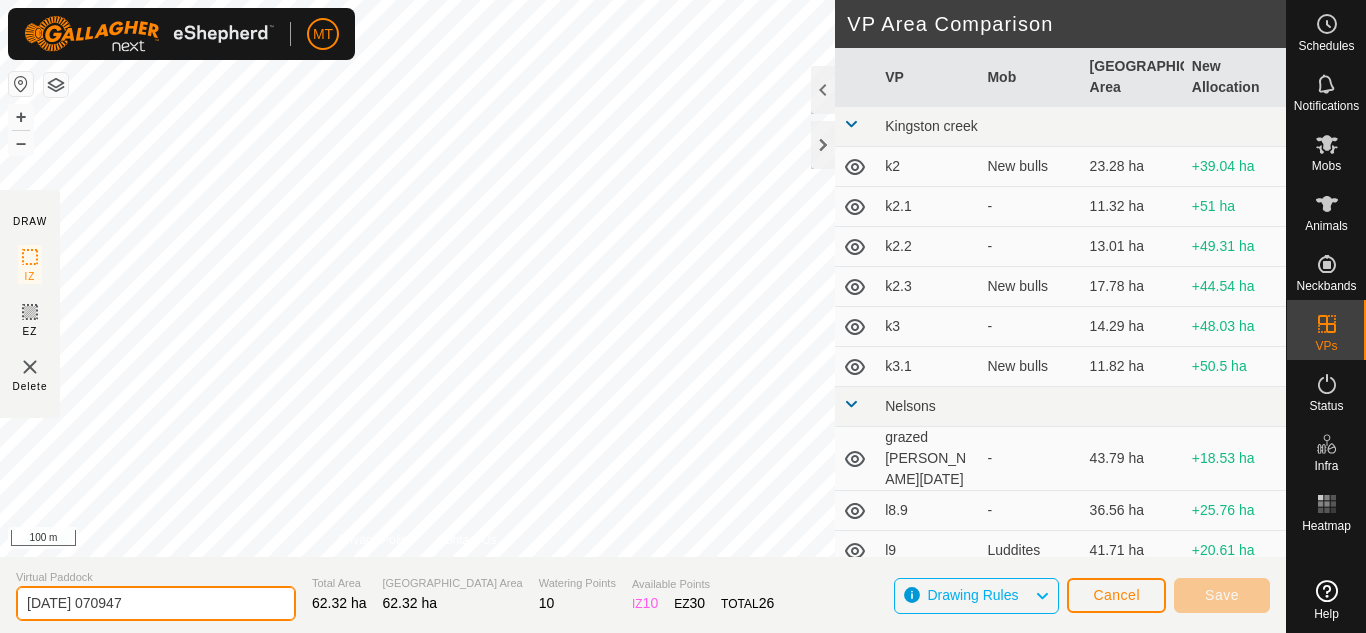 drag, startPoint x: 190, startPoint y: 590, endPoint x: 0, endPoint y: 600, distance: 190.26297 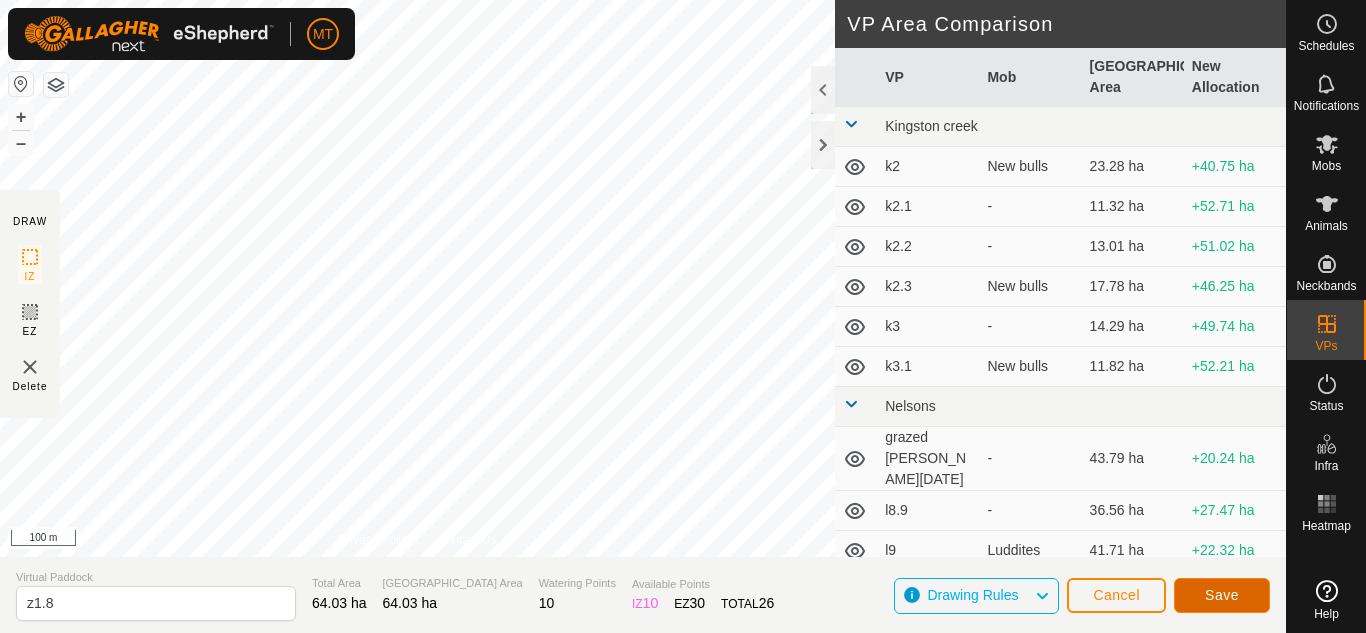 click on "Save" 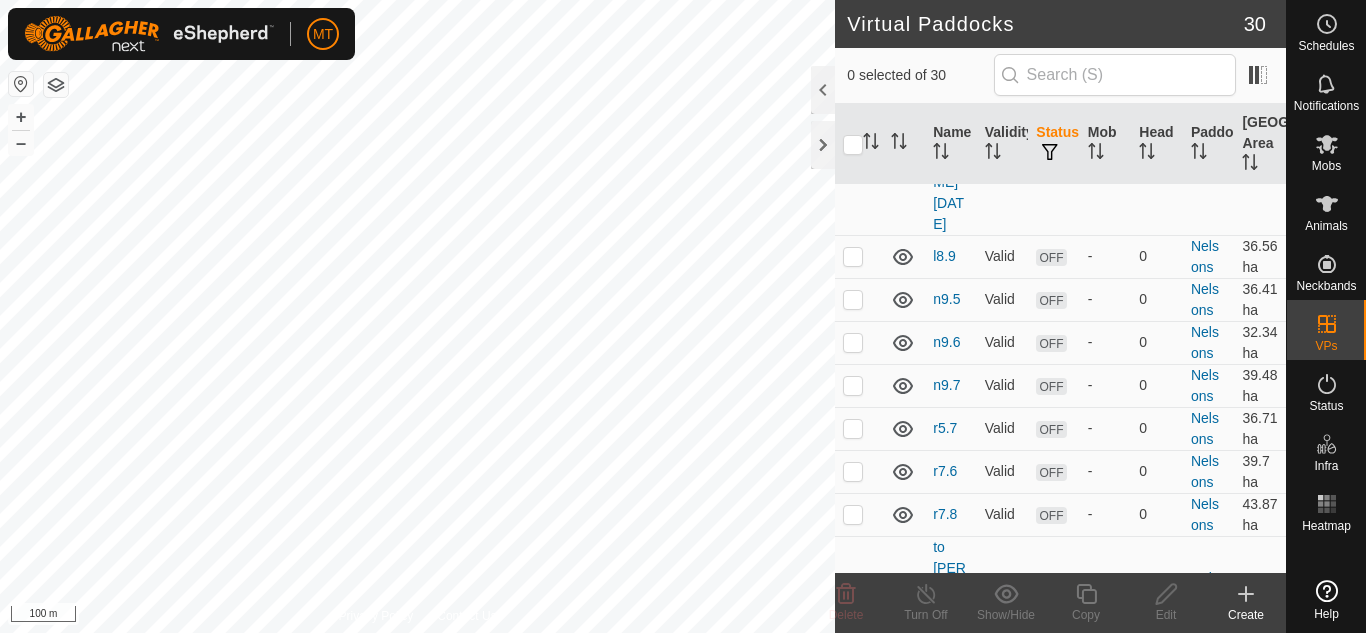 scroll, scrollTop: 1122, scrollLeft: 0, axis: vertical 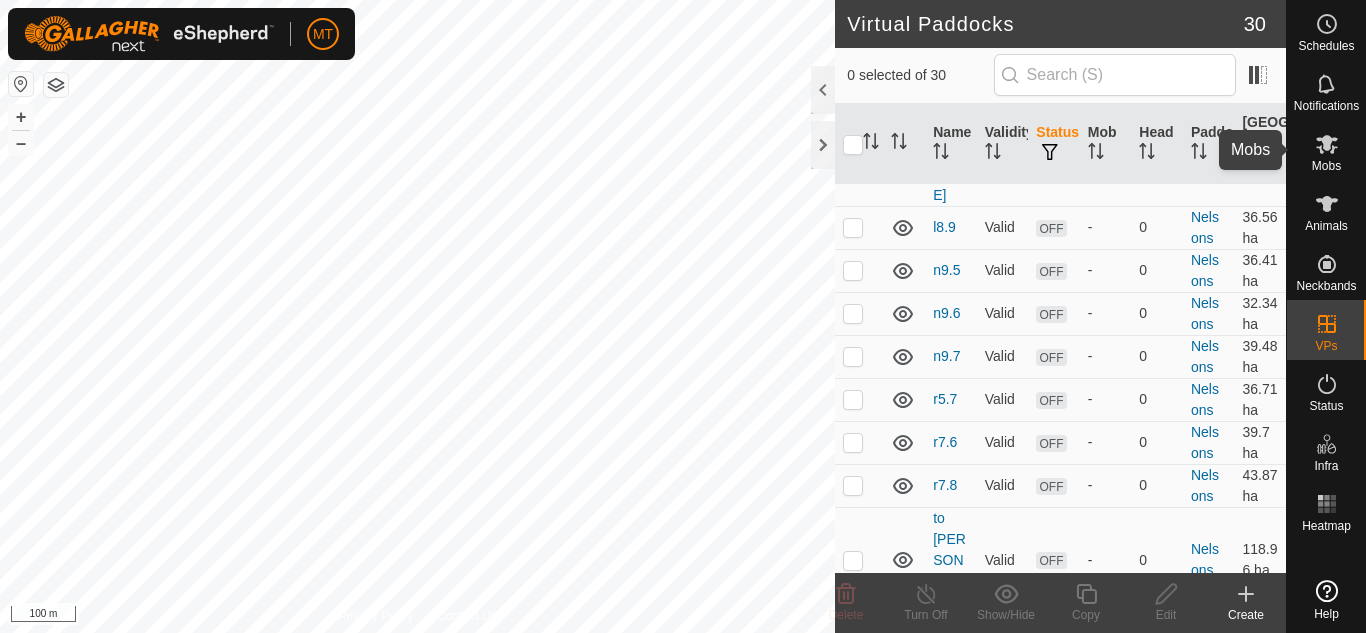 click 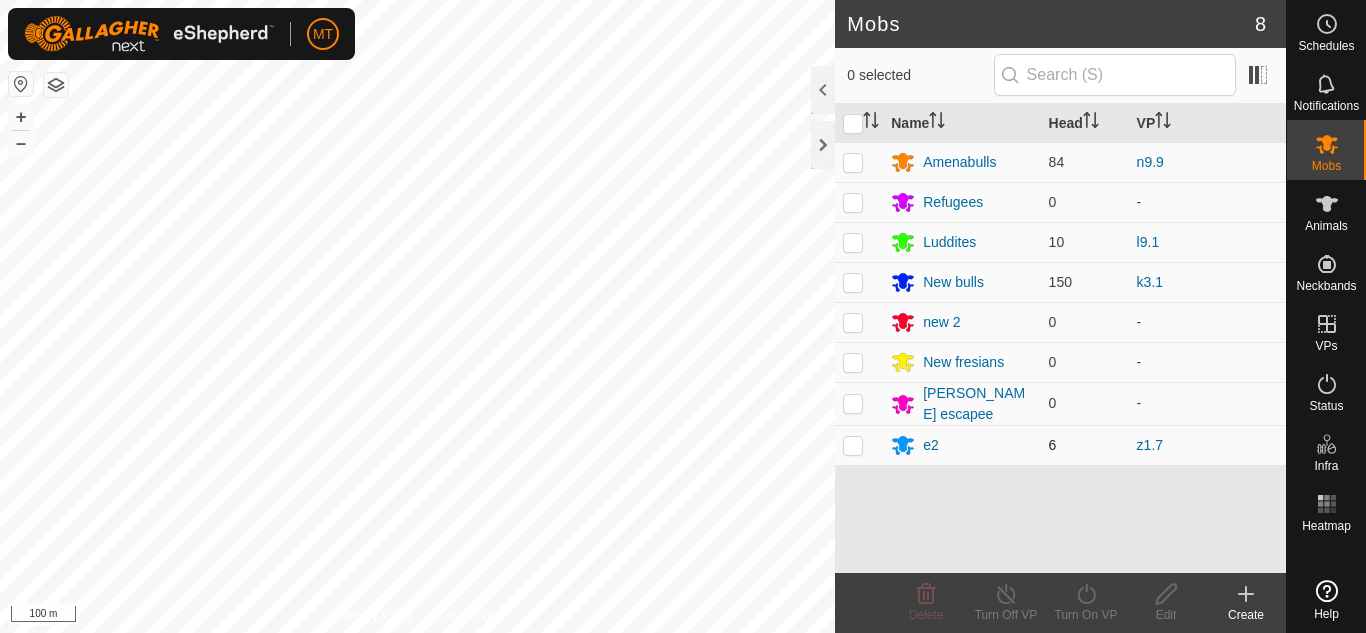 click at bounding box center [853, 445] 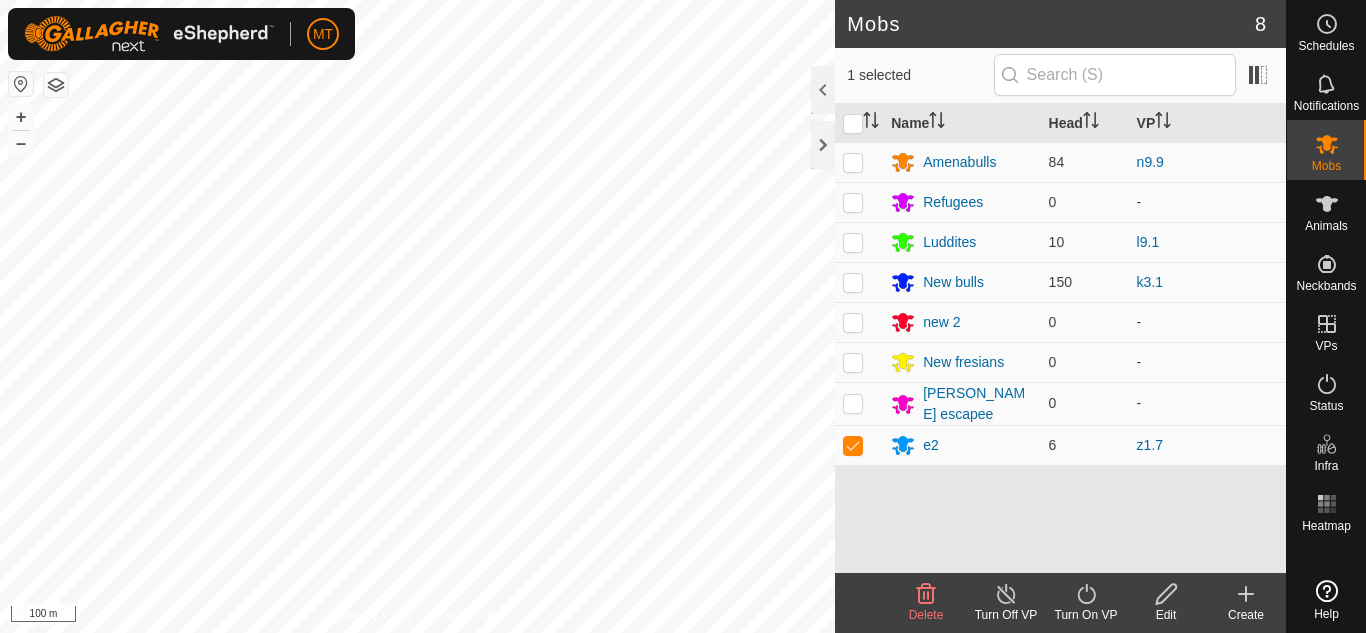 drag, startPoint x: 1080, startPoint y: 598, endPoint x: 1087, endPoint y: 587, distance: 13.038404 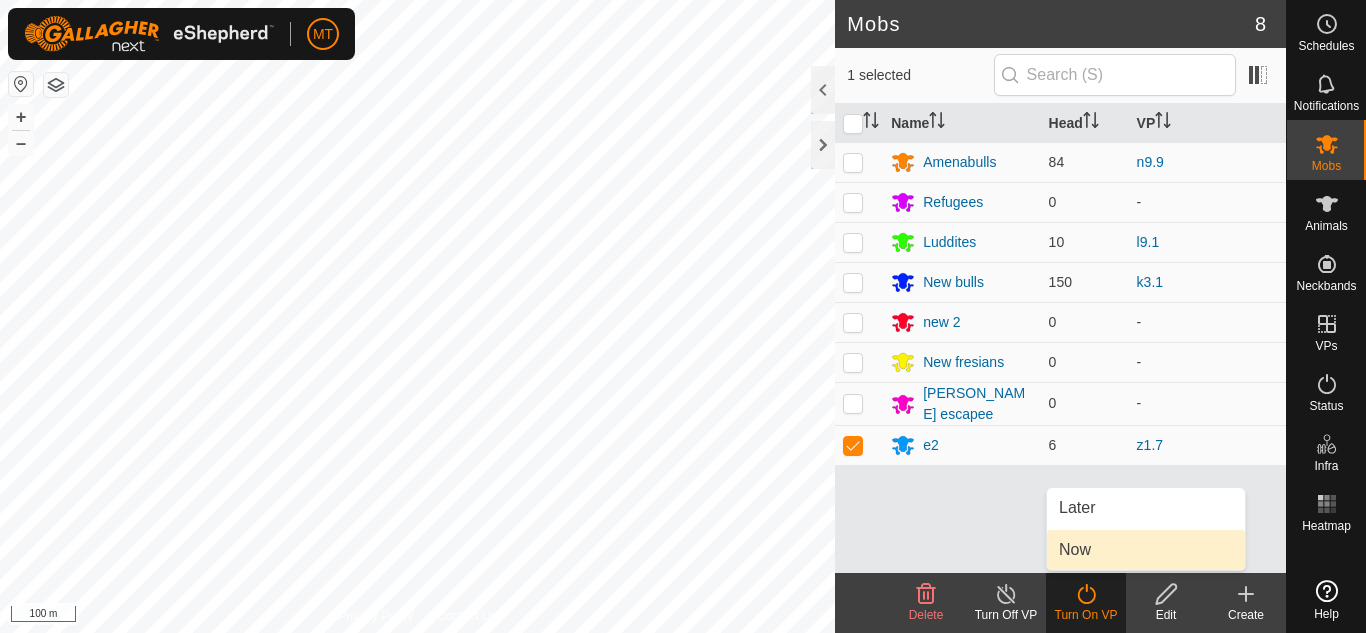 click on "Now" at bounding box center [1146, 550] 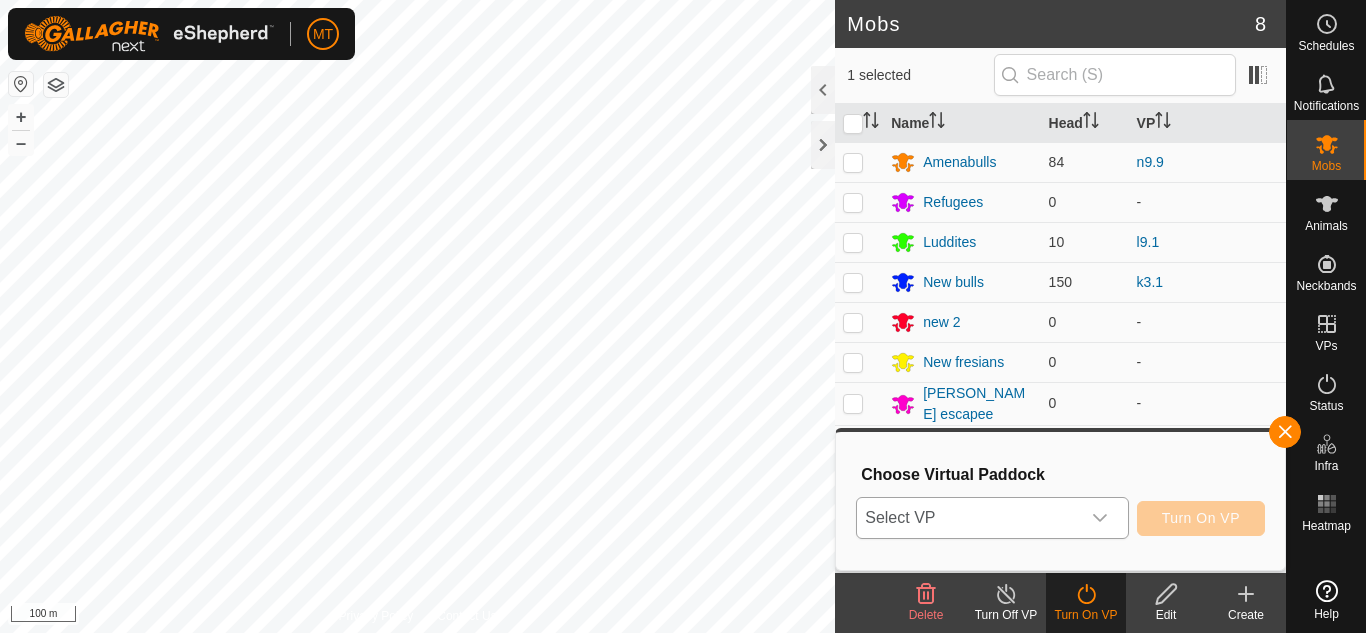click on "Select VP" at bounding box center (968, 518) 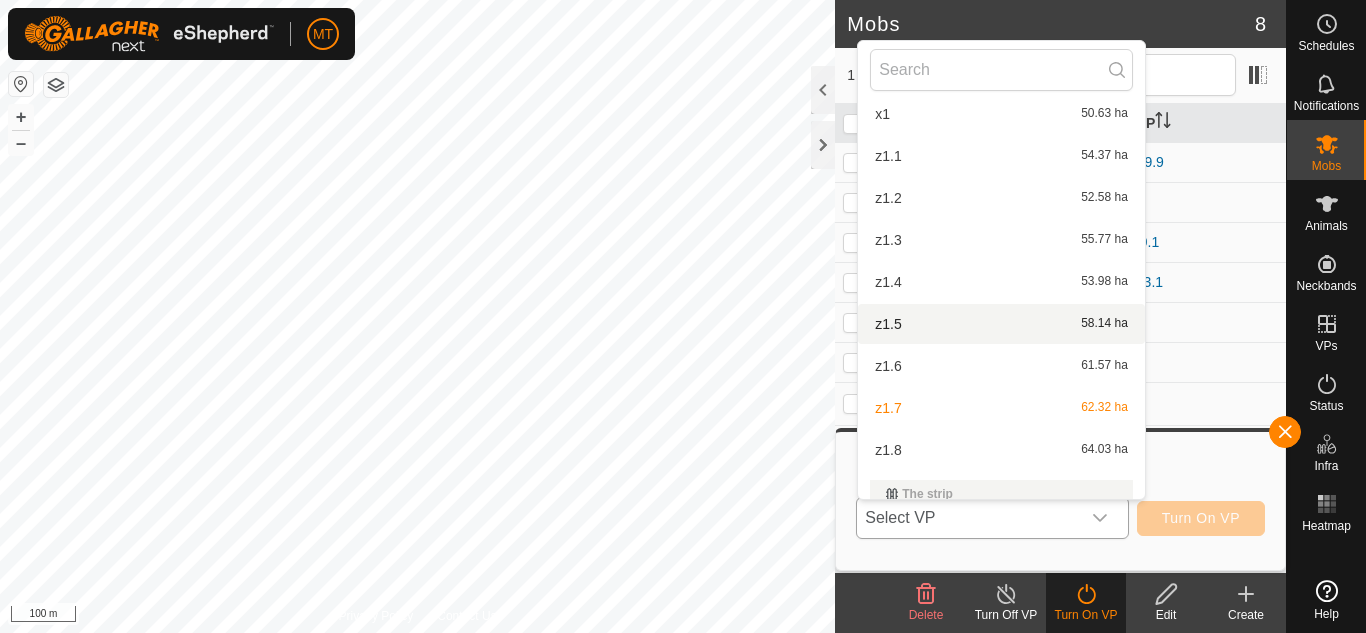 scroll, scrollTop: 951, scrollLeft: 0, axis: vertical 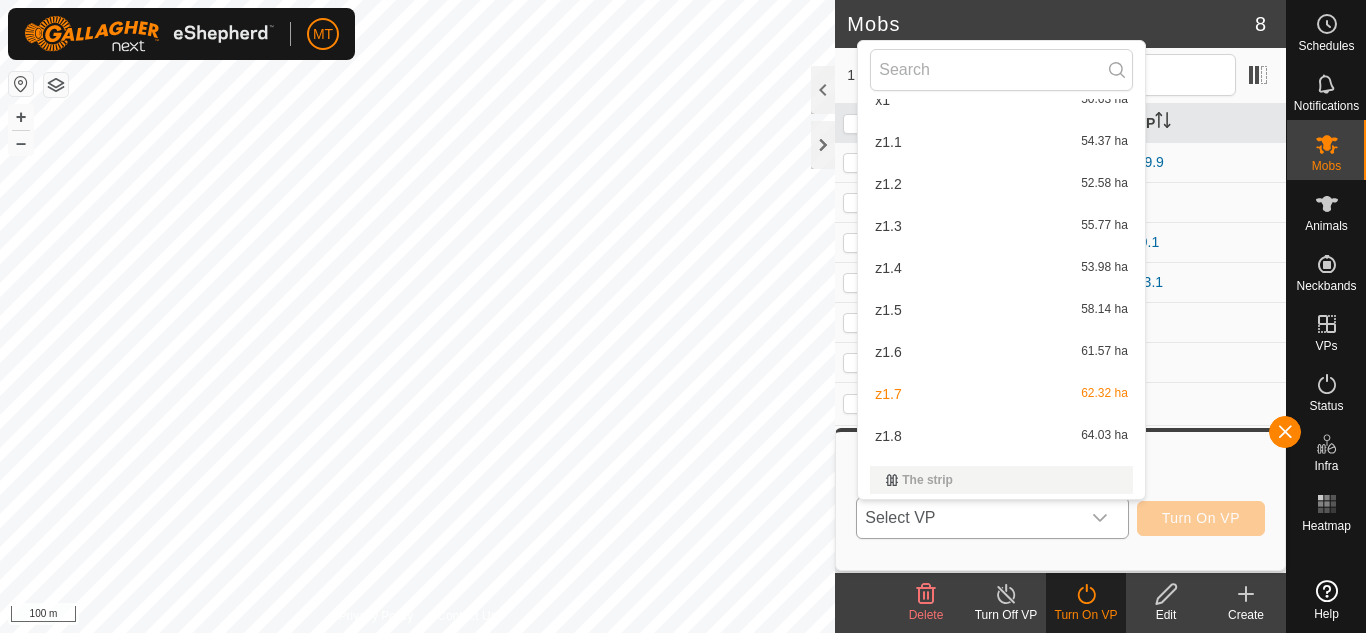 click on "z1.8  64.03 ha" at bounding box center [1001, 436] 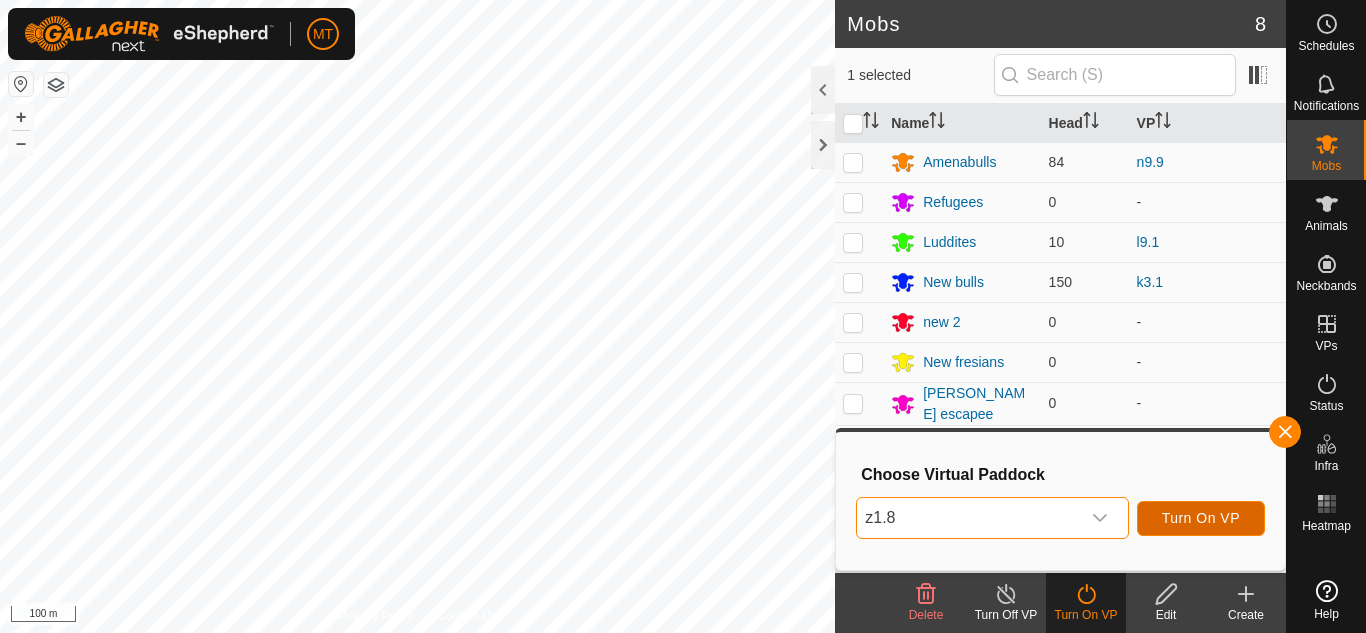 click on "Turn On VP" at bounding box center (1201, 518) 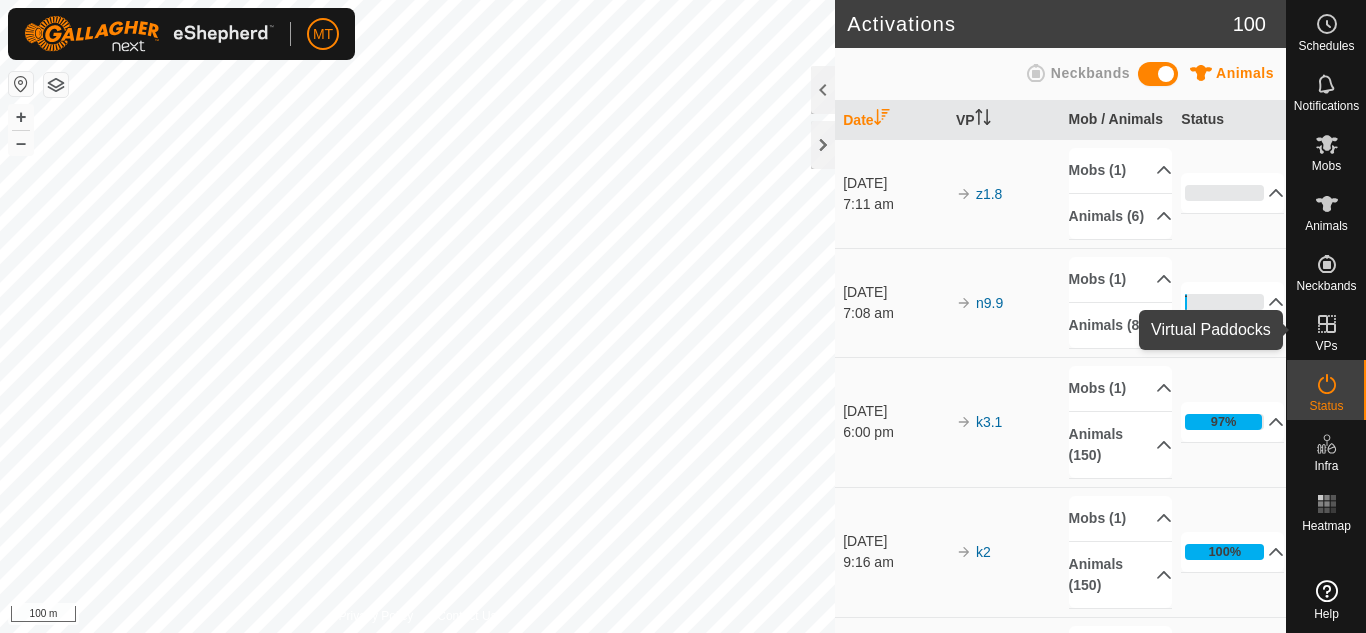 click 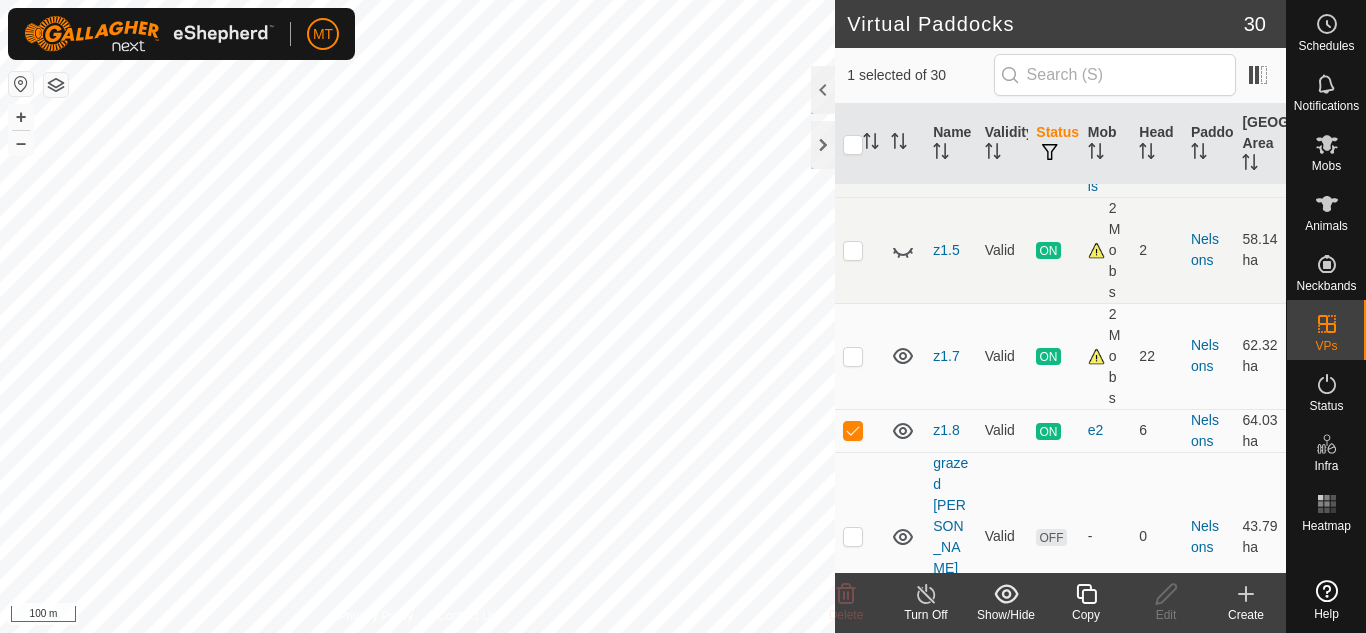 scroll, scrollTop: 634, scrollLeft: 0, axis: vertical 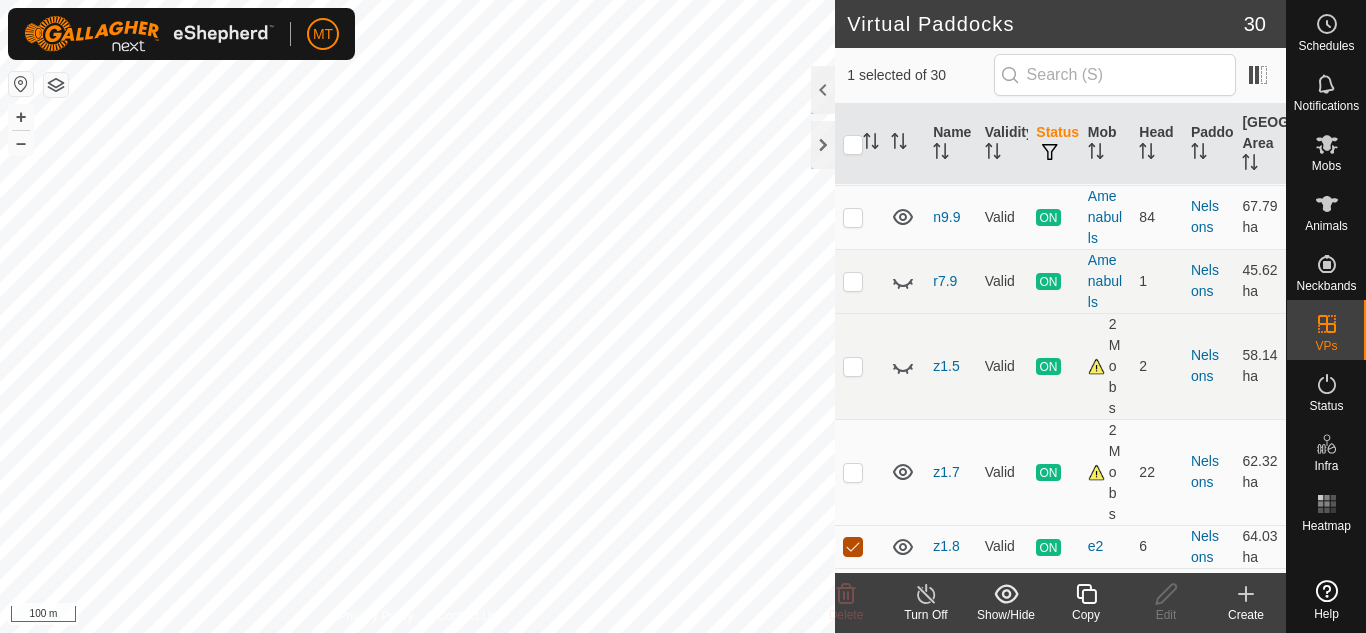 click at bounding box center [853, 547] 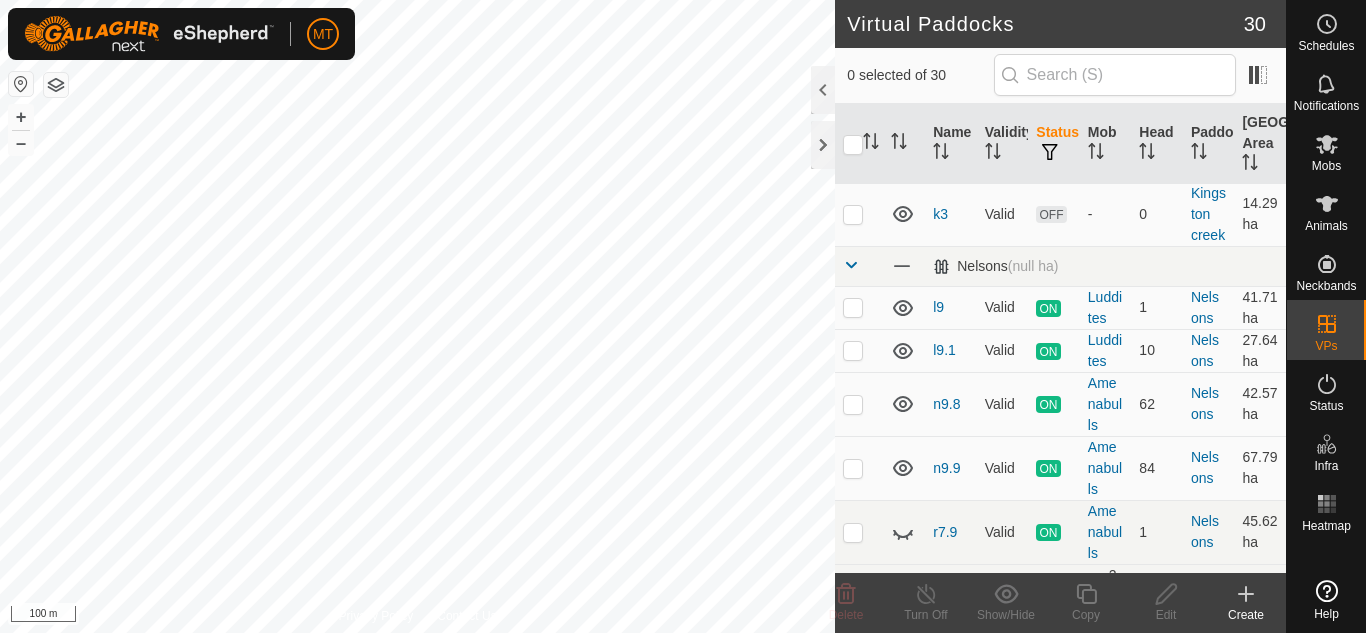 scroll, scrollTop: 384, scrollLeft: 0, axis: vertical 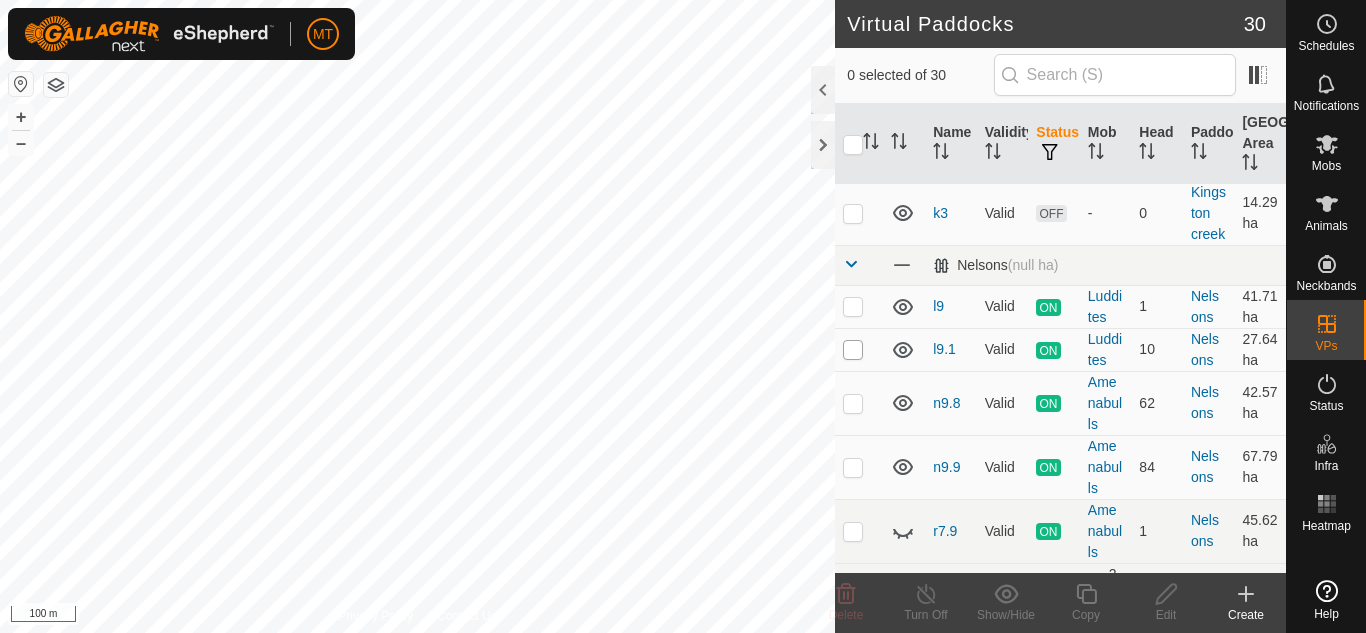 click at bounding box center (853, 350) 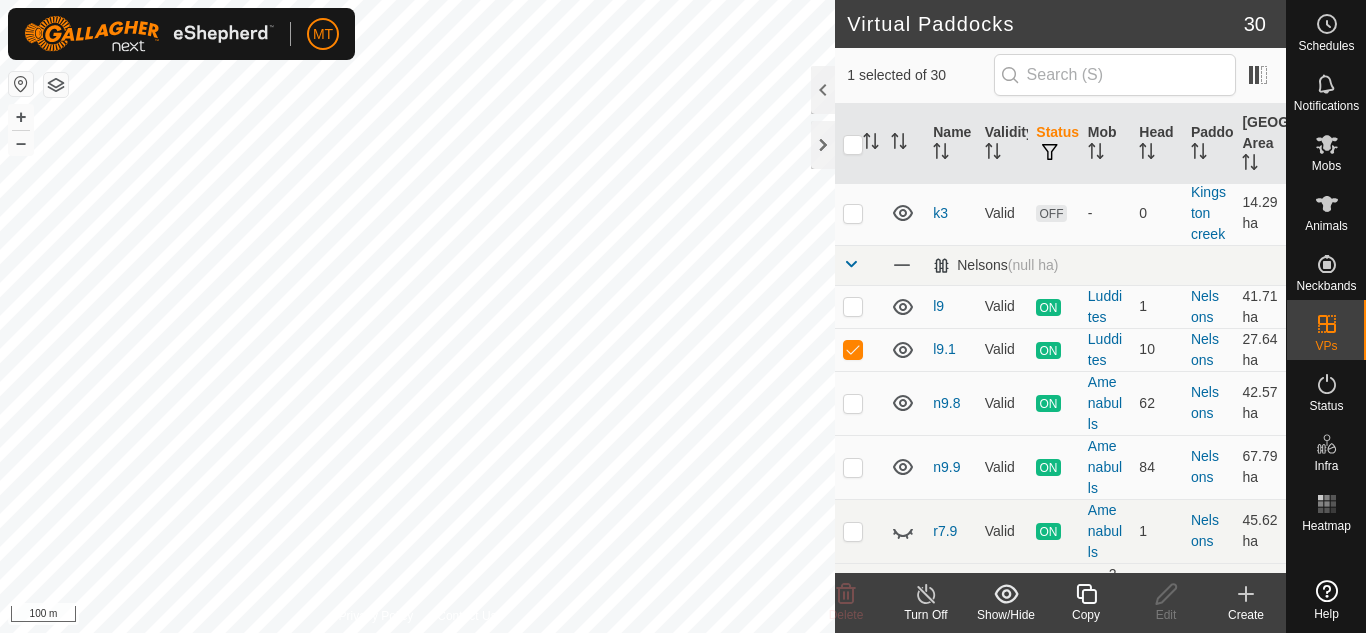 click 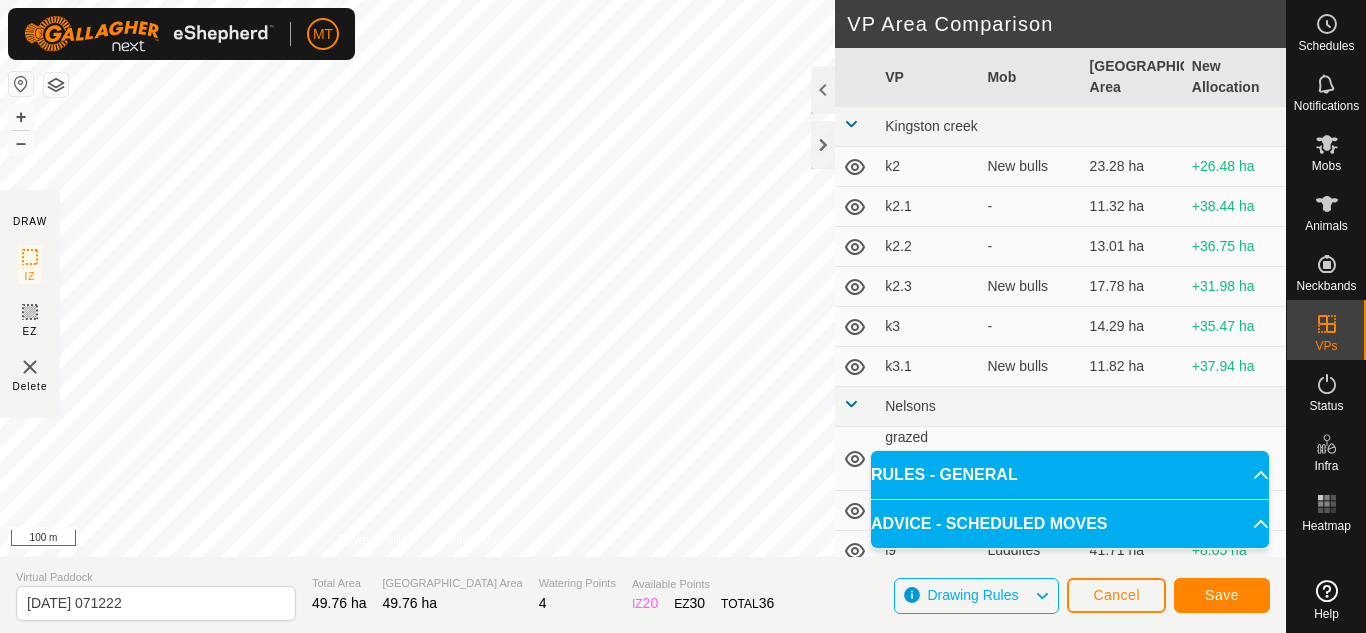 click on "DRAW IZ EZ Delete Privacy Policy Contact Us + – ⇧ i 100 m VP Area Comparison     VP   Mob   [GEOGRAPHIC_DATA] Area   New Allocation  [GEOGRAPHIC_DATA]  k2   New bulls   23.28 ha  +26.48 ha  k2.1  -  11.32 ha  +38.44 ha  k2.2  -  13.01 ha  +36.75 ha  k2.3   New bulls   17.78 ha  +31.98 ha  k3  -  14.29 ha  +35.47 ha  k3.1   New bulls   11.82 ha  +37.94 ha [PERSON_NAME]  grazed [PERSON_NAME][DATE]  -  43.79 ha  +5.97 ha  l8.9  -  36.56 ha  +13.2 ha  l9   Luddites   41.71 ha  +8.05 ha  n9.5  -  36.41 ha  +13.35 ha  n9.6  -  32.34 ha  +17.42 ha  n9.7  -  39.48 ha  +10.28 ha  n9.8   Amenabulls   42.57 ha  +7.19 ha  n9.9   Amenabulls   67.79 ha  -18.03 ha  r5.7  -  36.71 ha  +13.05 ha  r7.6  -  39.7 ha  +10.06 ha  r7.8  -  43.87 ha  +5.89 ha  r7.9   Amenabulls   45.62 ha  +4.14 ha  to graze nelsons  -  118.96 ha  -69.2 ha  x1  -  50.63 ha  -0.87 ha  z1.1  -  54.37 ha  -4.61 ha  z1.2  -  52.58 ha  -2.82 ha  z1.3  -  55.77 ha  -6.01 ha  z1.4  -  53.98 ha  -4.22 ha  z1.5   2 Mobs   58.14 ha  -8.38 ha  z1.6  -  61.57 ha  -11.81 ha -" 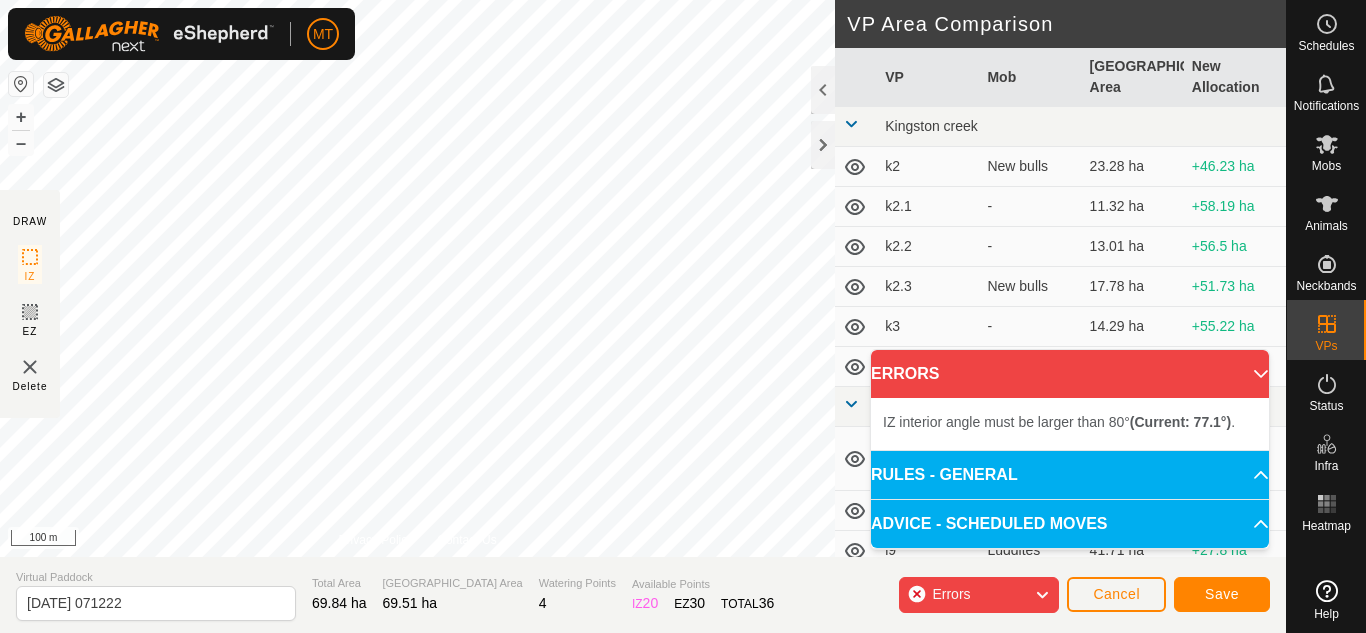 click on "DRAW IZ EZ Delete Privacy Policy Contact Us + – ⇧ i 100 m VP Area Comparison     VP   Mob   [GEOGRAPHIC_DATA] Area   New Allocation  [GEOGRAPHIC_DATA]  k2   New bulls   23.28 ha  +46.23 ha  k2.1  -  11.32 ha  +58.19 ha  k2.2  -  13.01 ha  +56.5 ha  k2.3   New bulls   17.78 ha  +51.73 ha  k3  -  14.29 ha  +55.22 ha  k3.1   New bulls   11.82 ha  +57.69 ha [PERSON_NAME]  grazed [PERSON_NAME][DATE]  -  43.79 ha  +25.72 ha  l8.9  -  36.56 ha  +32.95 ha  l9   Luddites   41.71 ha  +27.8 ha  n9.5  -  36.41 ha  +33.1 ha  n9.6  -  32.34 ha  +37.17 ha  n9.7  -  39.48 ha  +30.03 ha  n9.8   Amenabulls   42.57 ha  +26.94 ha  n9.9   Amenabulls   67.79 ha  +1.72 ha  r5.7  -  36.71 ha  +32.8 ha  r7.6  -  39.7 ha  +29.81 ha  r7.8  -  43.87 ha  +25.64 ha  r7.9   Amenabulls   45.62 ha  +23.89 ha  to graze nelsons  -  118.96 ha  -49.45 ha  x1  -  50.63 ha  +18.88 ha  z1.1  -  54.37 ha  +15.14 ha  z1.2  -  52.58 ha  +16.93 ha  z1.3  -  55.77 ha  +13.74 ha  z1.4  -  53.98 ha  +15.53 ha  z1.5   2 Mobs   58.14 ha  +11.37 ha  z1.6  -  61.57 ha   e2" 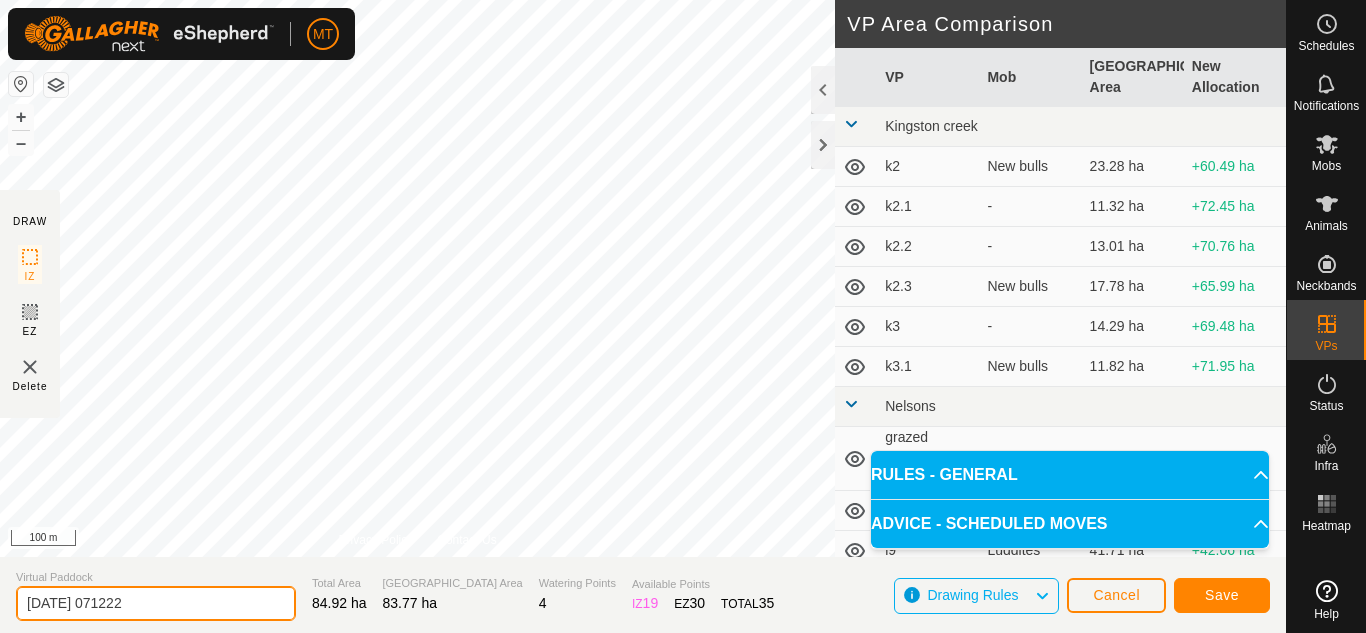 drag, startPoint x: 179, startPoint y: 603, endPoint x: 0, endPoint y: 621, distance: 179.90276 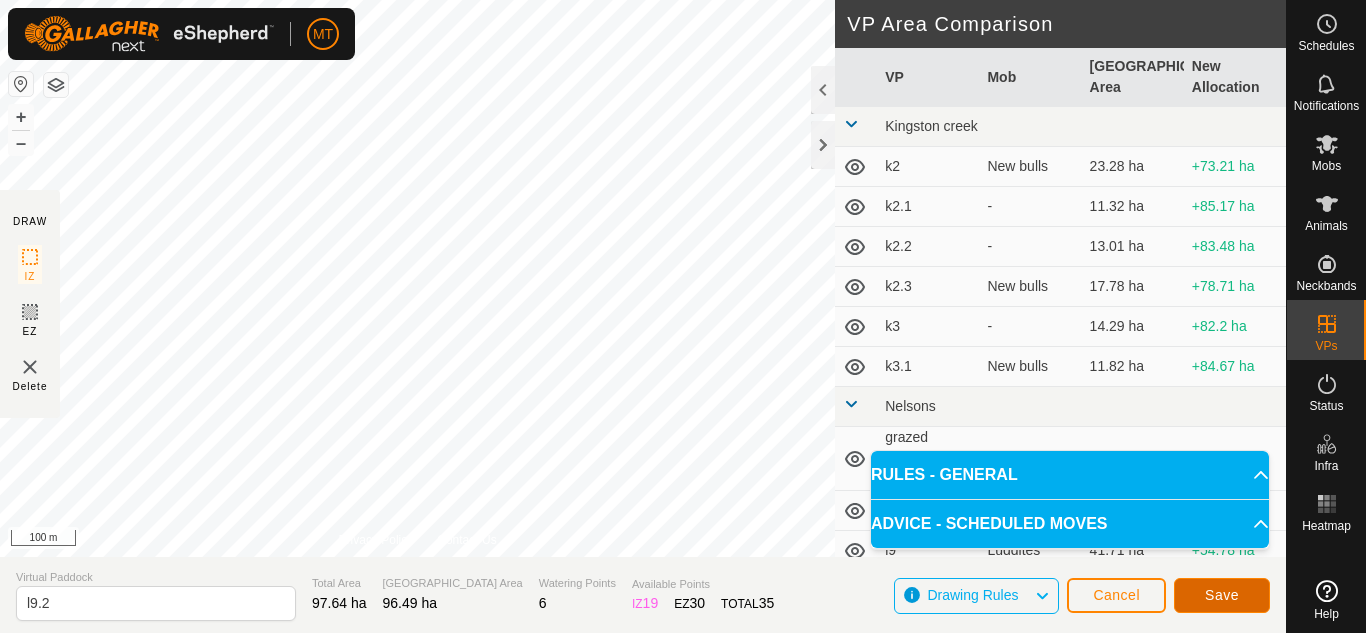 click on "Save" 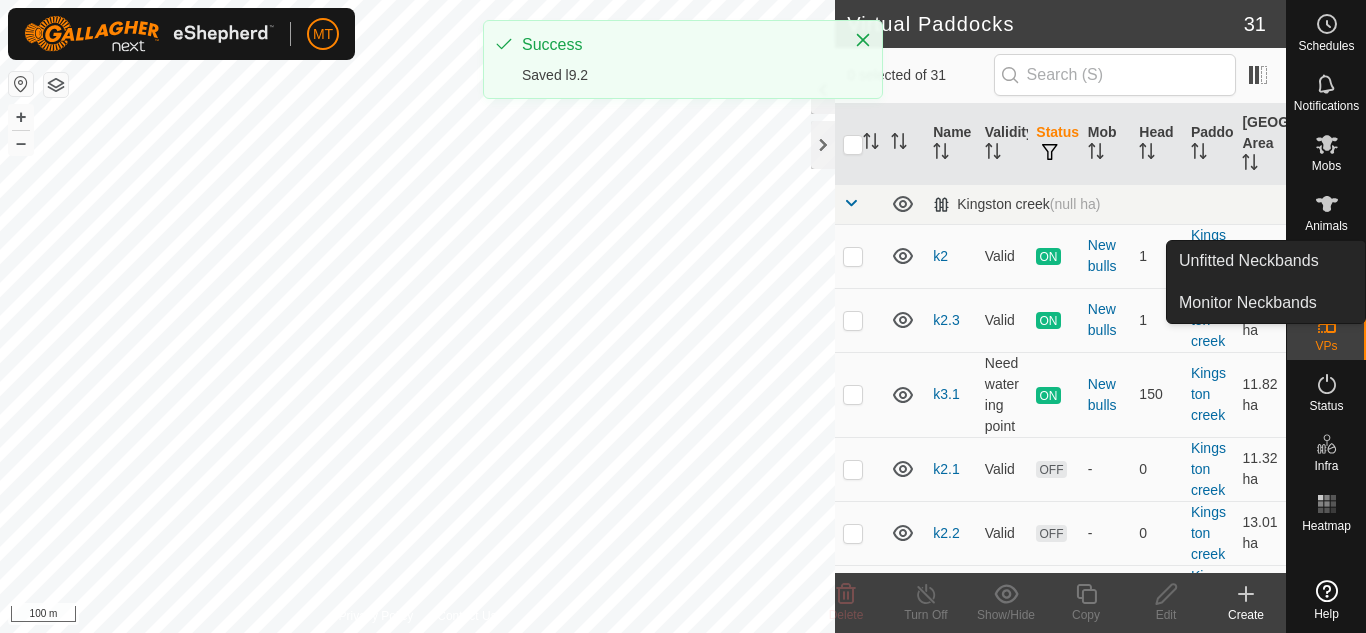 click 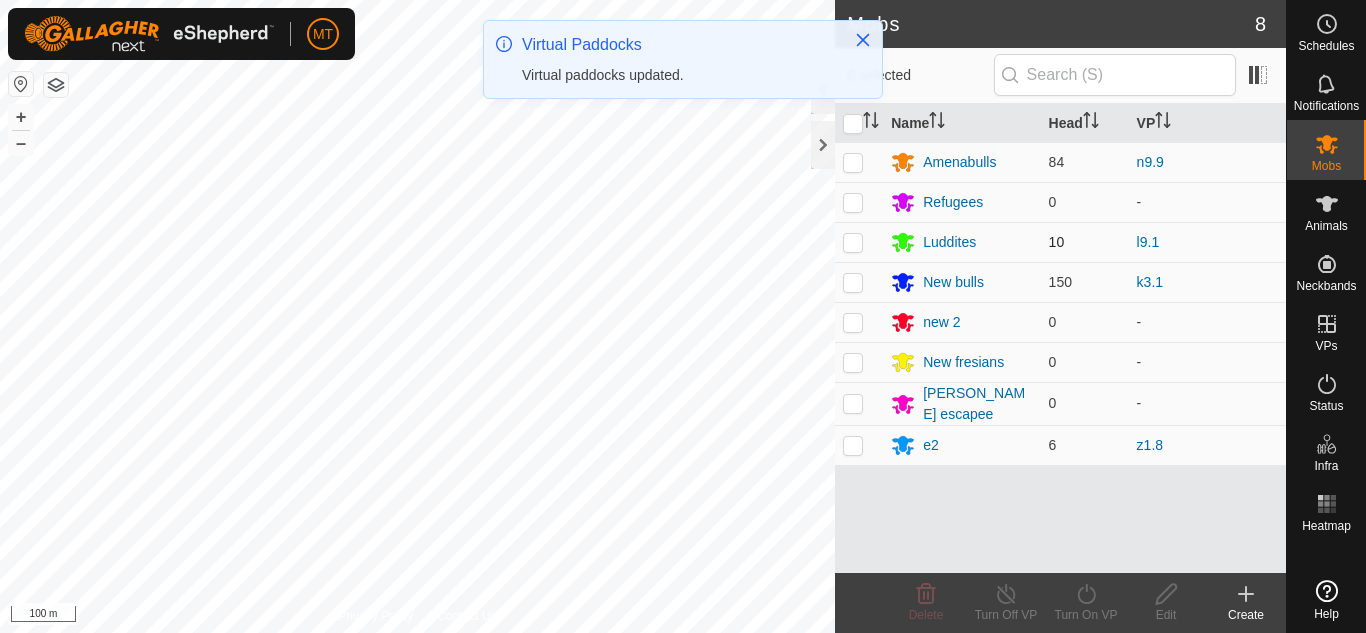 click at bounding box center (853, 242) 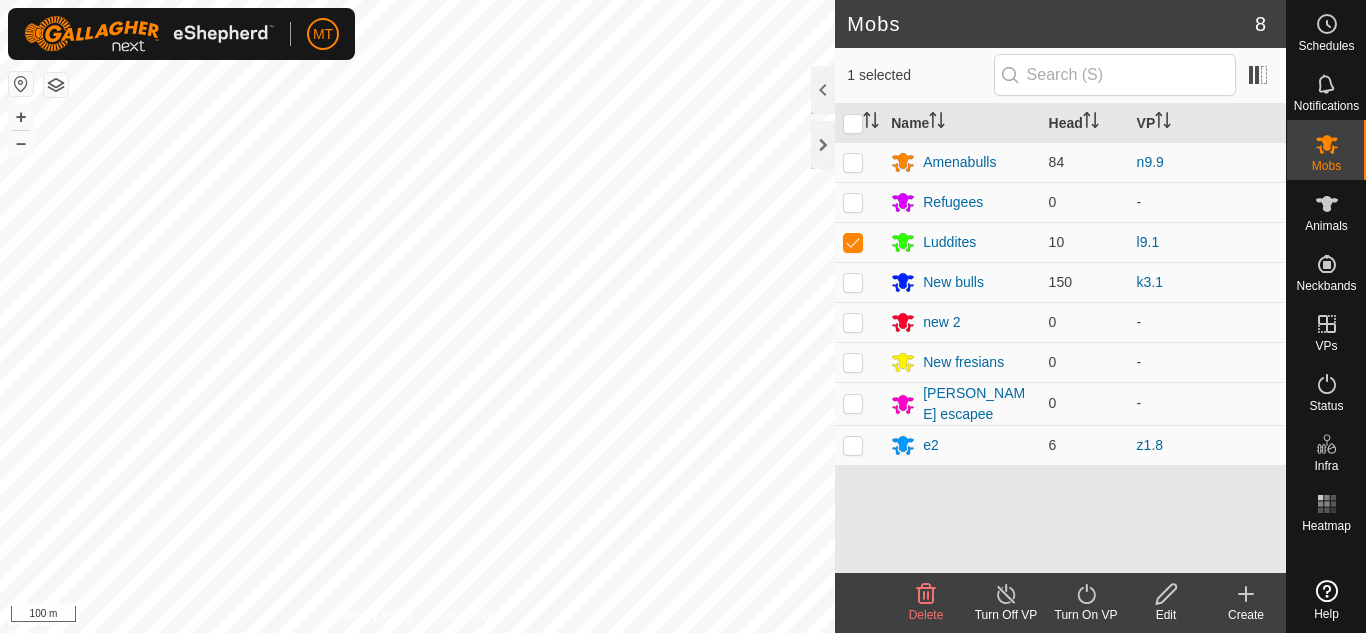 click 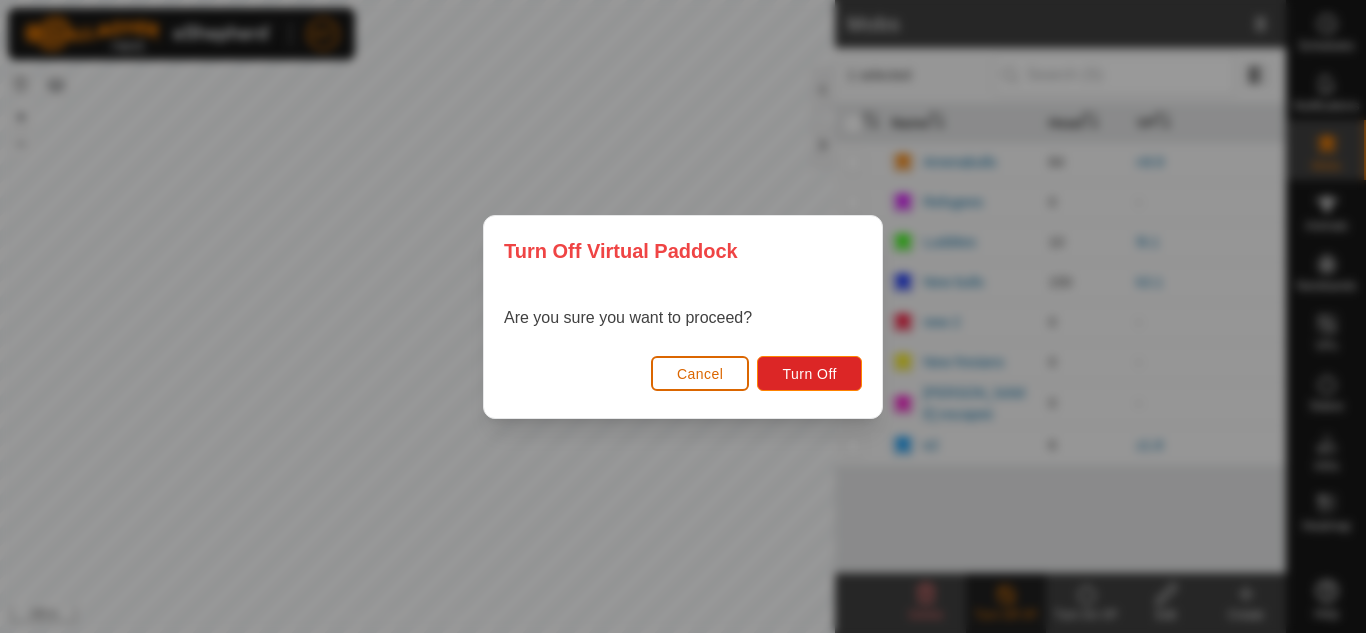 click on "Cancel" at bounding box center [700, 374] 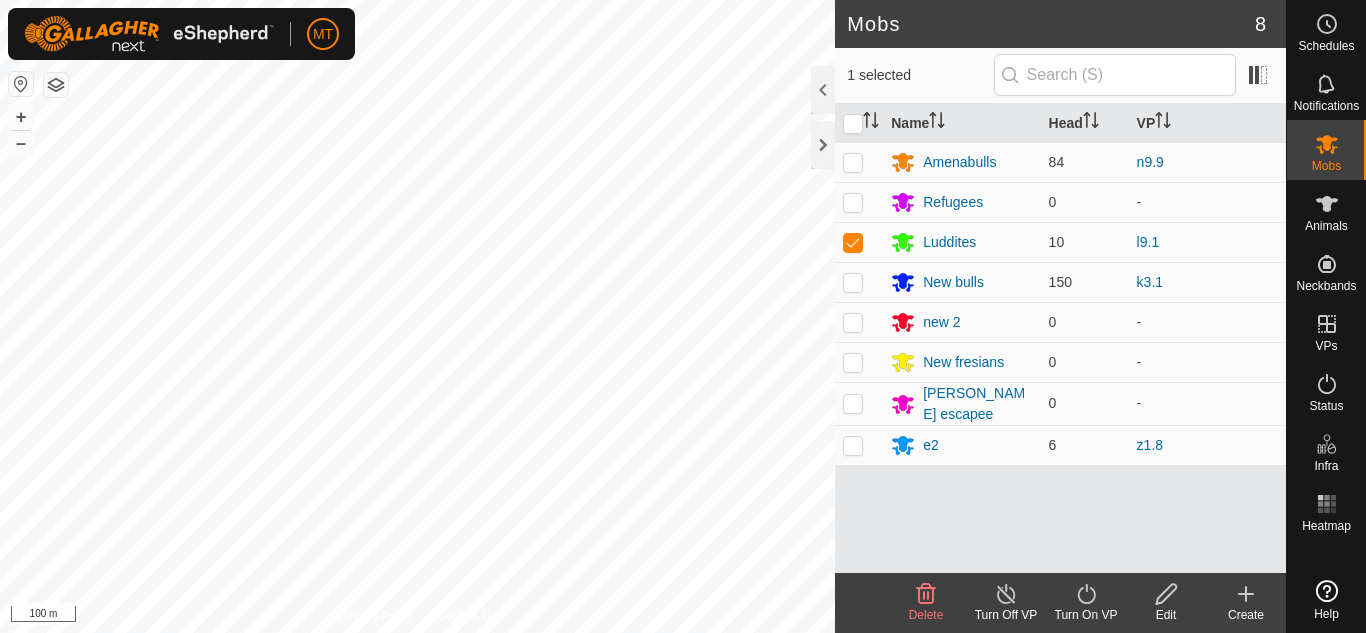 click 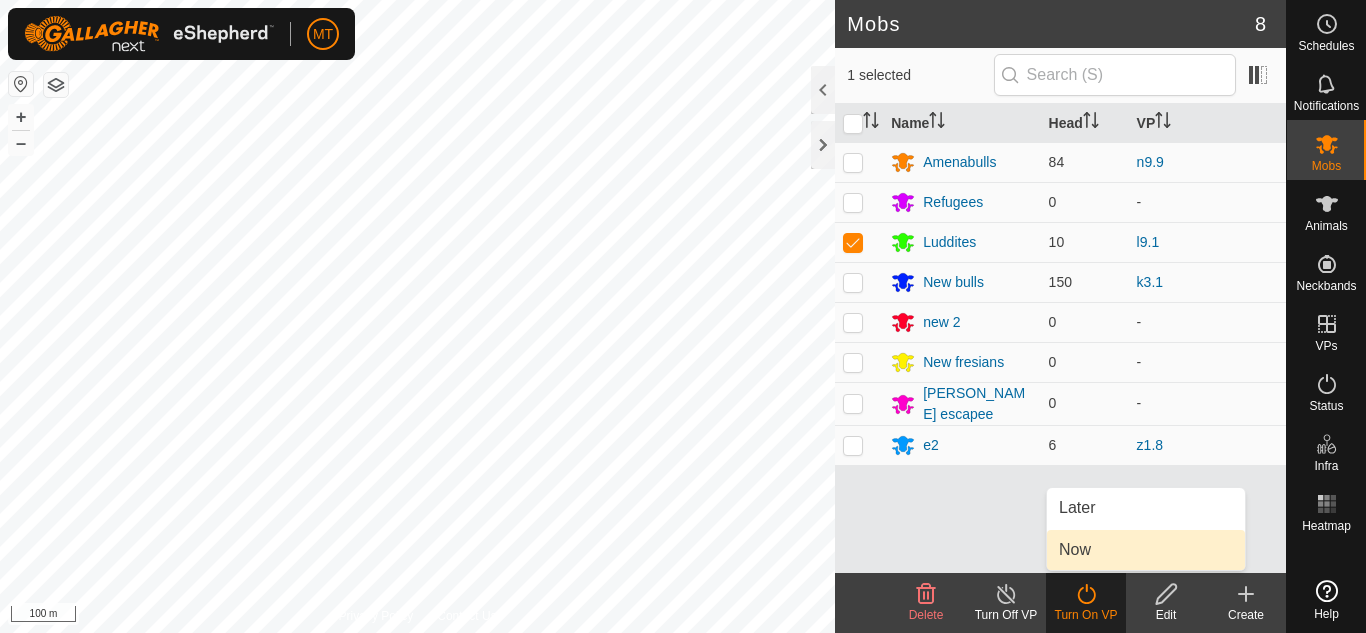 click on "Now" at bounding box center [1146, 550] 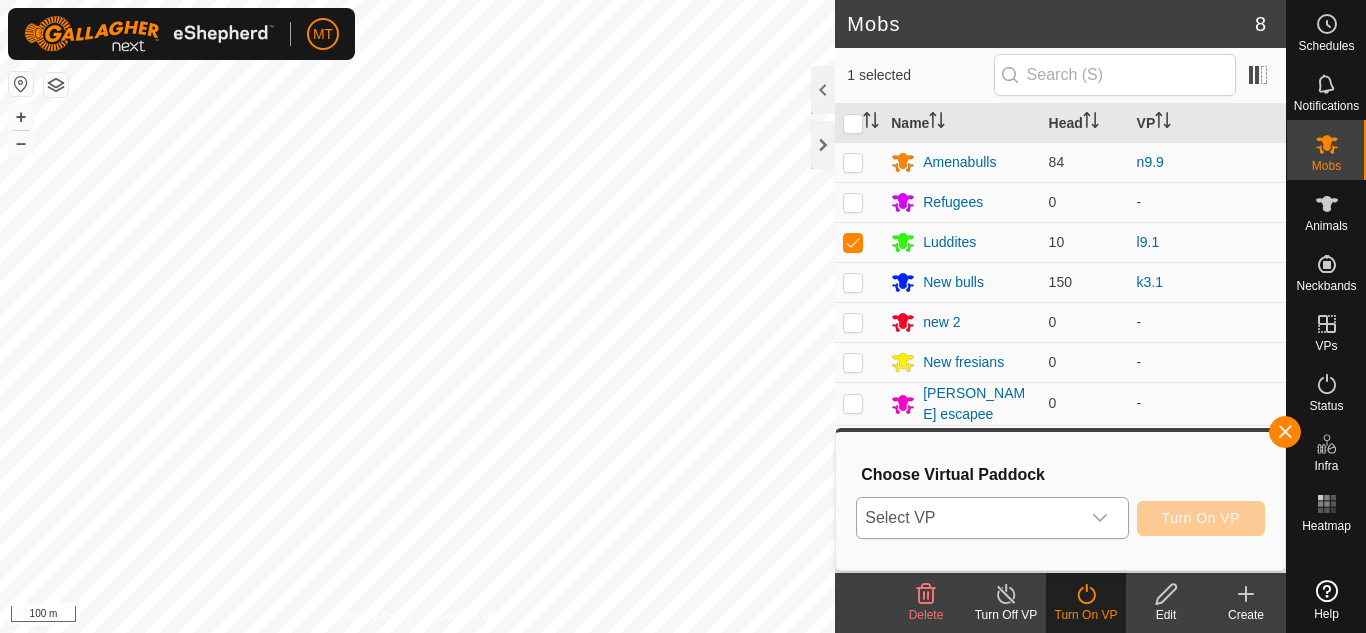 click on "Select VP" at bounding box center [968, 518] 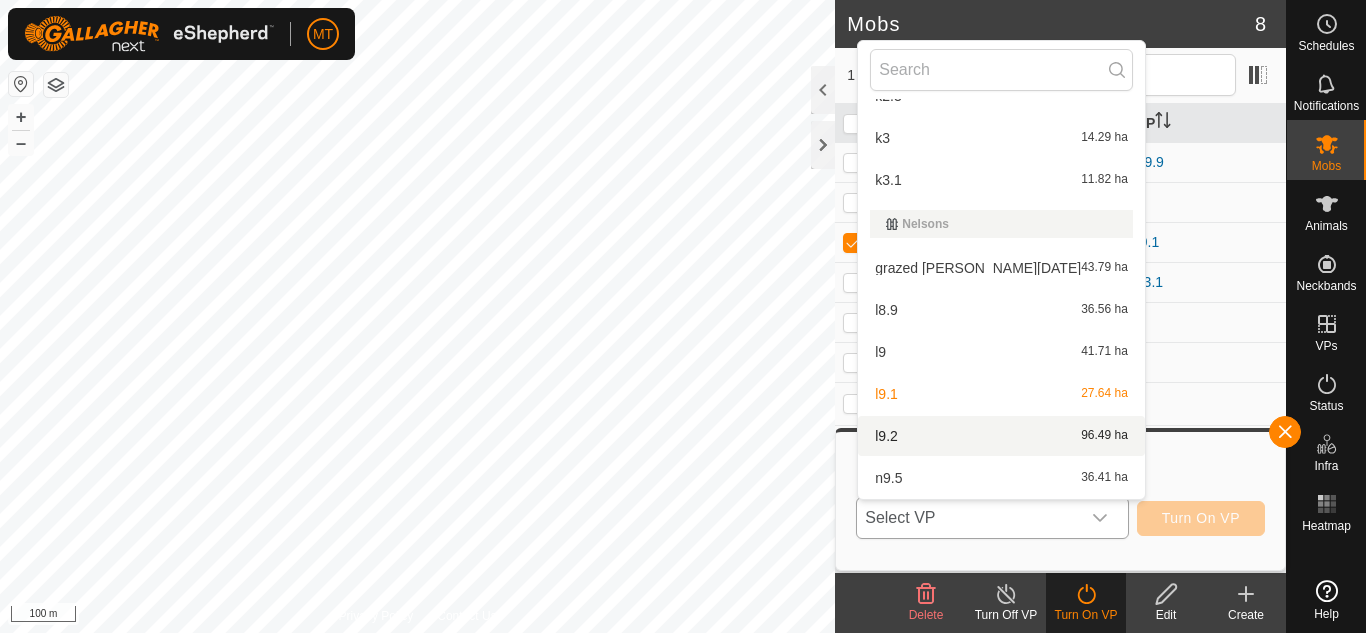 scroll, scrollTop: 200, scrollLeft: 0, axis: vertical 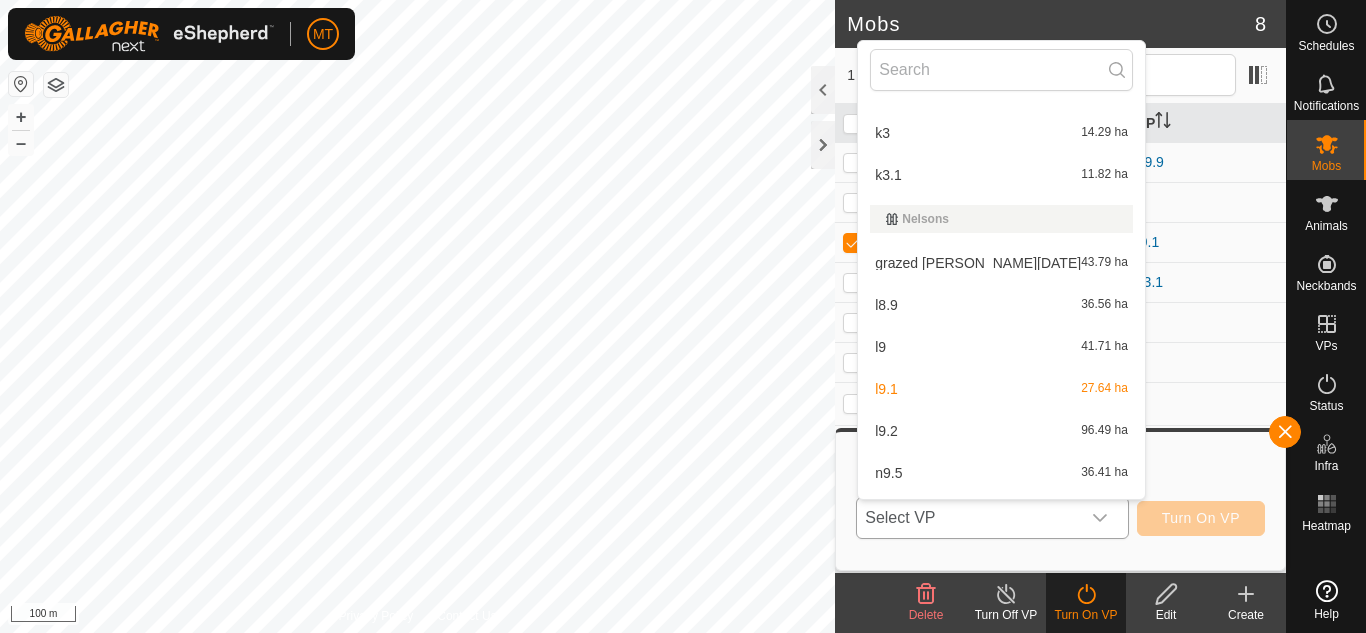 click on "l9.2  96.49 ha" at bounding box center (1001, 431) 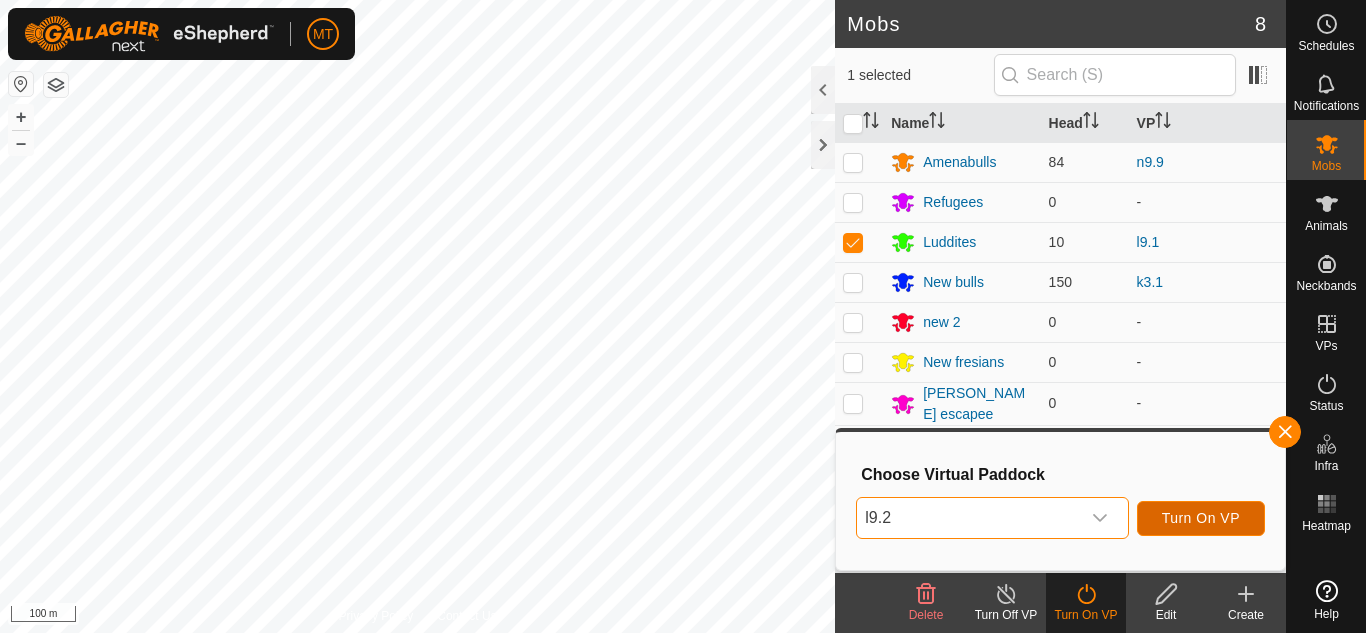 click on "Turn On VP" at bounding box center [1201, 518] 